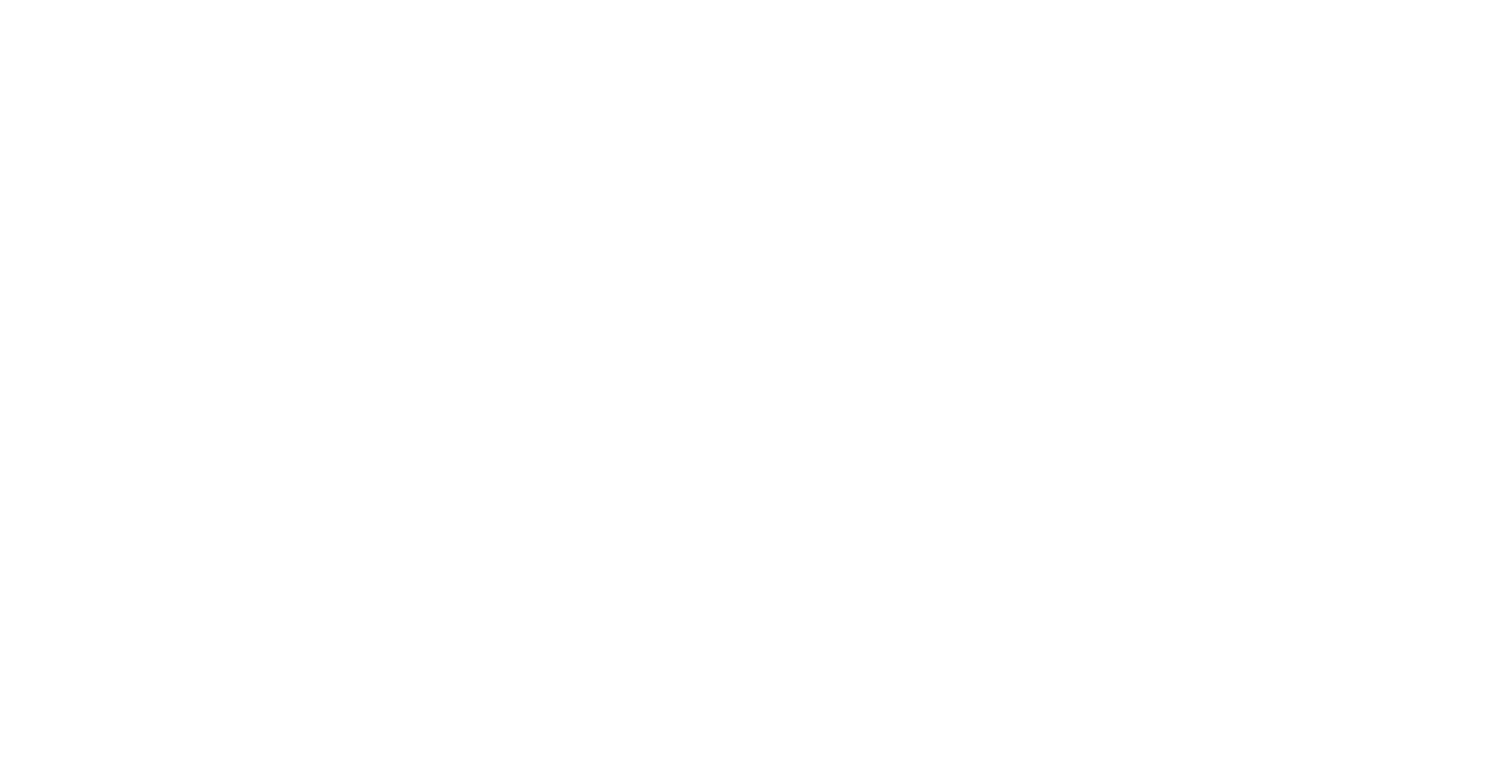 scroll, scrollTop: 0, scrollLeft: 0, axis: both 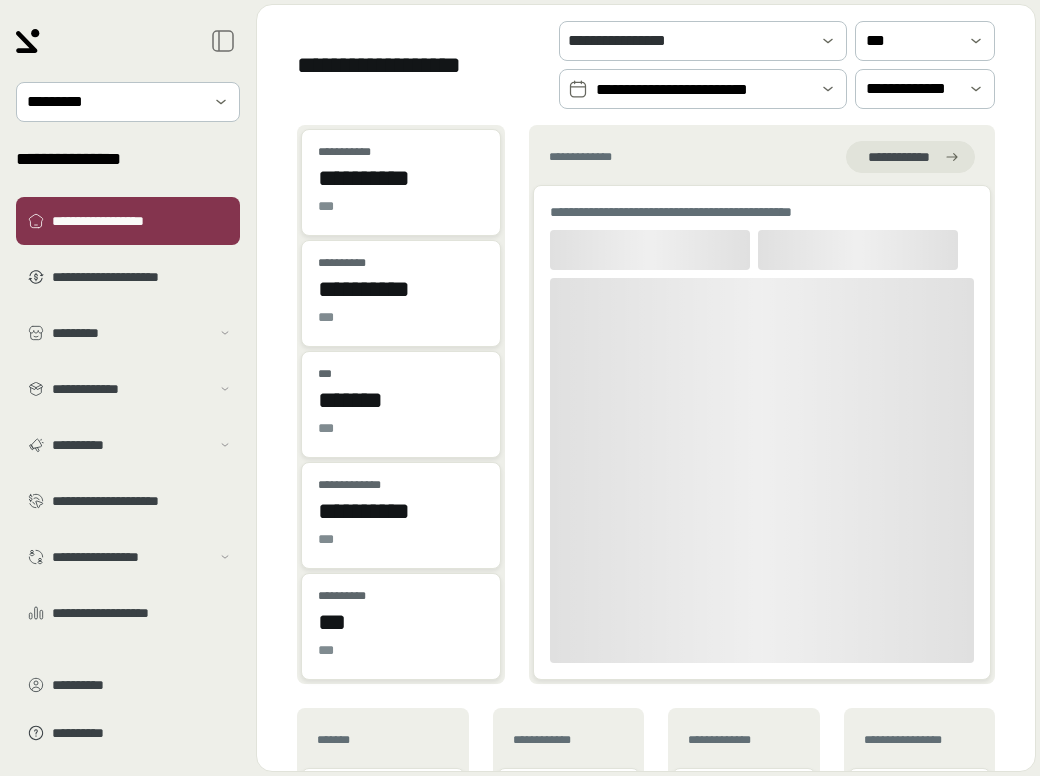 click on "[FIRST] [LAST] [PHONE] [EMAIL]" at bounding box center (128, 330) 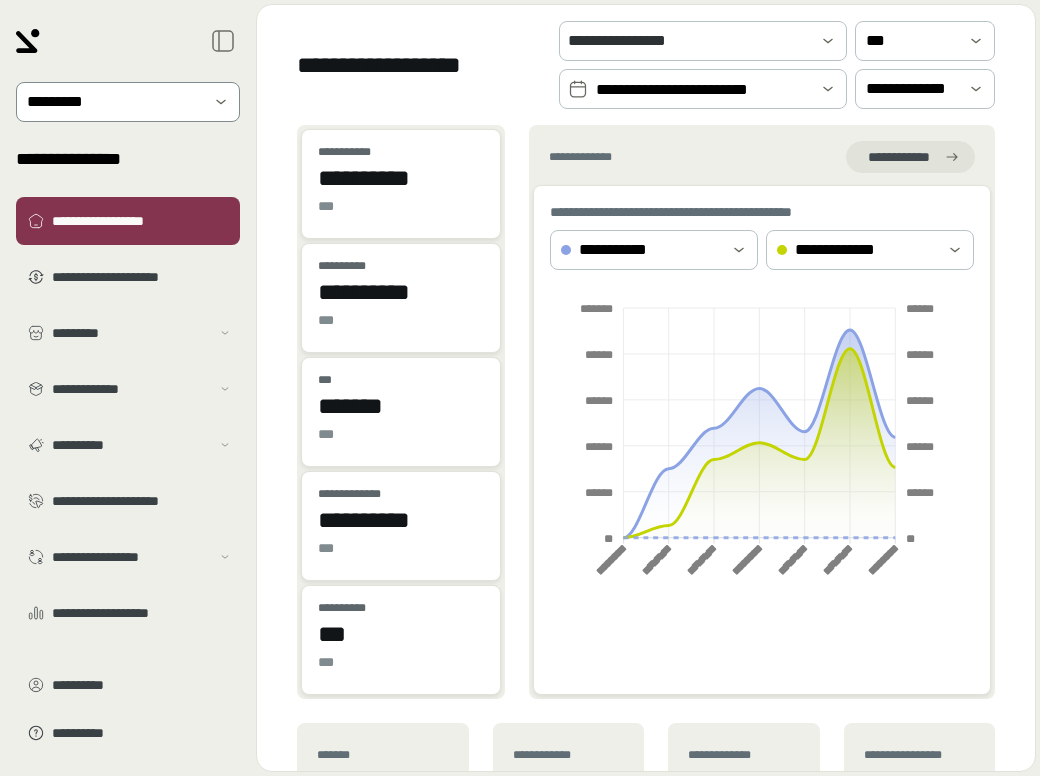 click at bounding box center (114, 102) 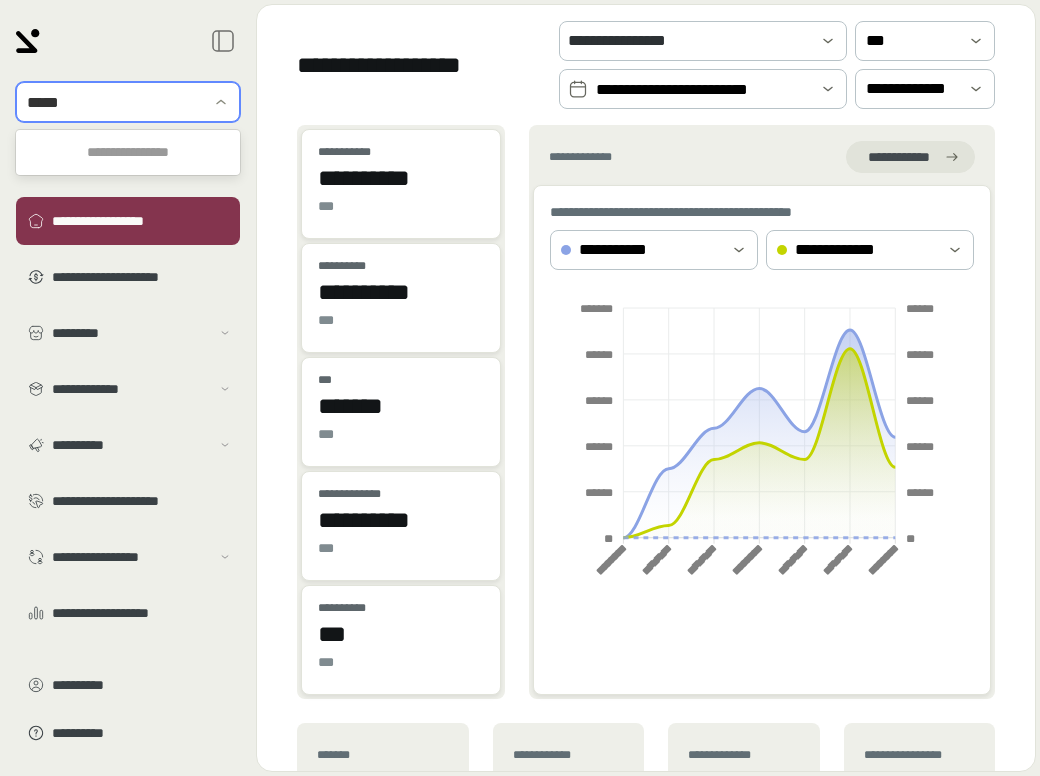 type on "***" 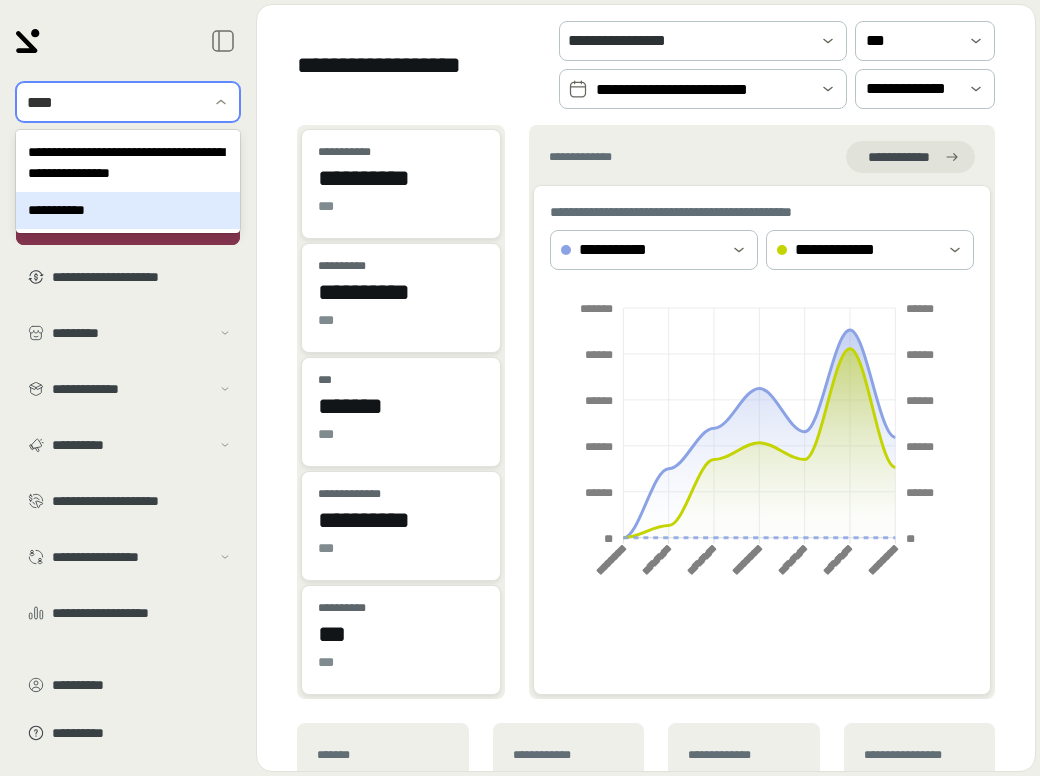 click on "**********" at bounding box center [128, 210] 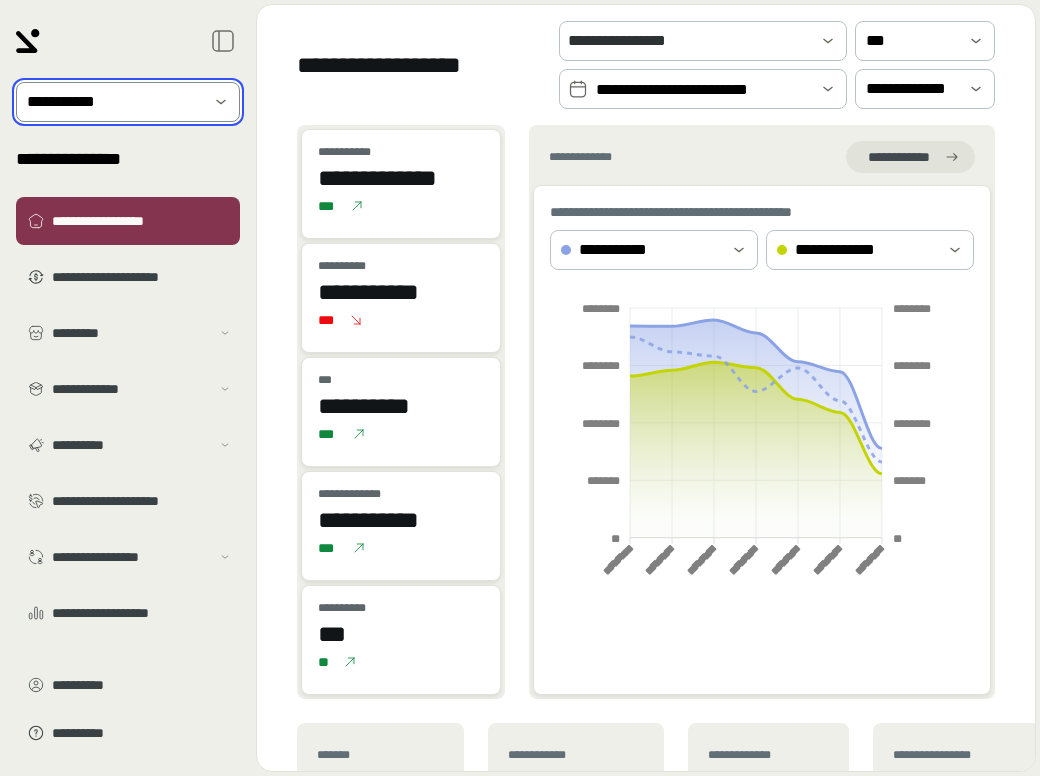 click on "**********" at bounding box center [703, 90] 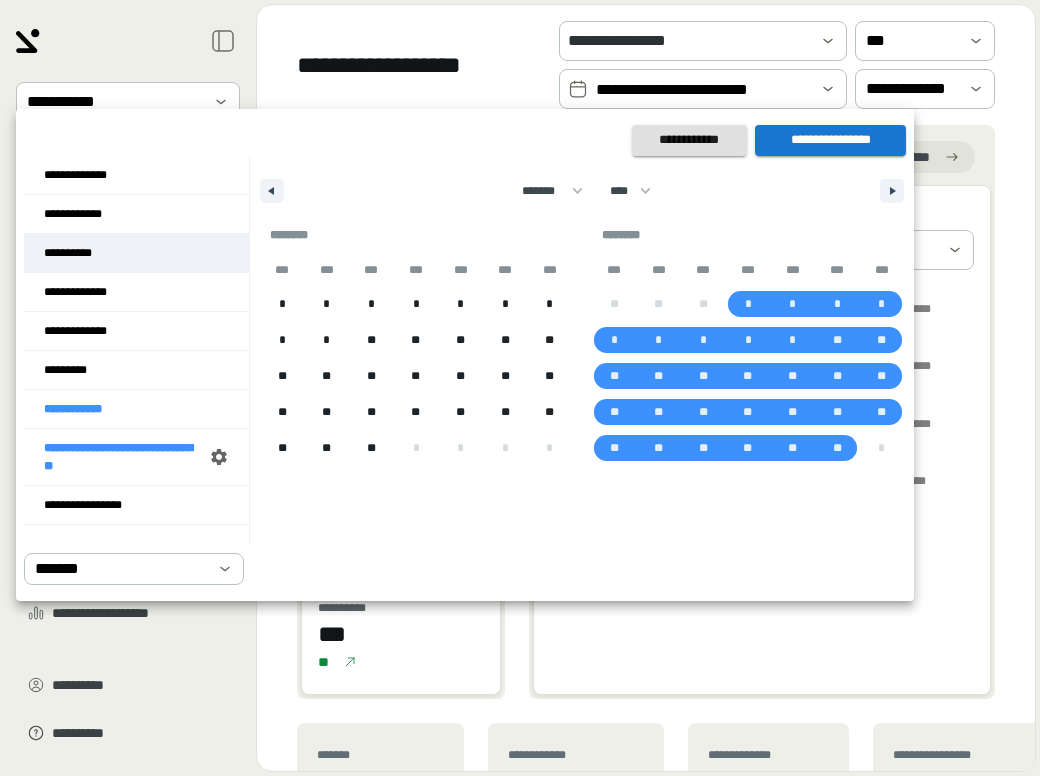 click on "**********" at bounding box center [136, 253] 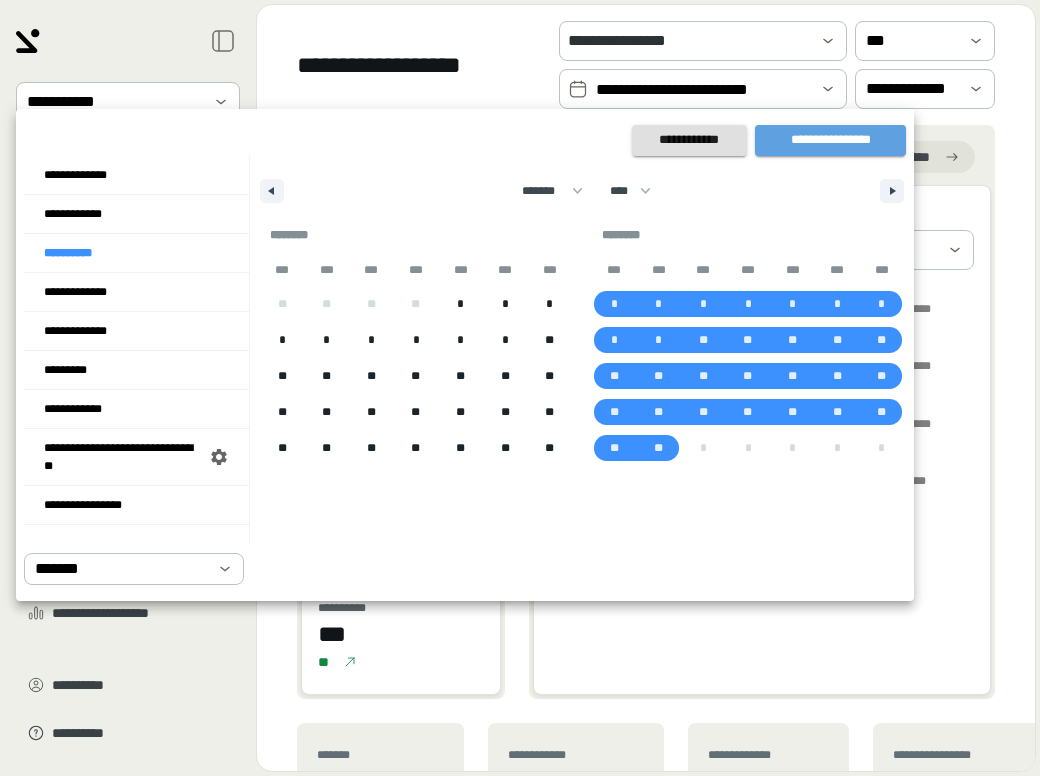 click on "**********" at bounding box center [830, 140] 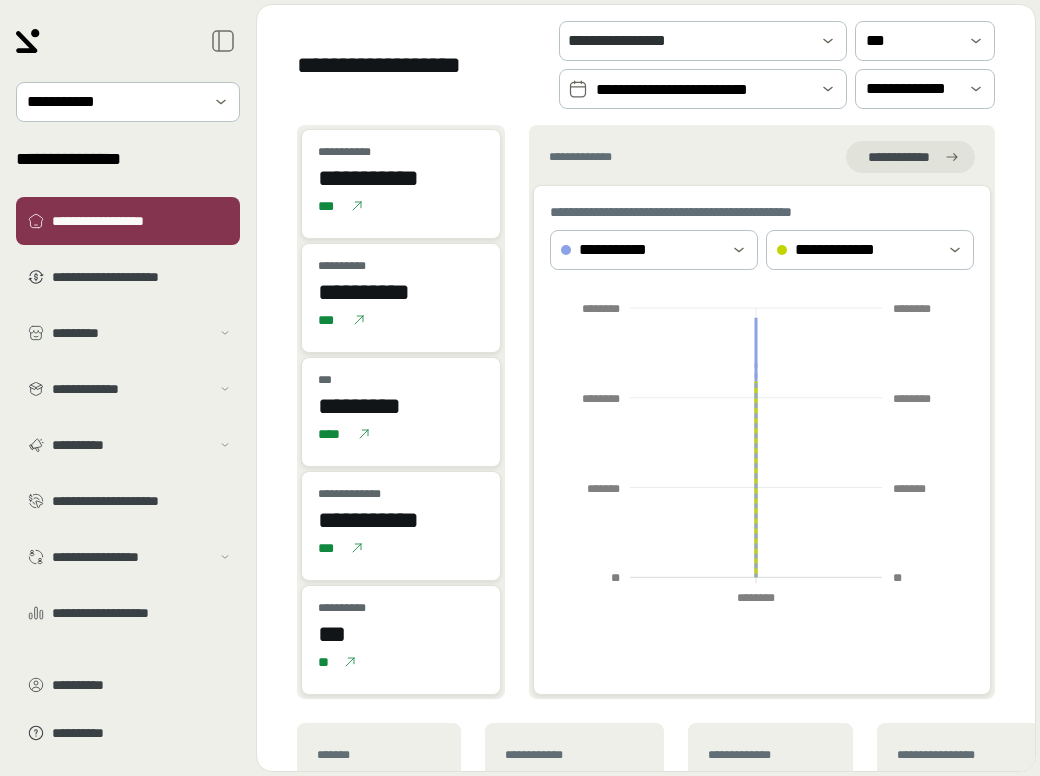 click on "**********" at bounding box center [703, 90] 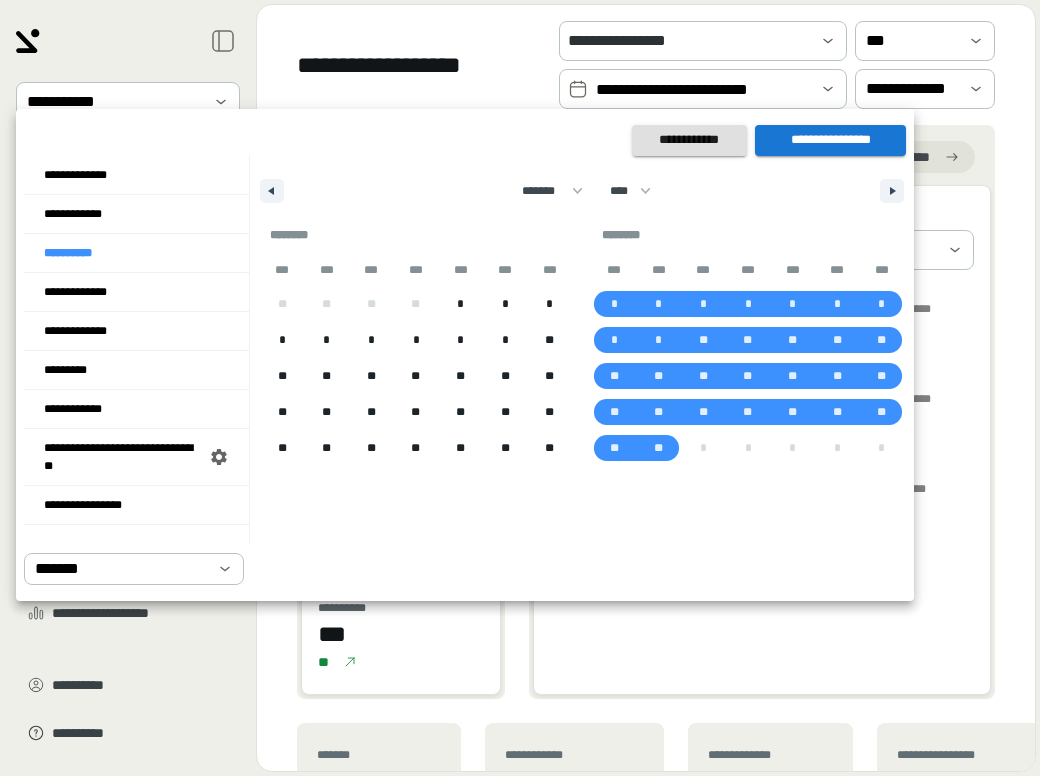 click at bounding box center (520, 388) 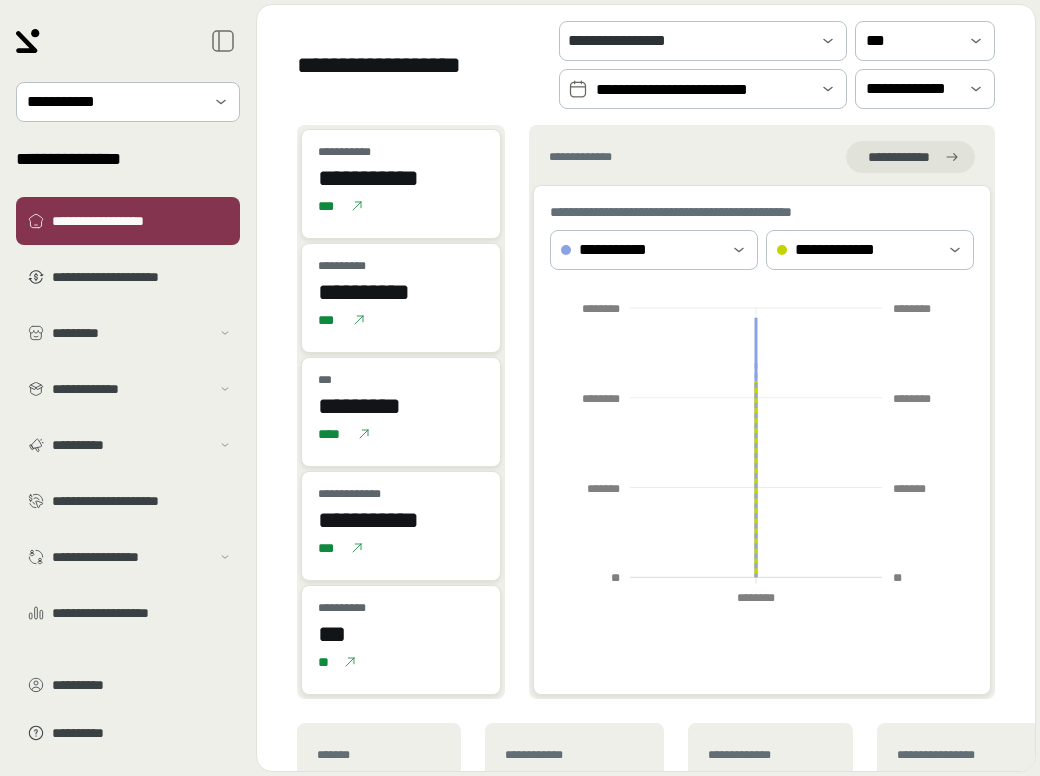 click on "**********" at bounding box center [911, 89] 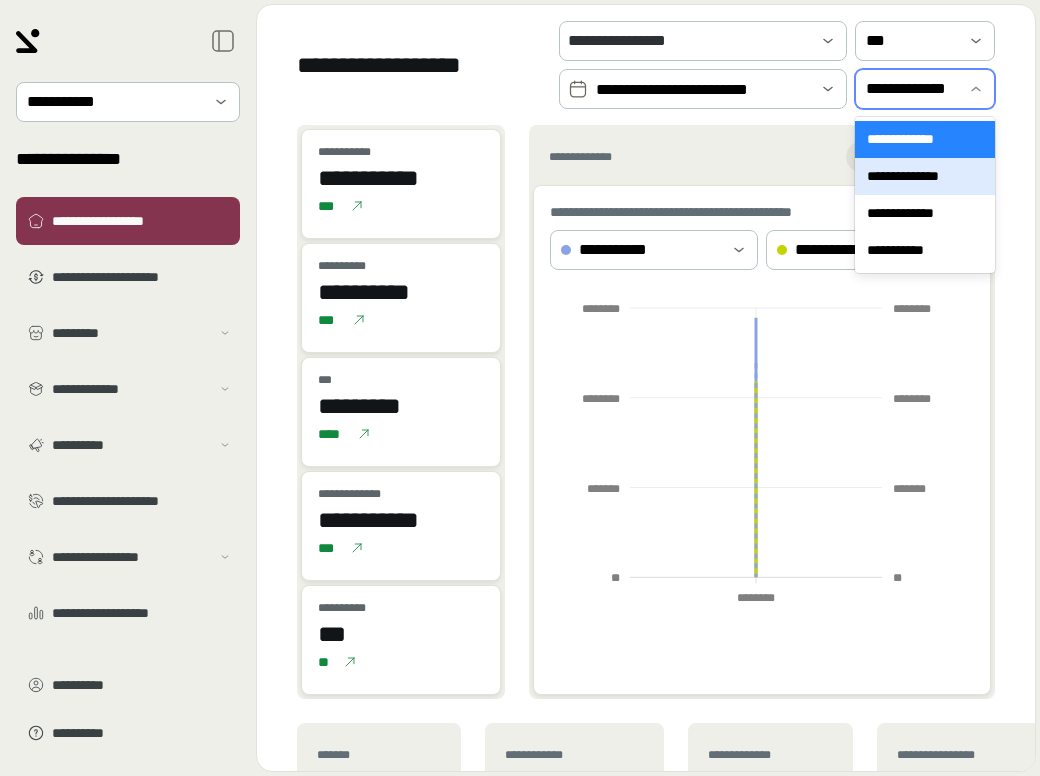 drag, startPoint x: 909, startPoint y: 170, endPoint x: 591, endPoint y: 135, distance: 319.9203 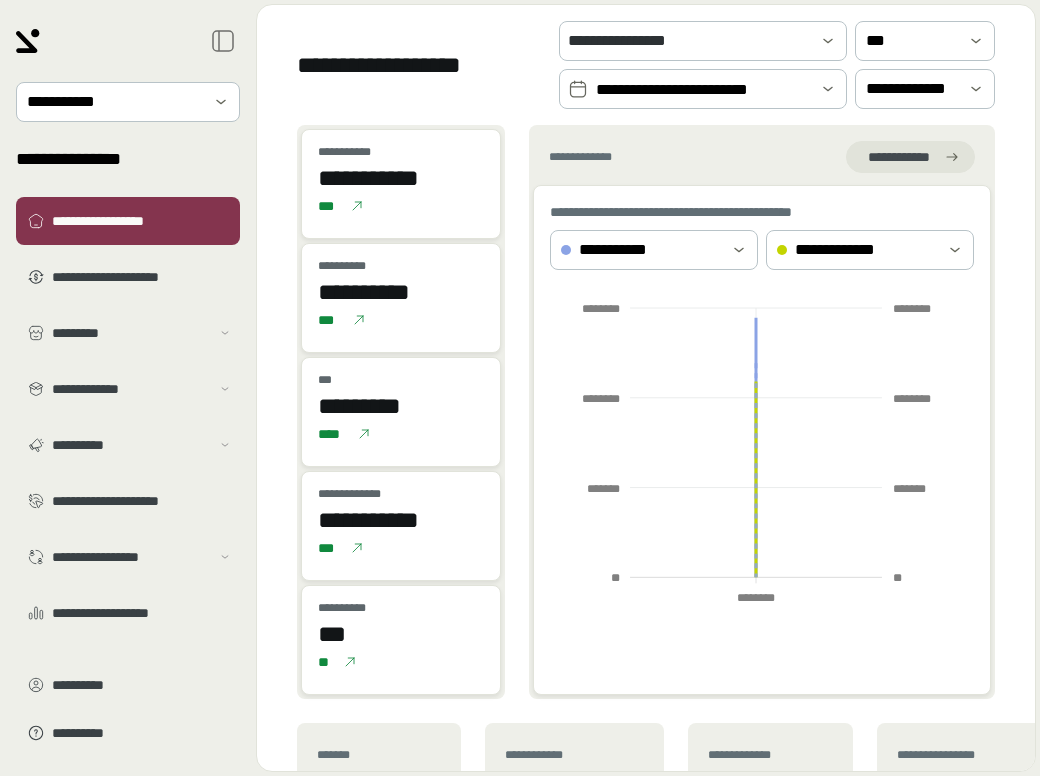 click on "**********" at bounding box center [703, 90] 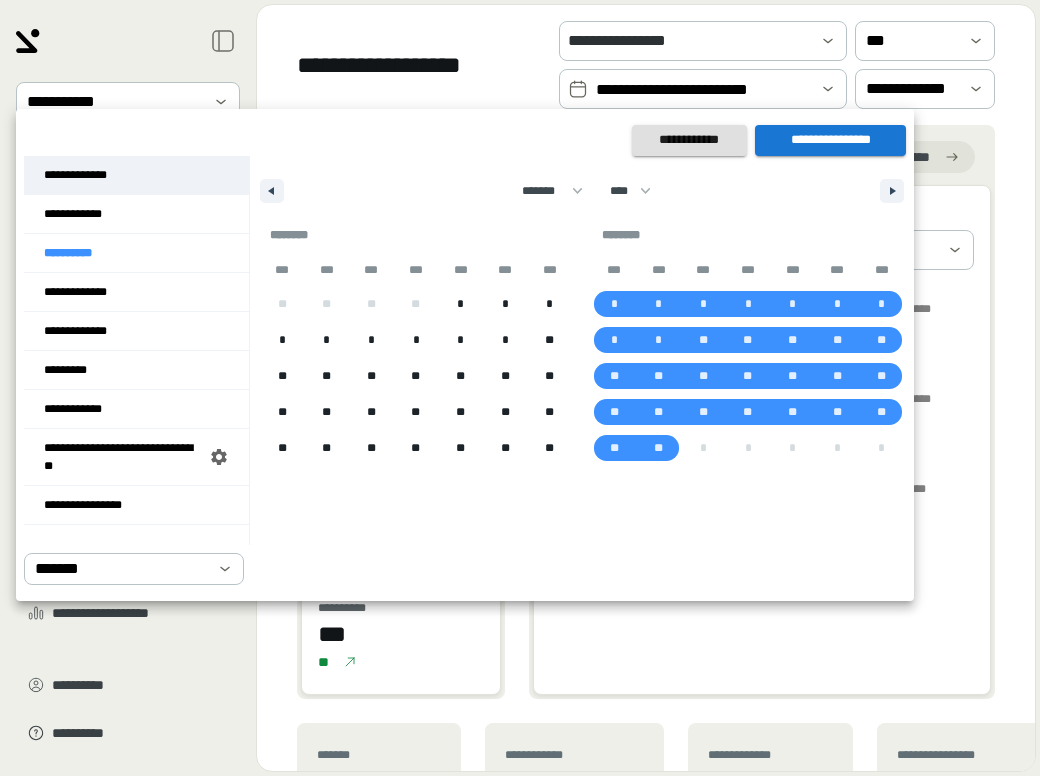 click on "**********" at bounding box center [136, 175] 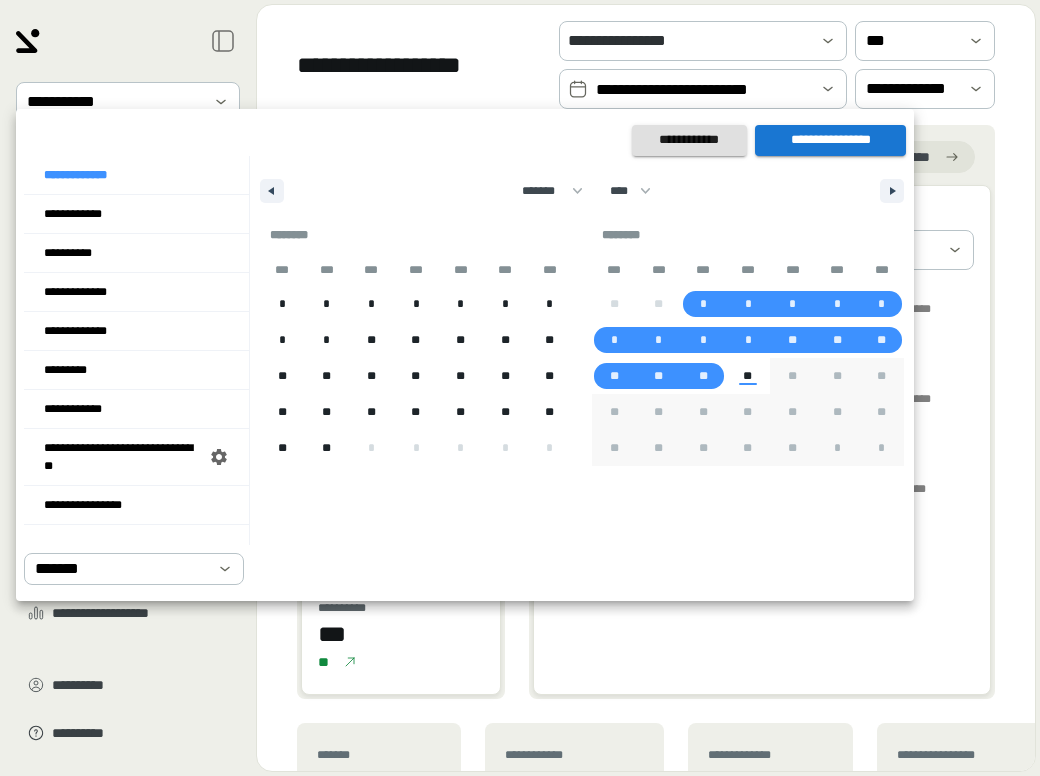 click on "**********" at bounding box center [830, 140] 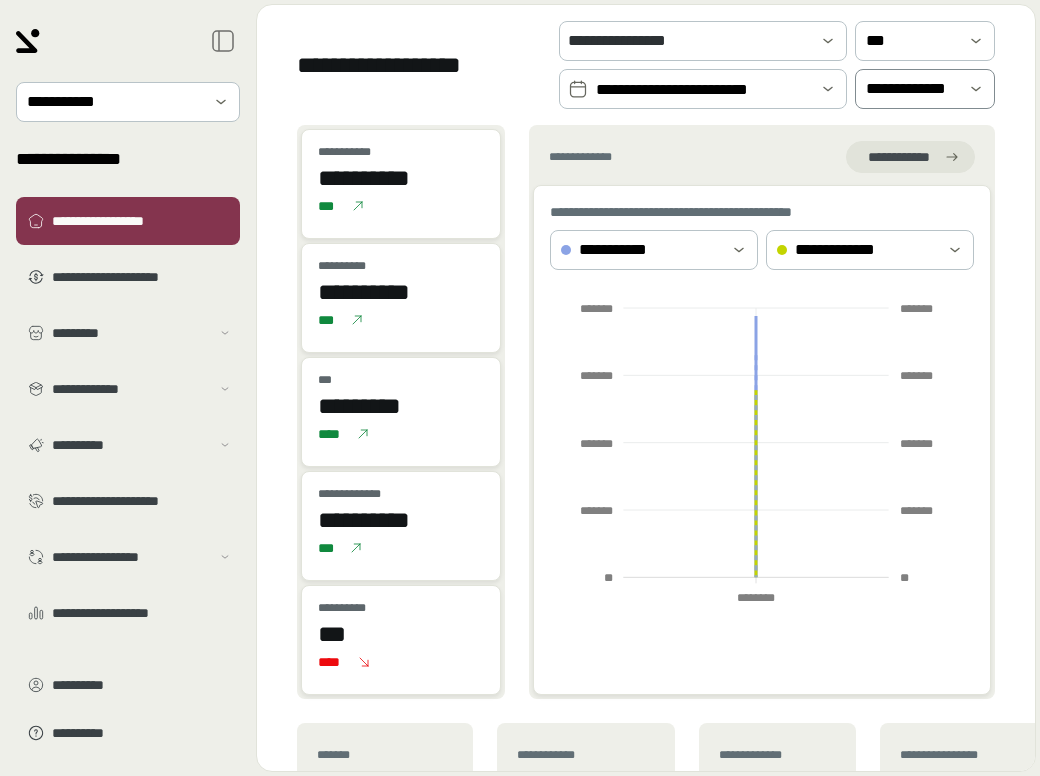 click on "**********" at bounding box center [911, 89] 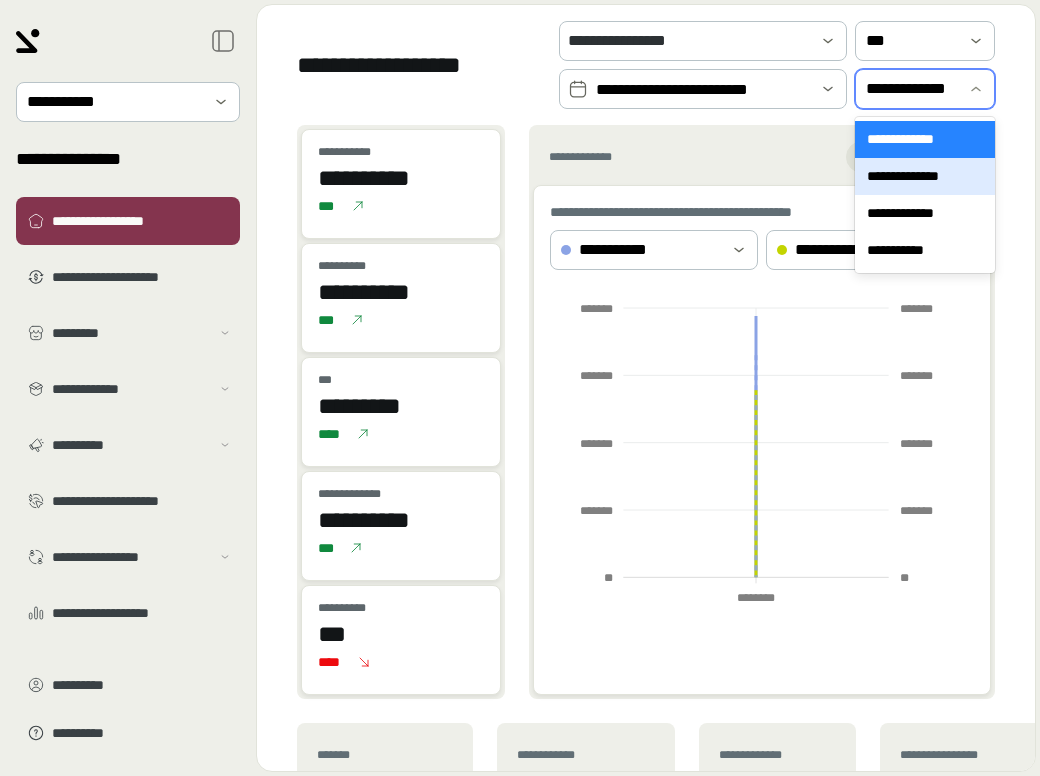 click on "**********" at bounding box center (925, 176) 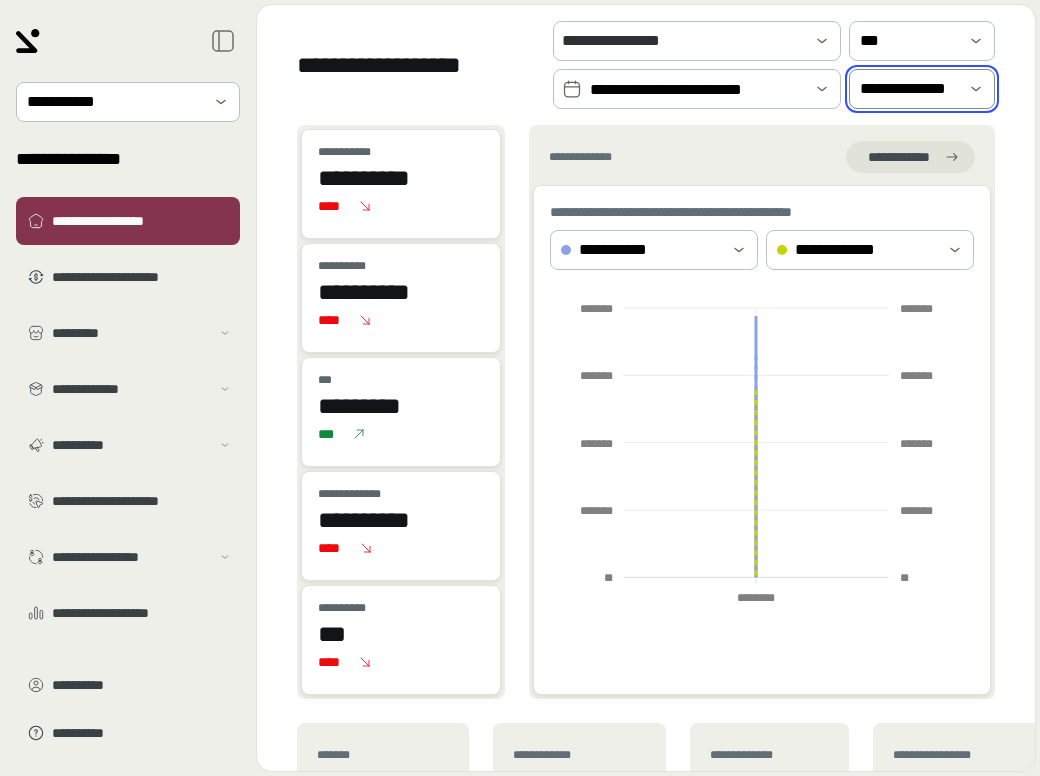 click on "[FIRST] [LAST] [PHONE] [EMAIL]" at bounding box center [646, 65] 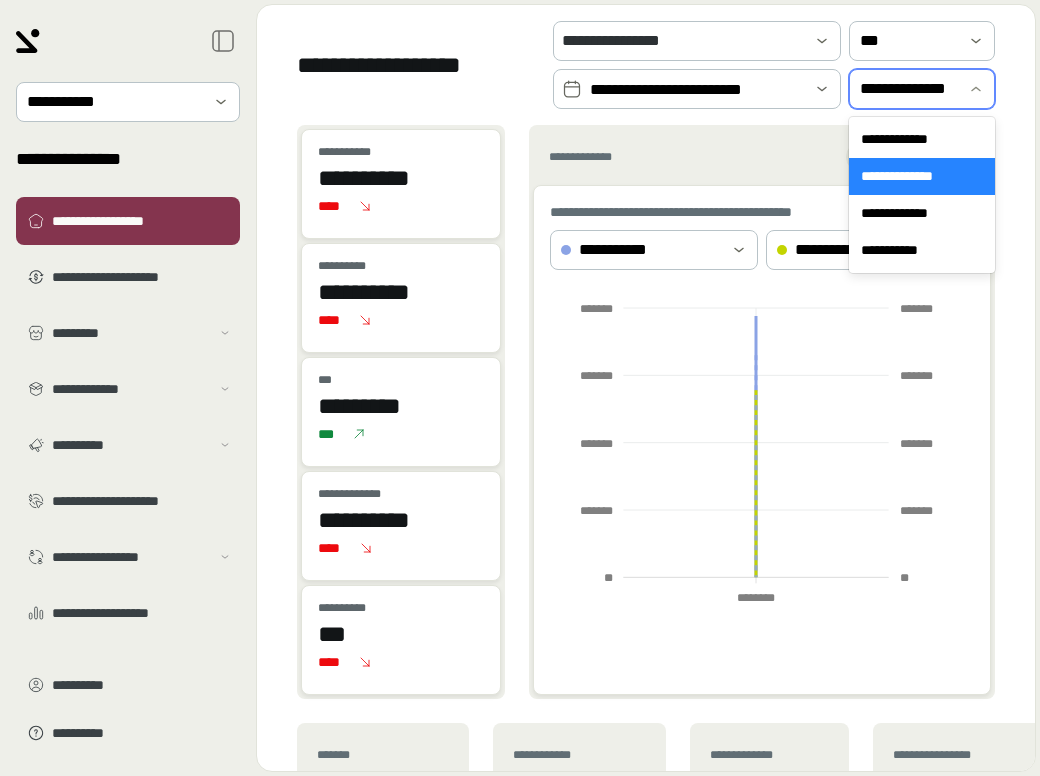 click on "**********" at bounding box center (908, 89) 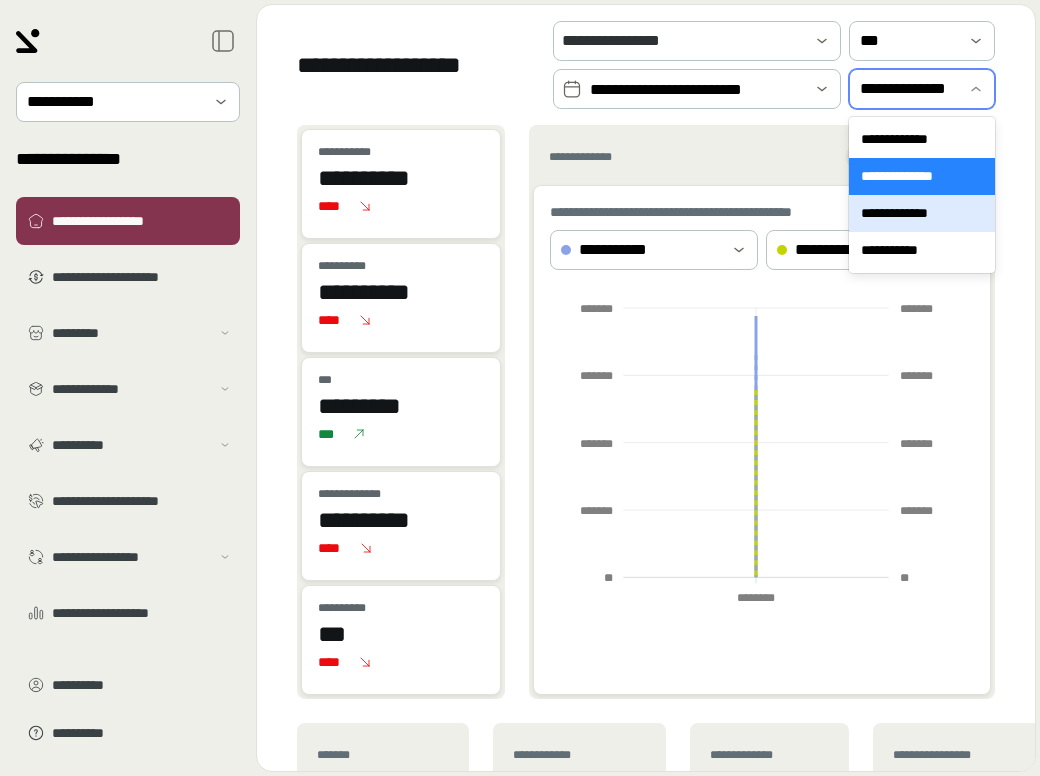 click on "**********" at bounding box center (922, 213) 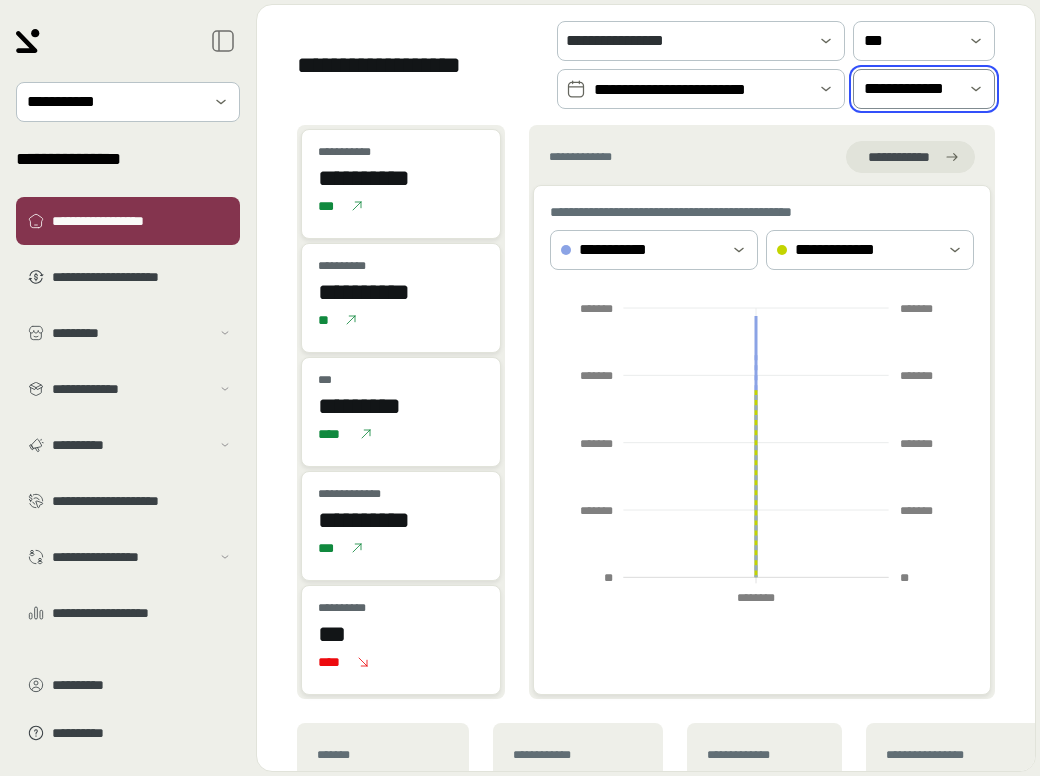 click on "**********" at bounding box center (910, 89) 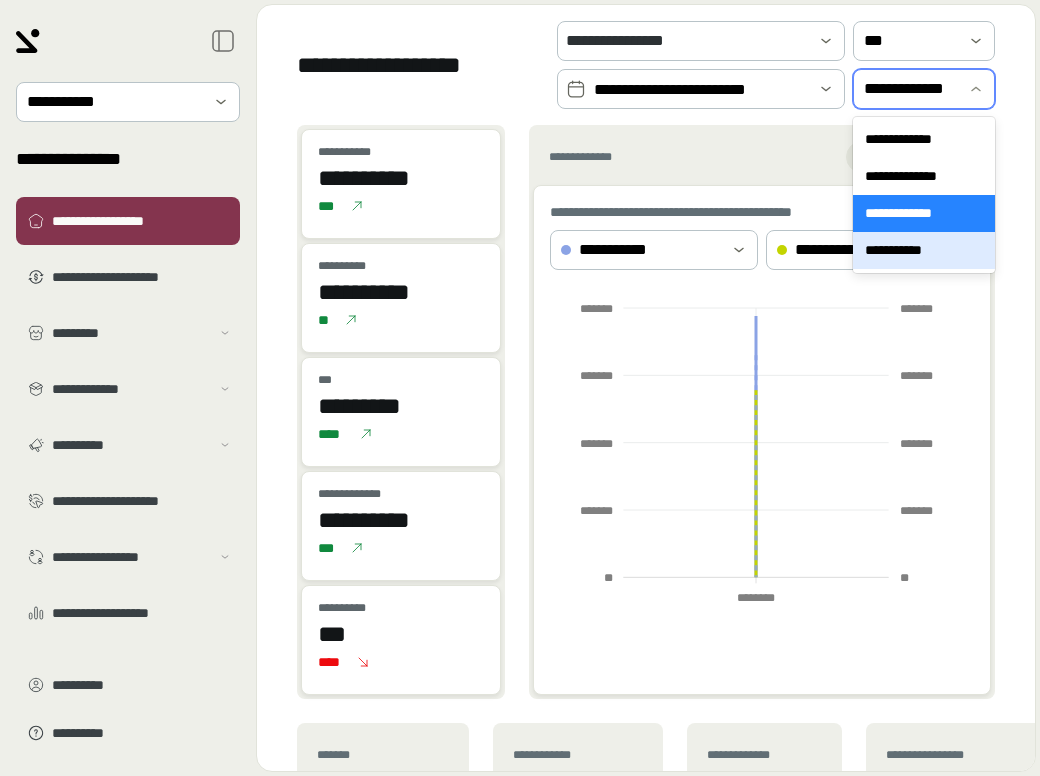 click on "**********" at bounding box center (924, 250) 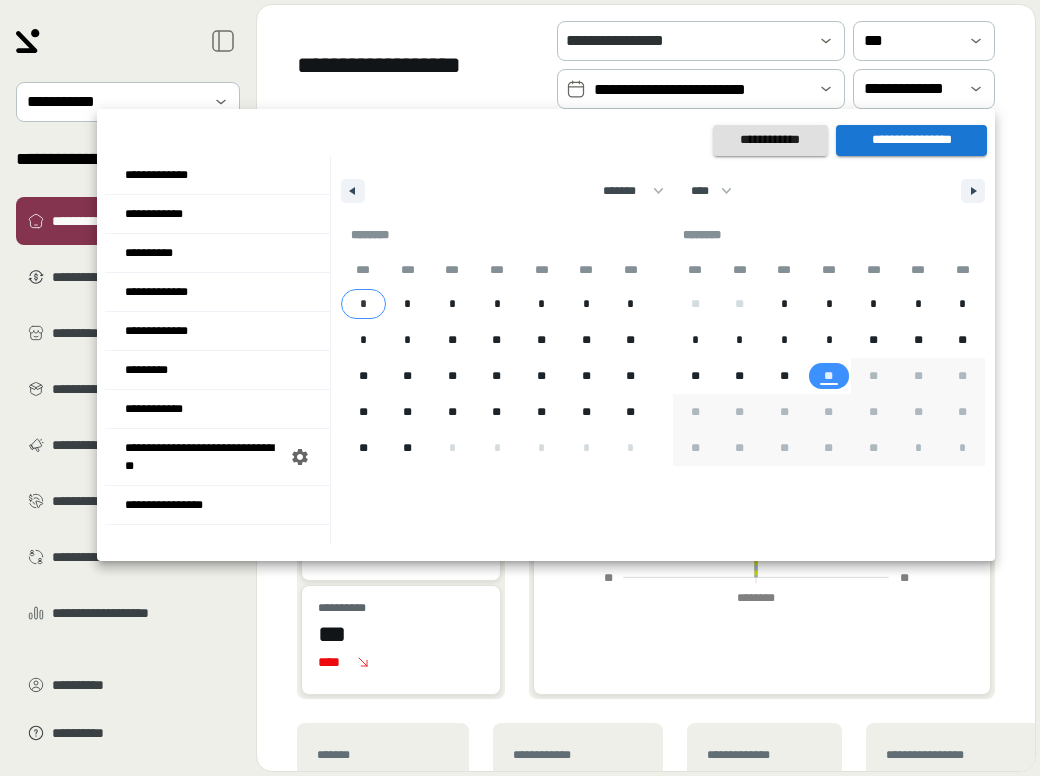 click on "*" at bounding box center (363, 304) 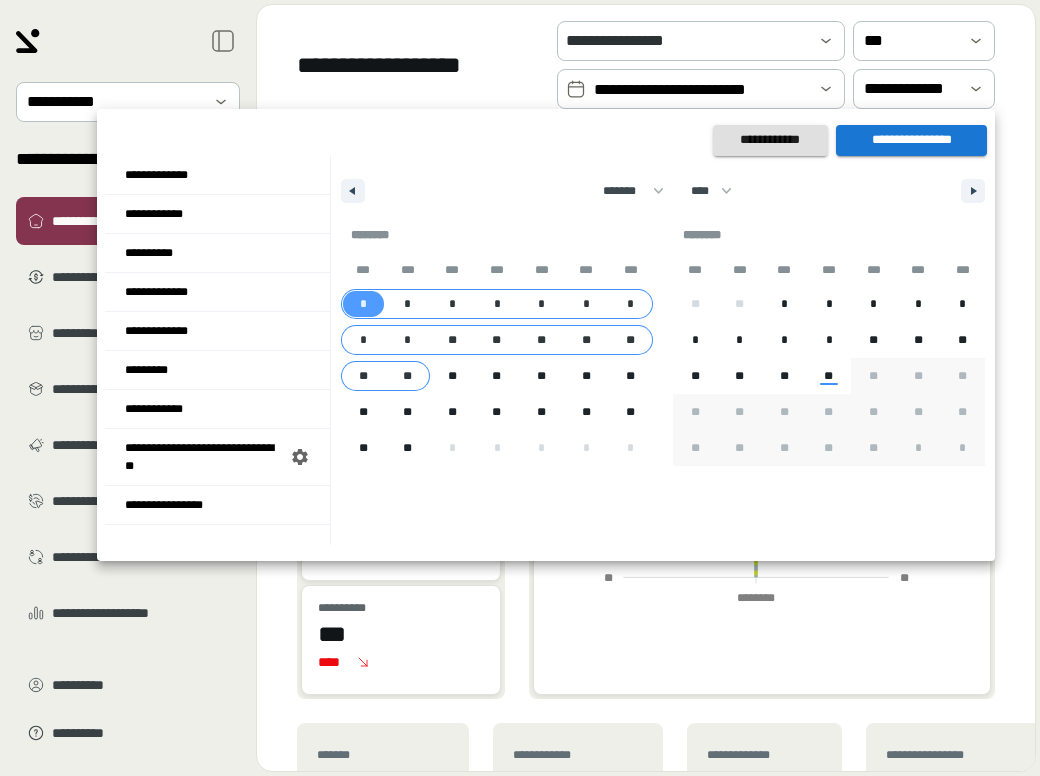 click on "**" at bounding box center (408, 376) 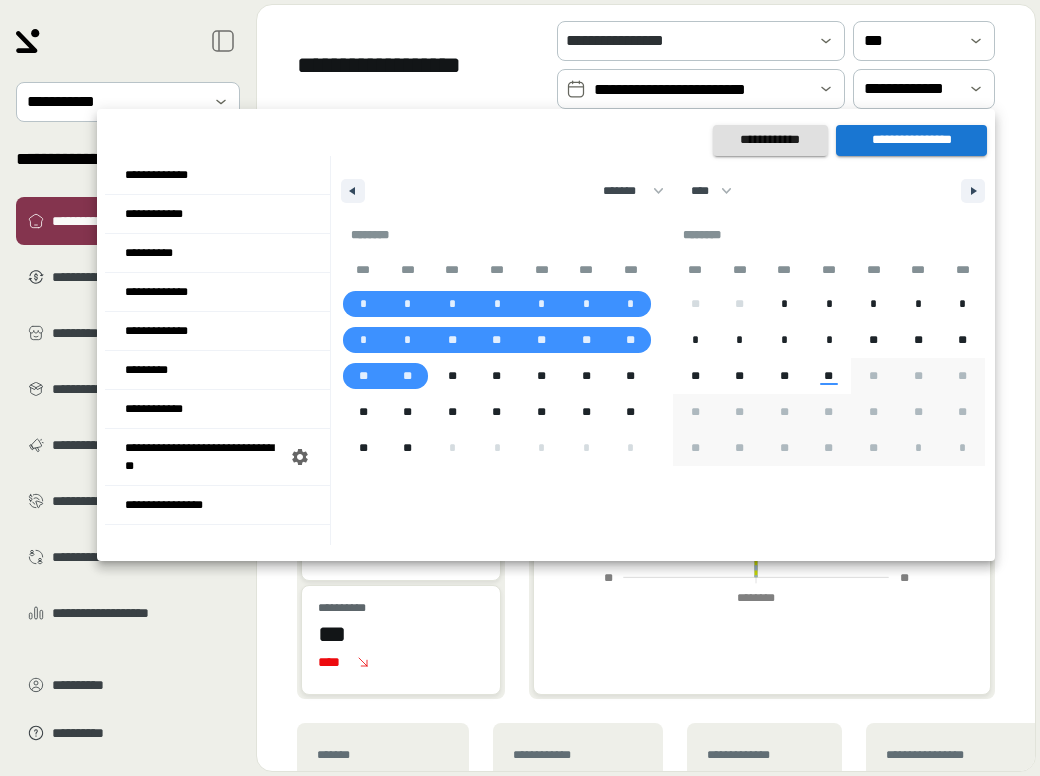 click on "**********" at bounding box center [911, 140] 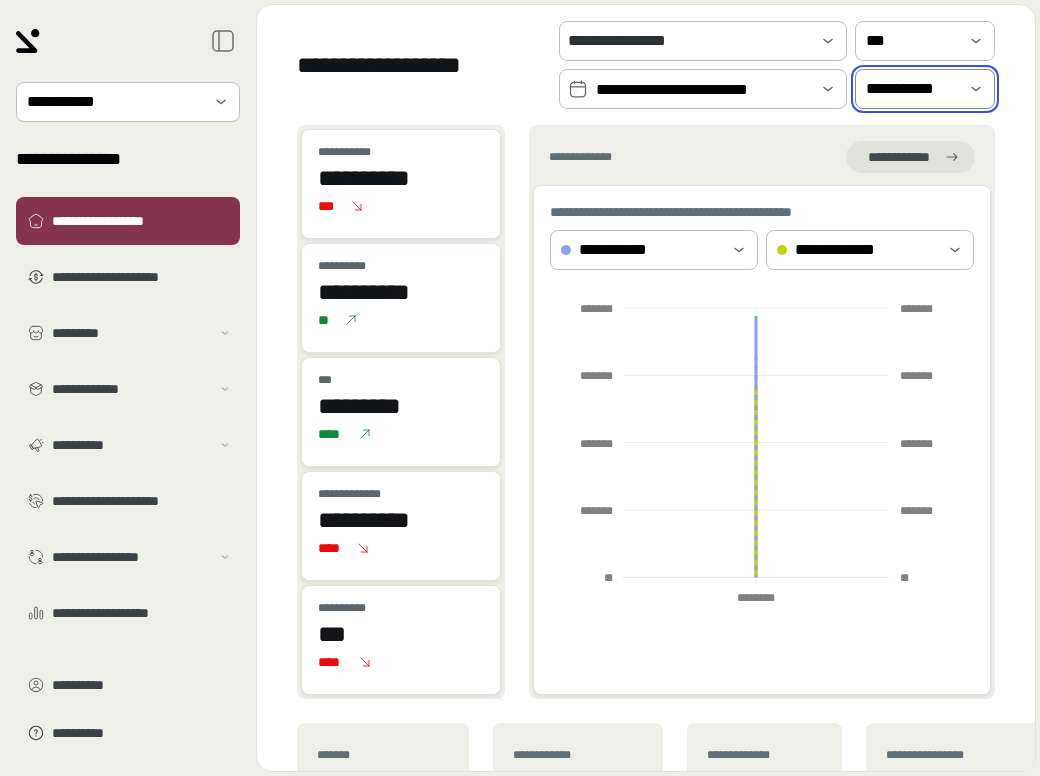 click on "**********" at bounding box center (911, 89) 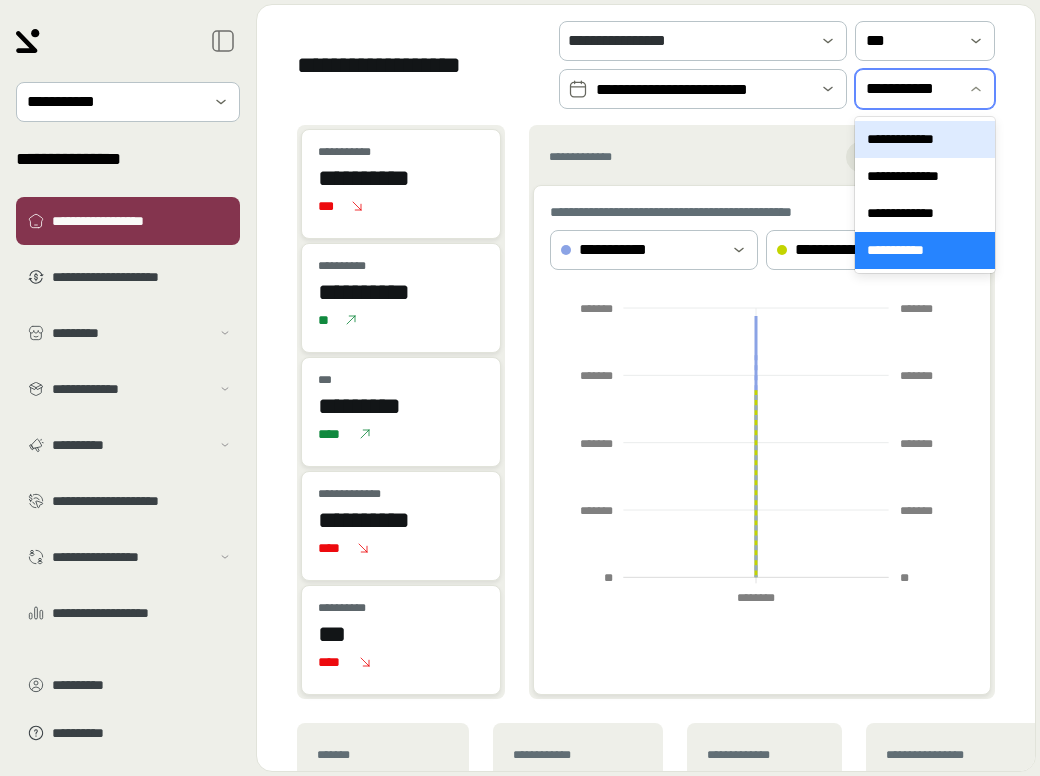 click on "**********" at bounding box center (925, 139) 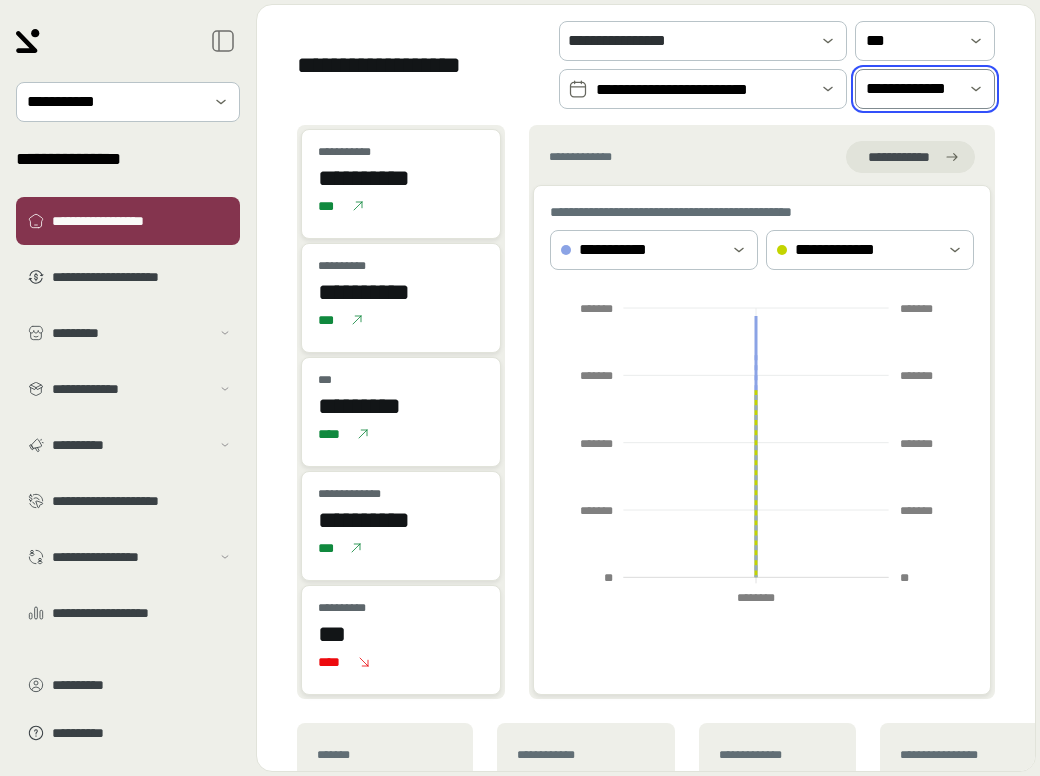 click on "**********" at bounding box center (703, 90) 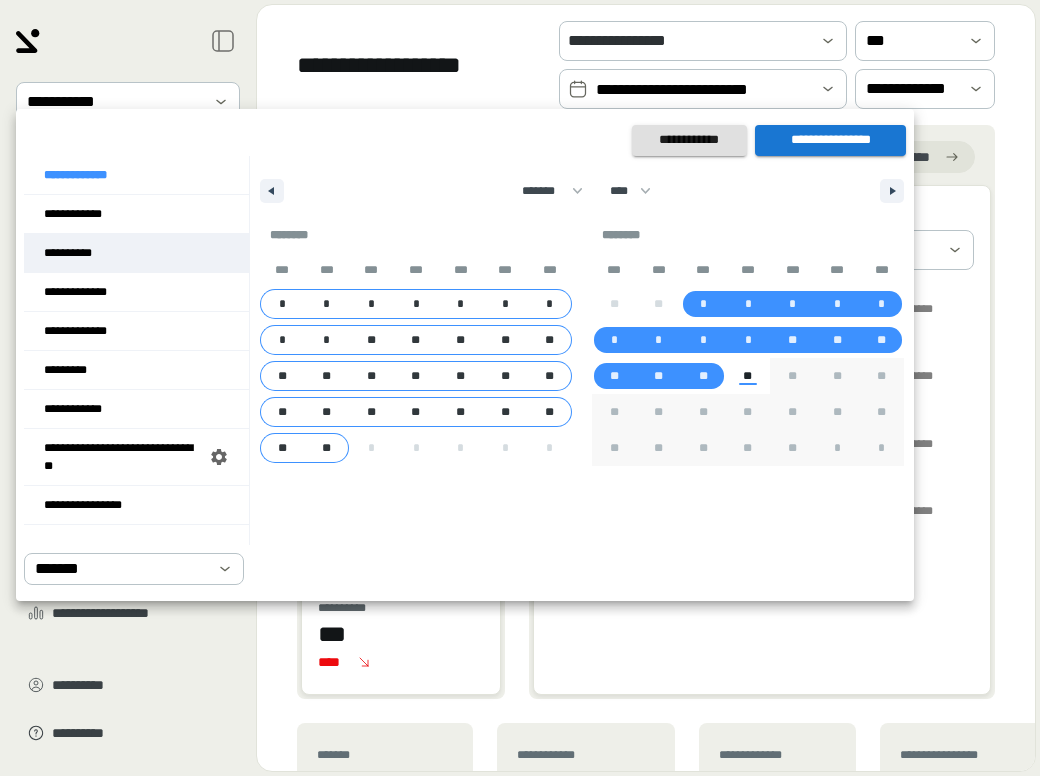 click on "**********" at bounding box center (136, 253) 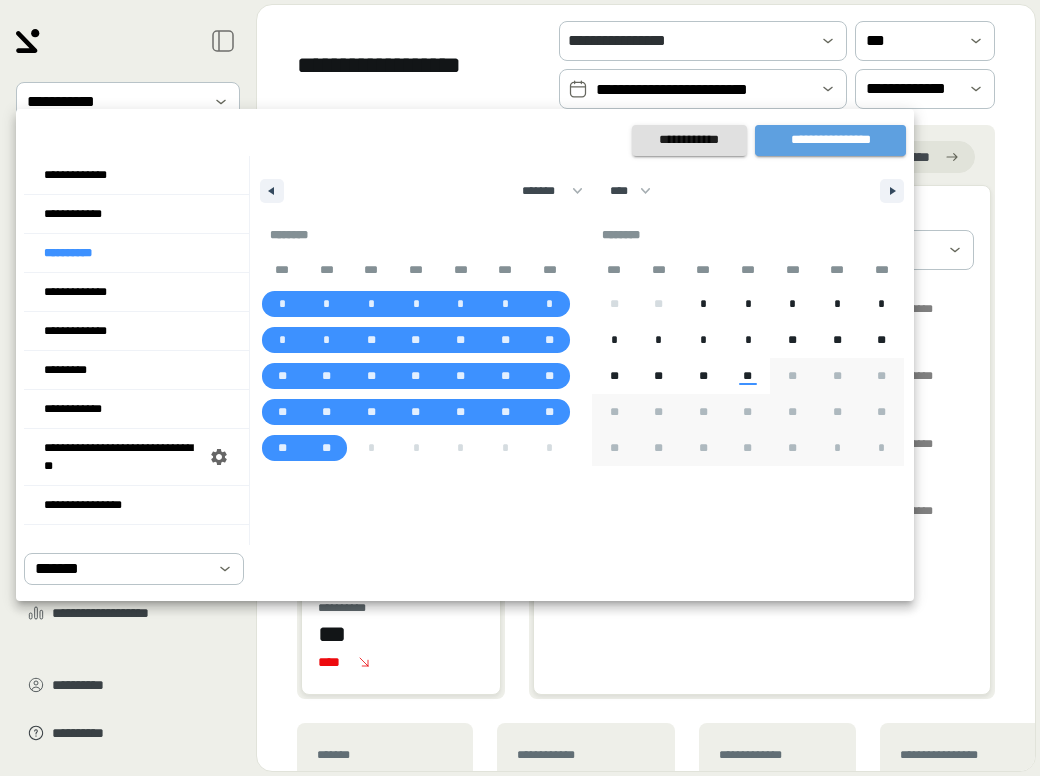 click on "**********" at bounding box center (830, 140) 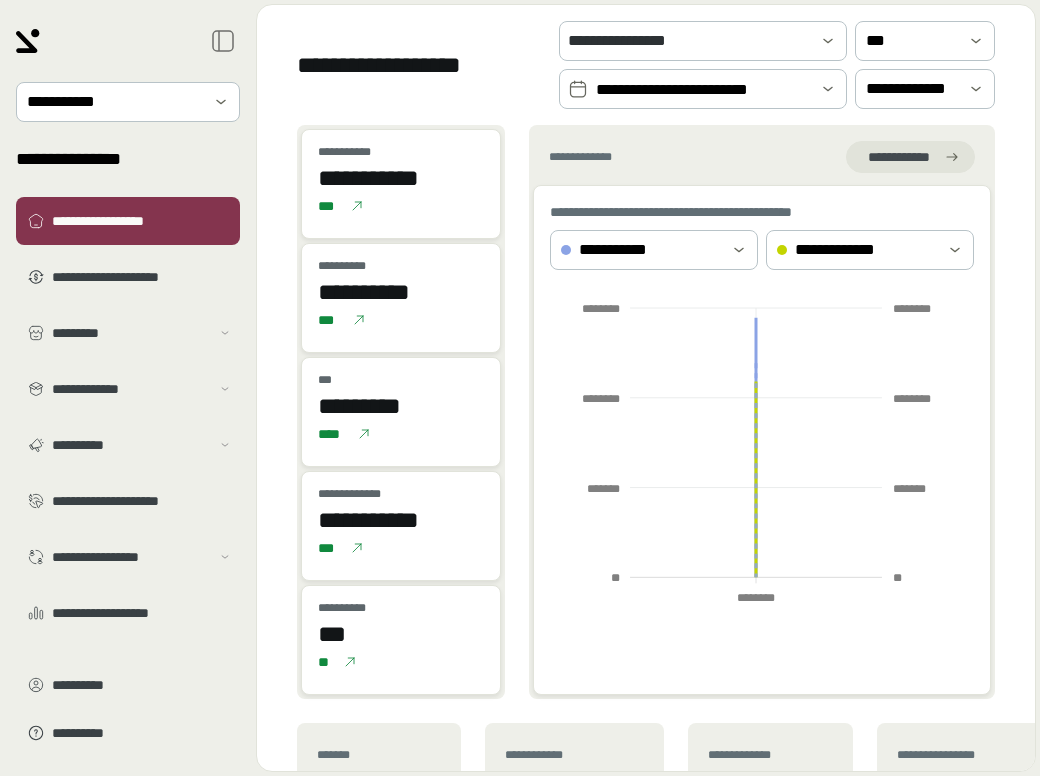 click on "**********" at bounding box center (703, 90) 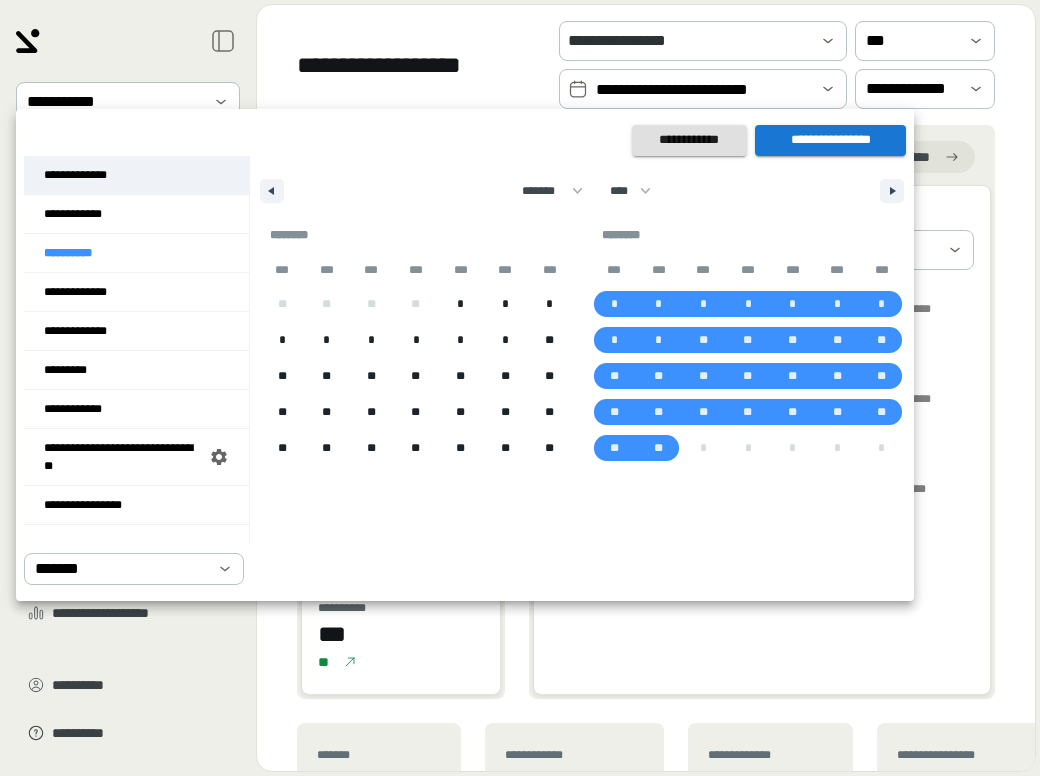 click on "**********" at bounding box center [136, 175] 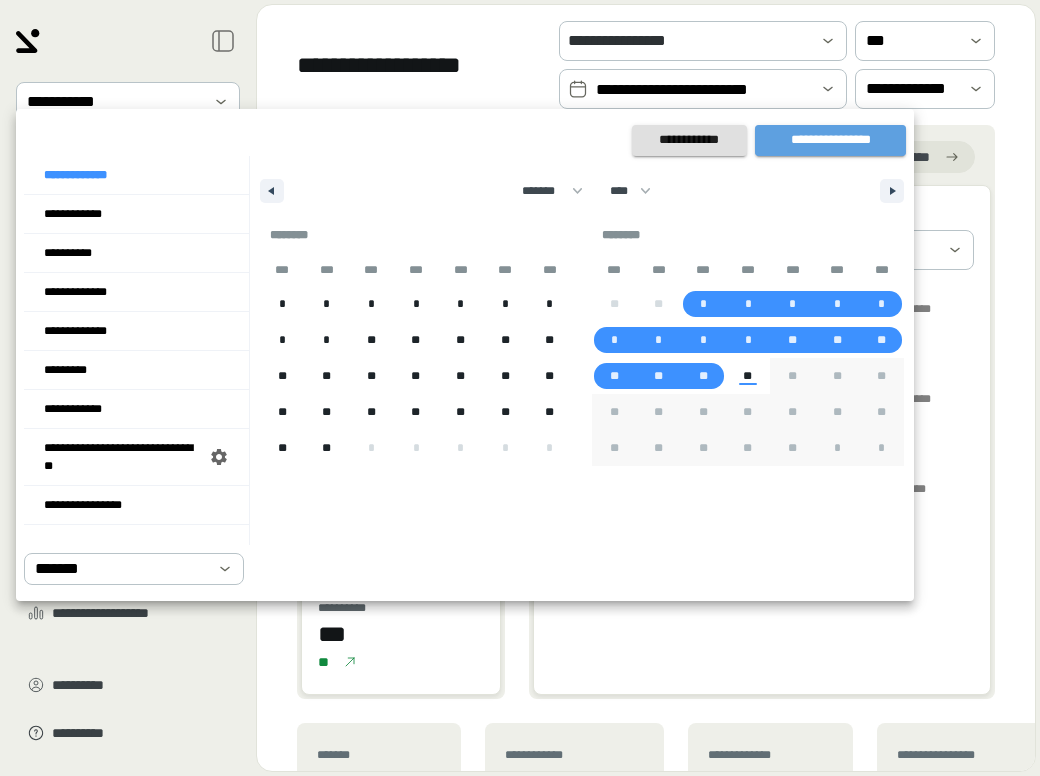 click on "**********" at bounding box center (830, 140) 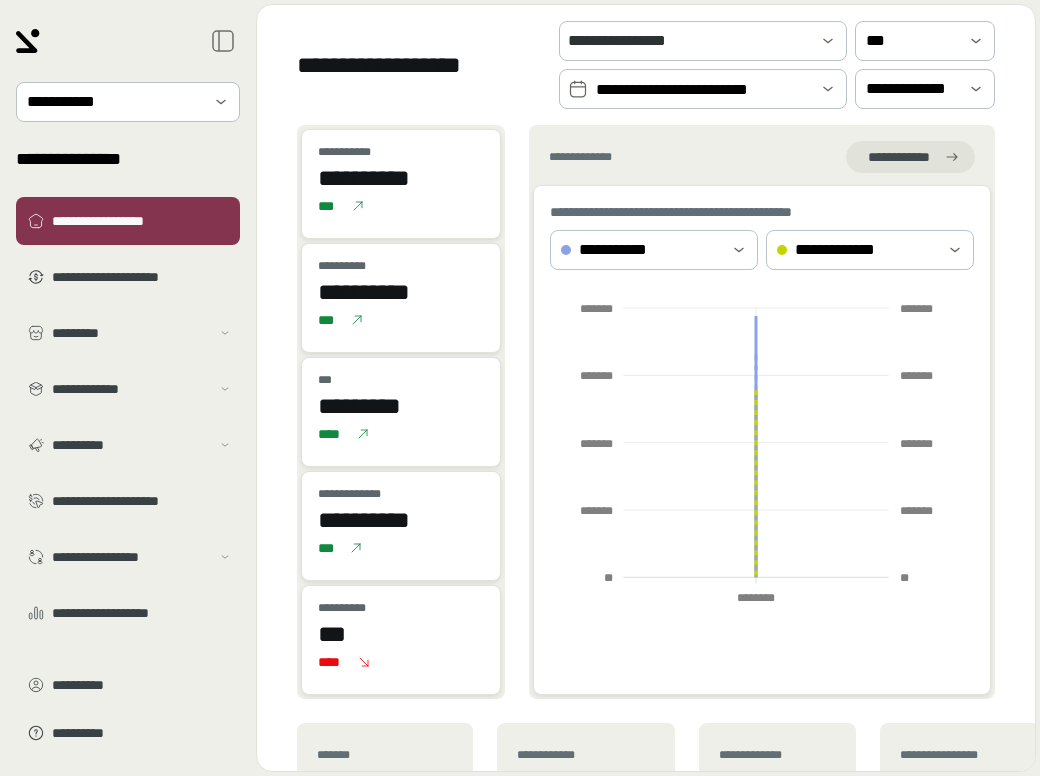 click on "**********" at bounding box center [762, 157] 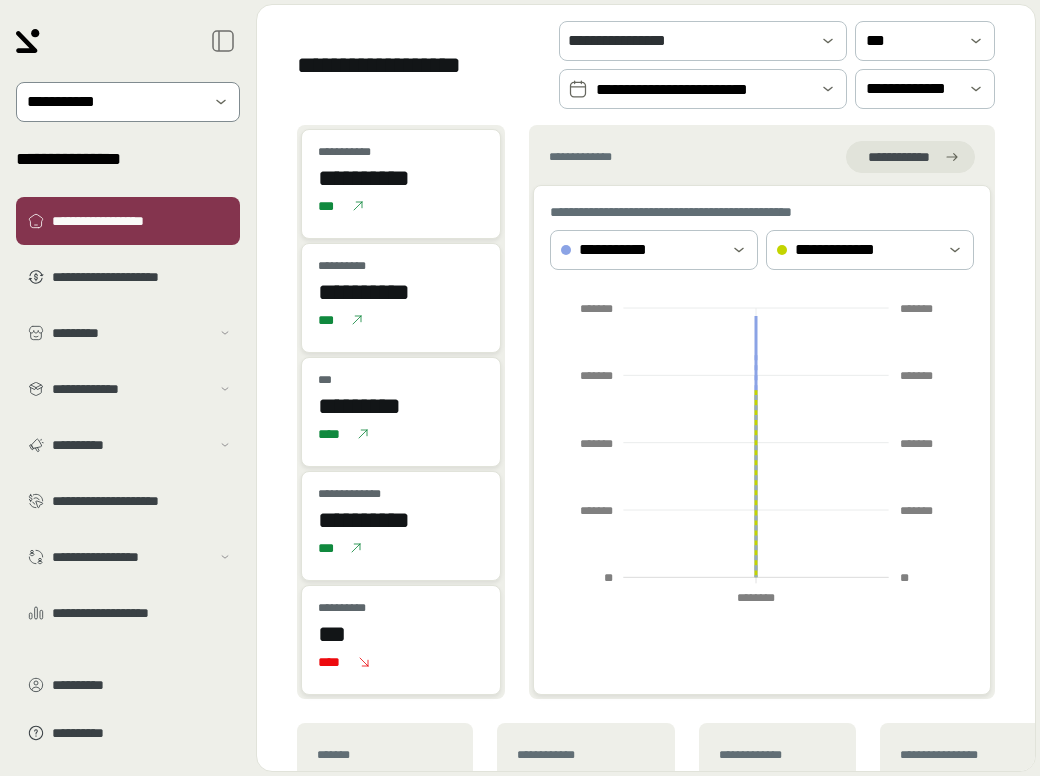 click at bounding box center [114, 102] 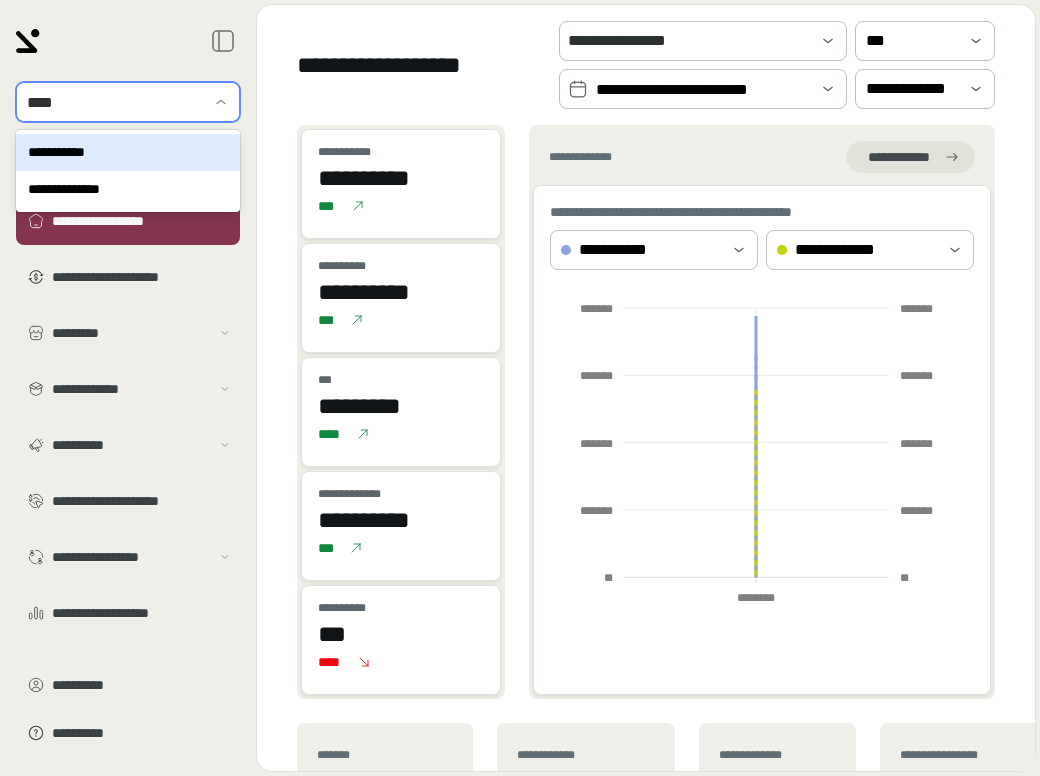 type on "*****" 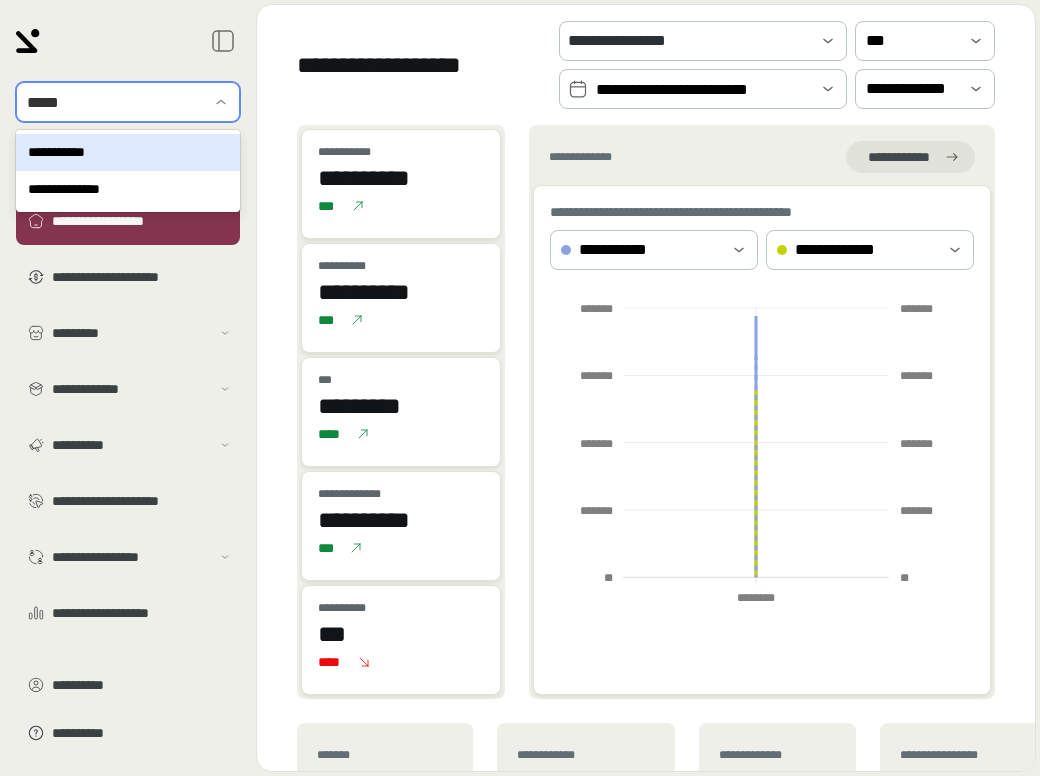 type 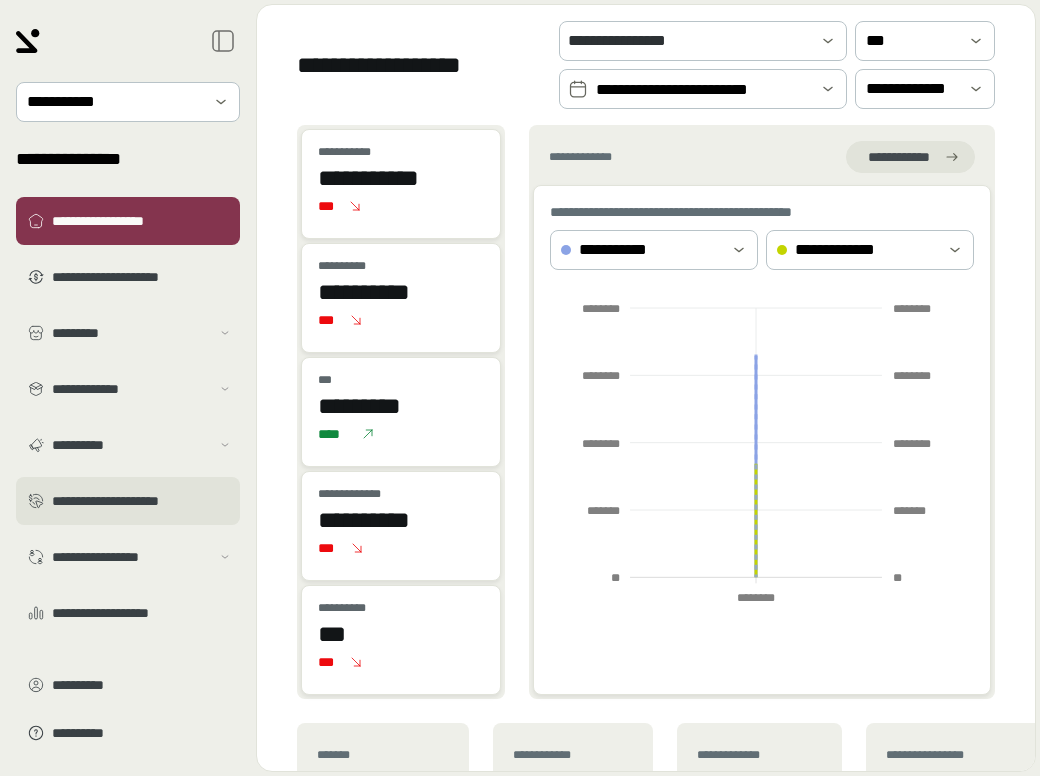 click on "**********" at bounding box center [142, 501] 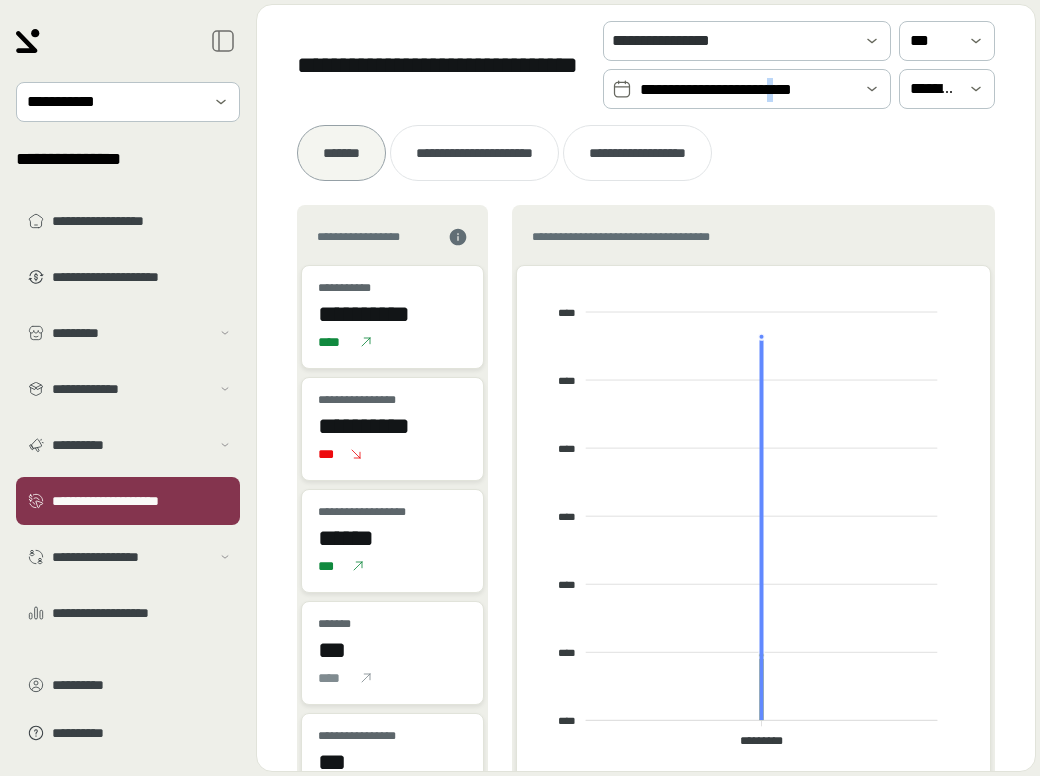 click on "**********" at bounding box center (747, 90) 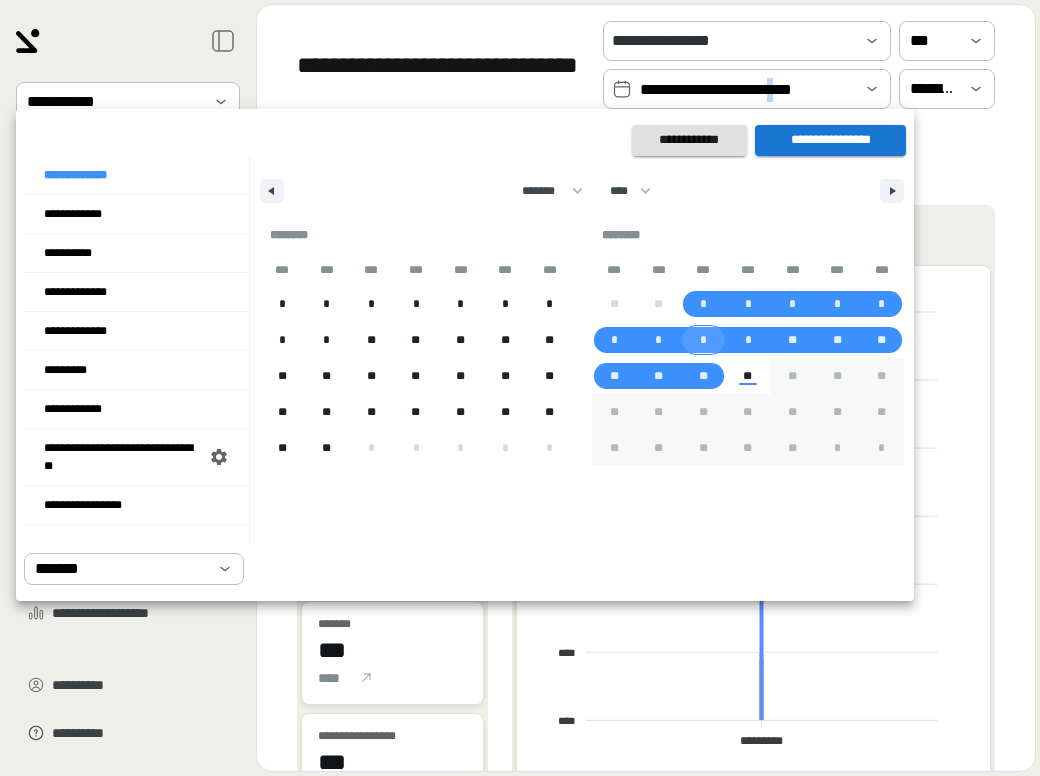 click on "*" at bounding box center [703, 340] 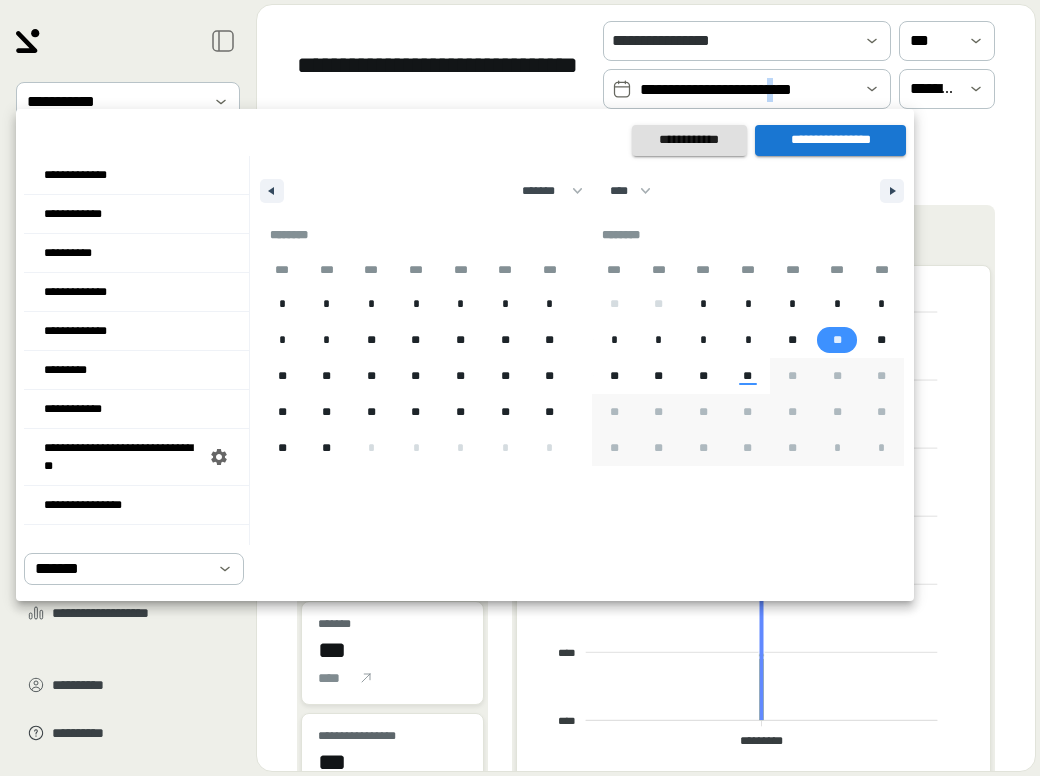 click on "**" at bounding box center (837, 340) 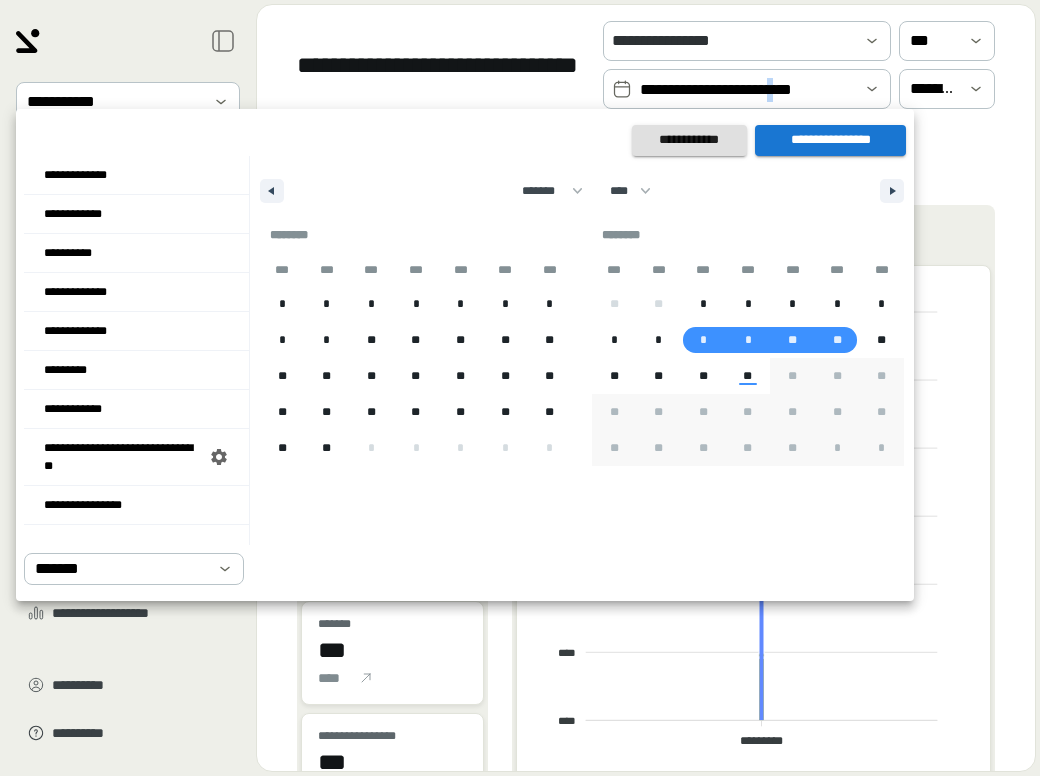 click on "**********" at bounding box center (830, 140) 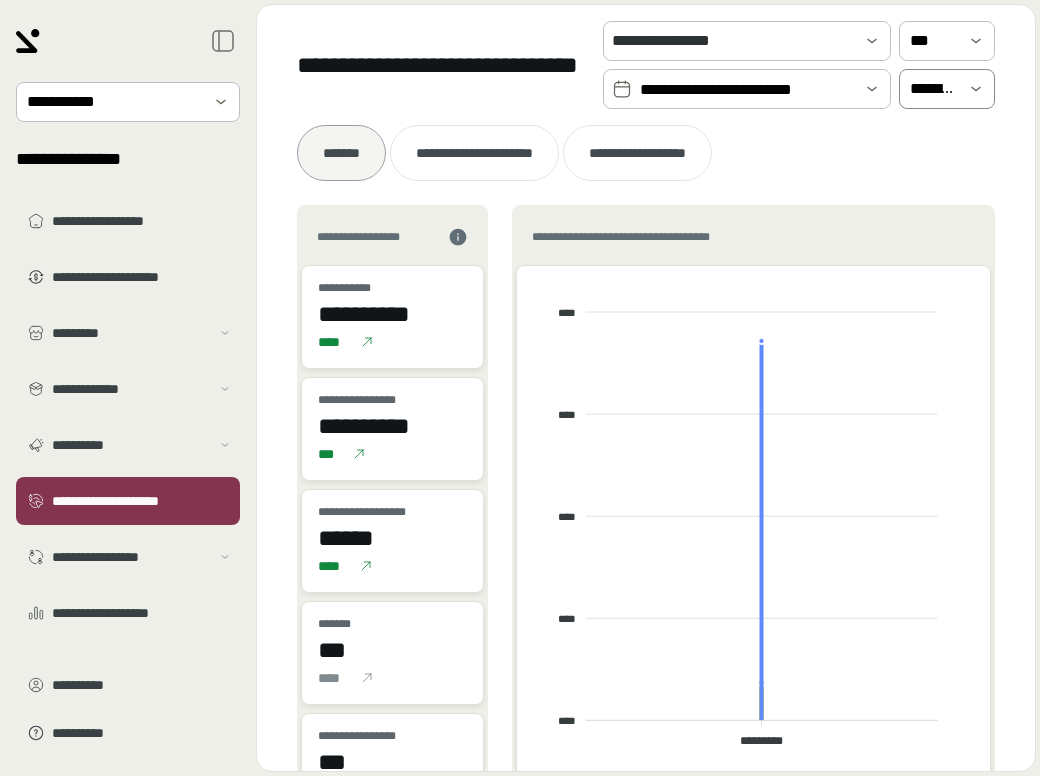 click on "**********" at bounding box center (933, 89) 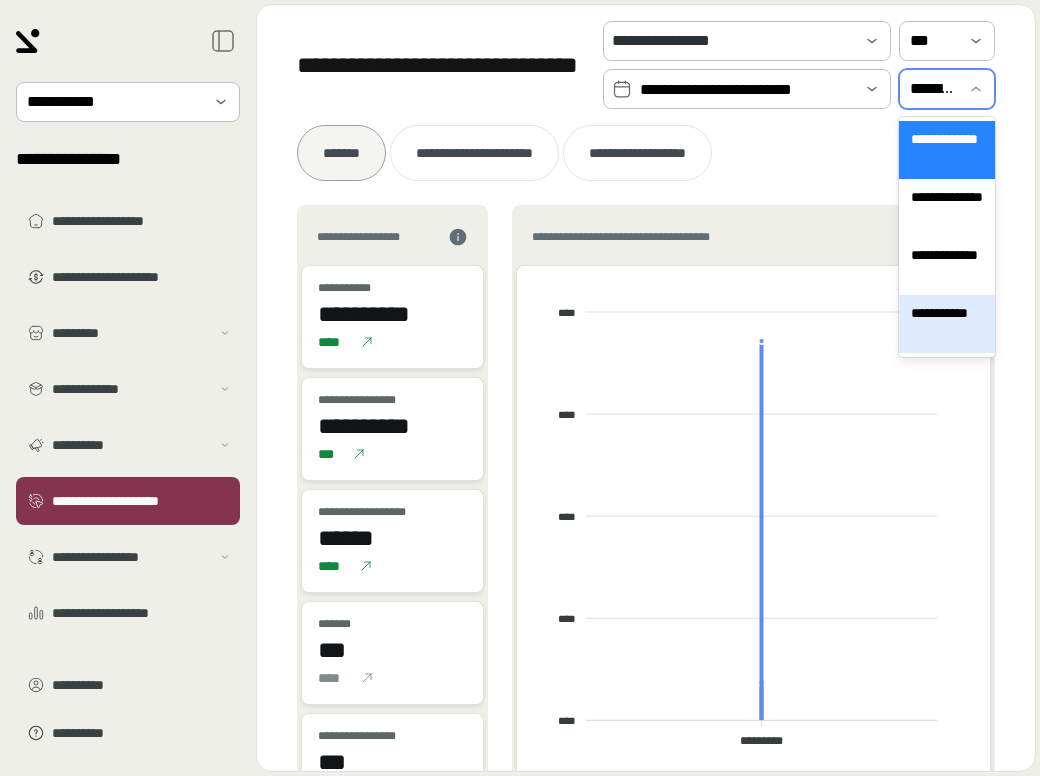 click on "**********" at bounding box center [947, 324] 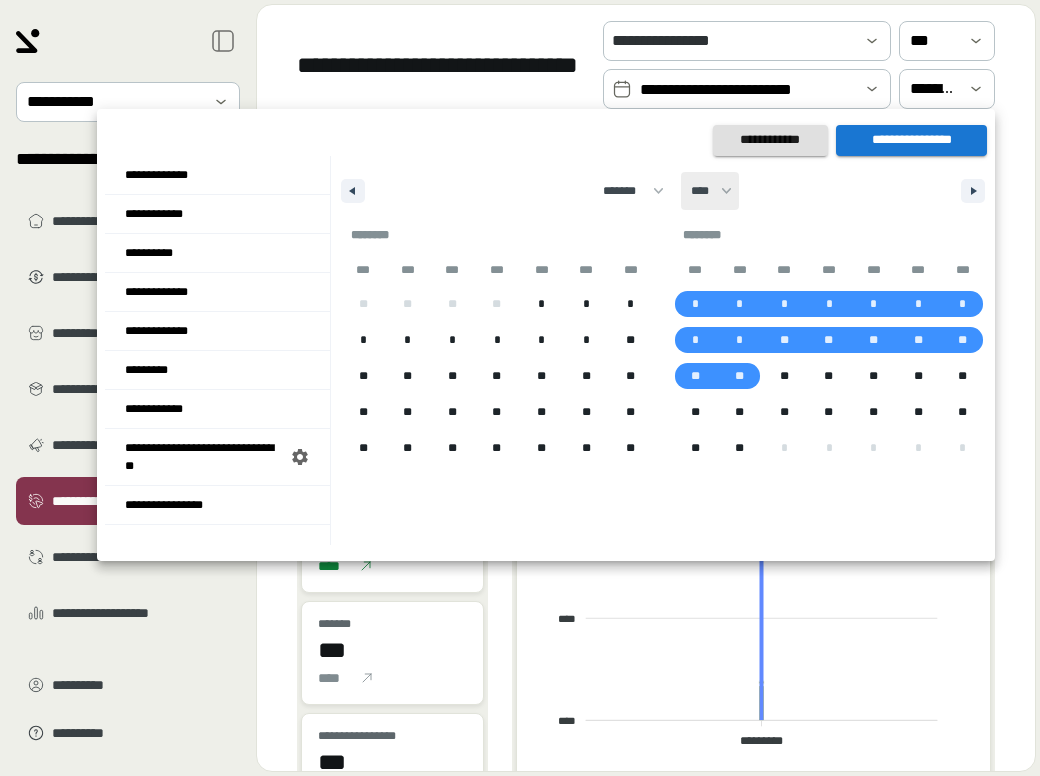click on "**** **** **** **** **** **** **** **** **** **** **** **** **** **** **** **** **** **** **** **** **** **** **** **** **** **** **** **** **** **** **** **** **** **** **** **** **** **** **** **** **** **** **** **** **** **** **** **** **** **** **** **** **** **** **** **** **** **** **** **** **** **** **** **** **** **** **** **** **** **** **** **** **** **** **** **** **** **** **** **** **** **** **** **** **** **** **** **** **** **** **** **** **** **** **** **** **** **** **** **** ****" at bounding box center (710, 191) 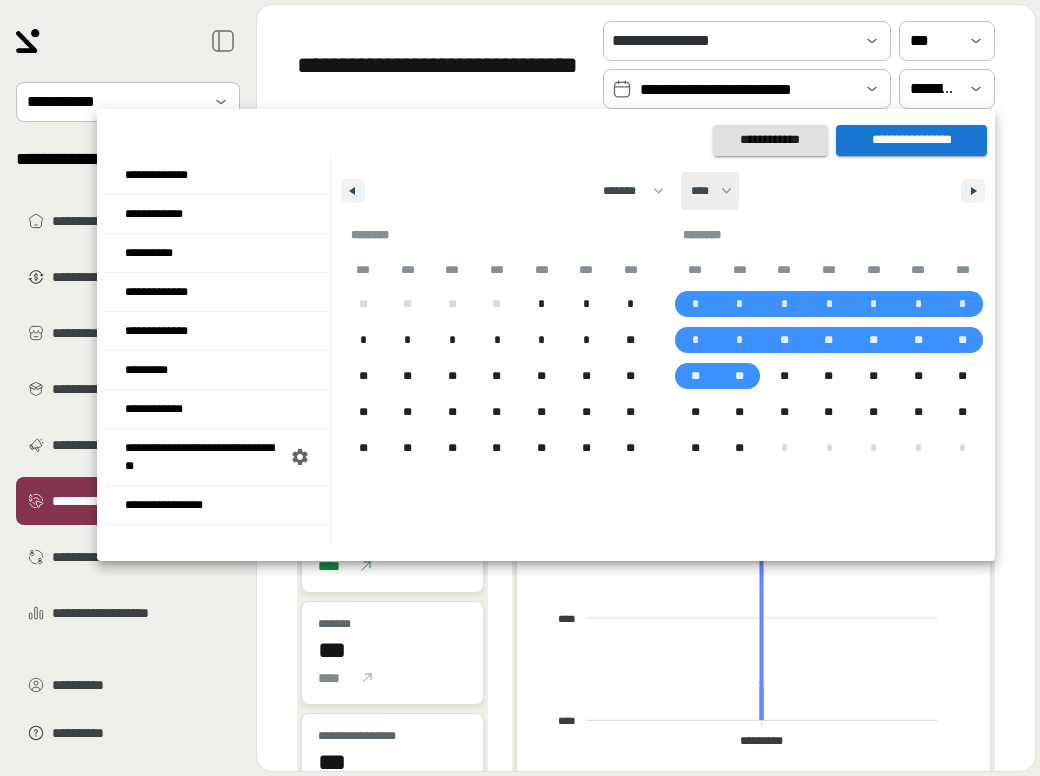 select on "****" 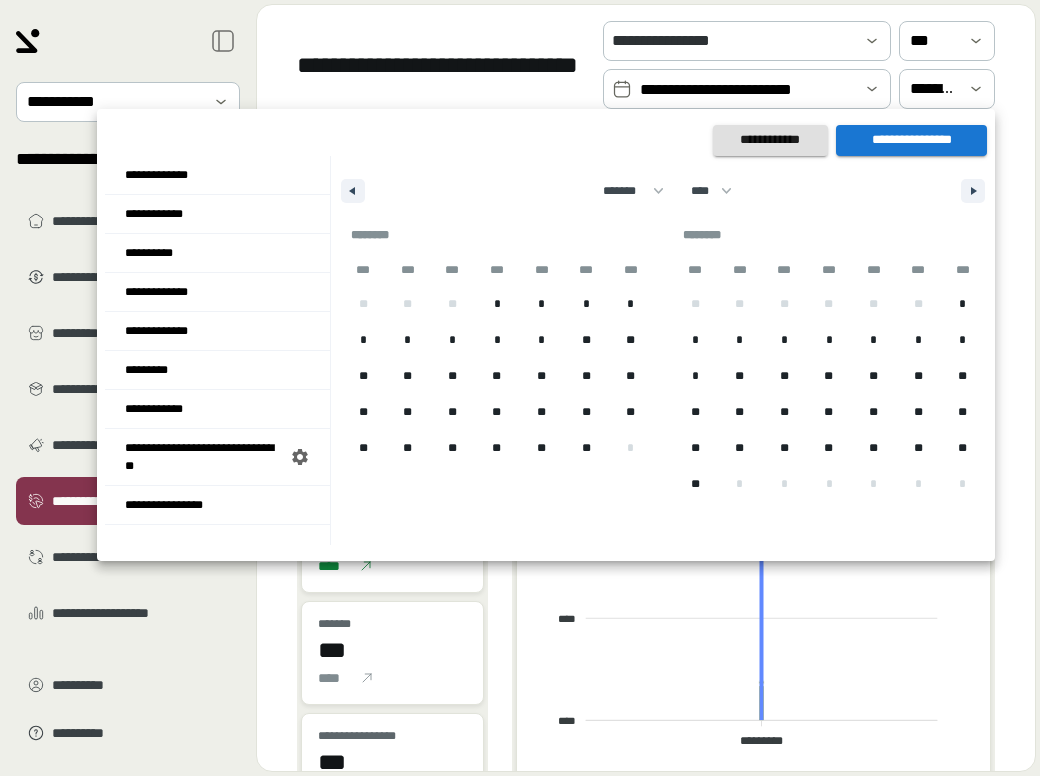 click on "******* ******** ***** ***** *** **** **** ****** ********* ******* ******** ******** **** **** **** **** **** **** **** **** **** **** **** **** **** **** **** **** **** **** **** **** **** **** **** **** **** **** **** **** **** **** **** **** **** **** **** **** **** **** **** **** **** **** **** **** **** **** **** **** **** **** **** **** **** **** **** **** **** **** **** **** **** **** **** **** **** **** **** **** **** **** **** **** **** **** **** **** **** **** **** **** **** **** **** **** **** **** **** **** **** **** **** **** **** **** **** **** **** **** **** **** ****" at bounding box center [663, 186] 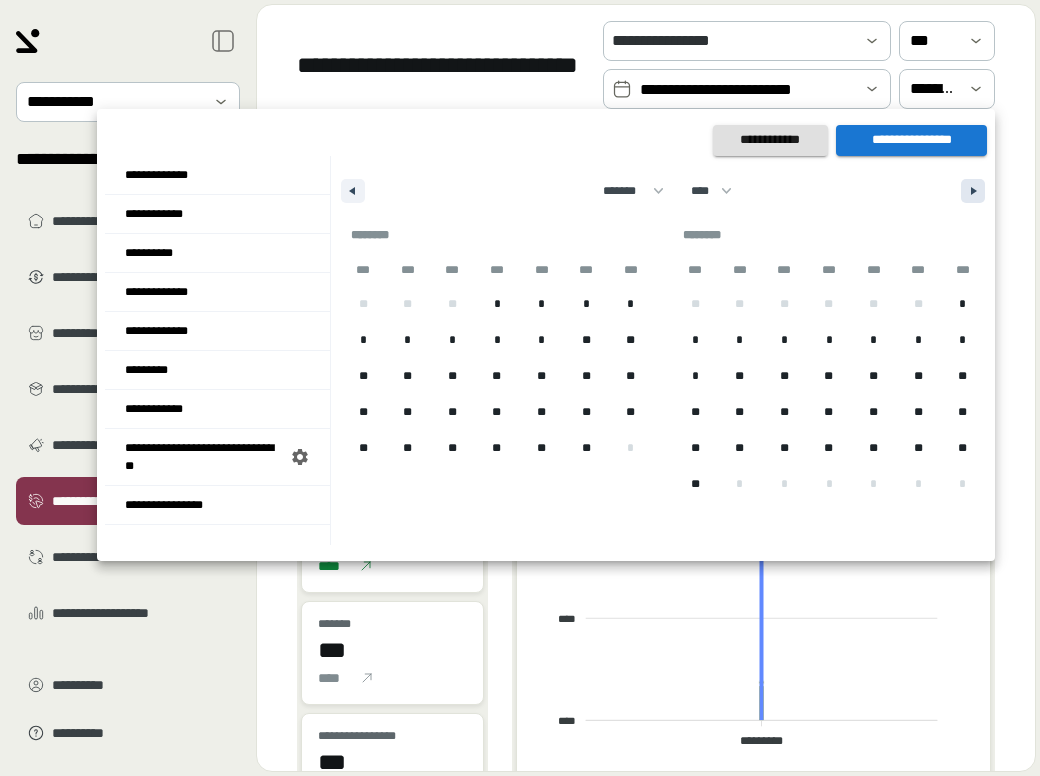 click at bounding box center (973, 191) 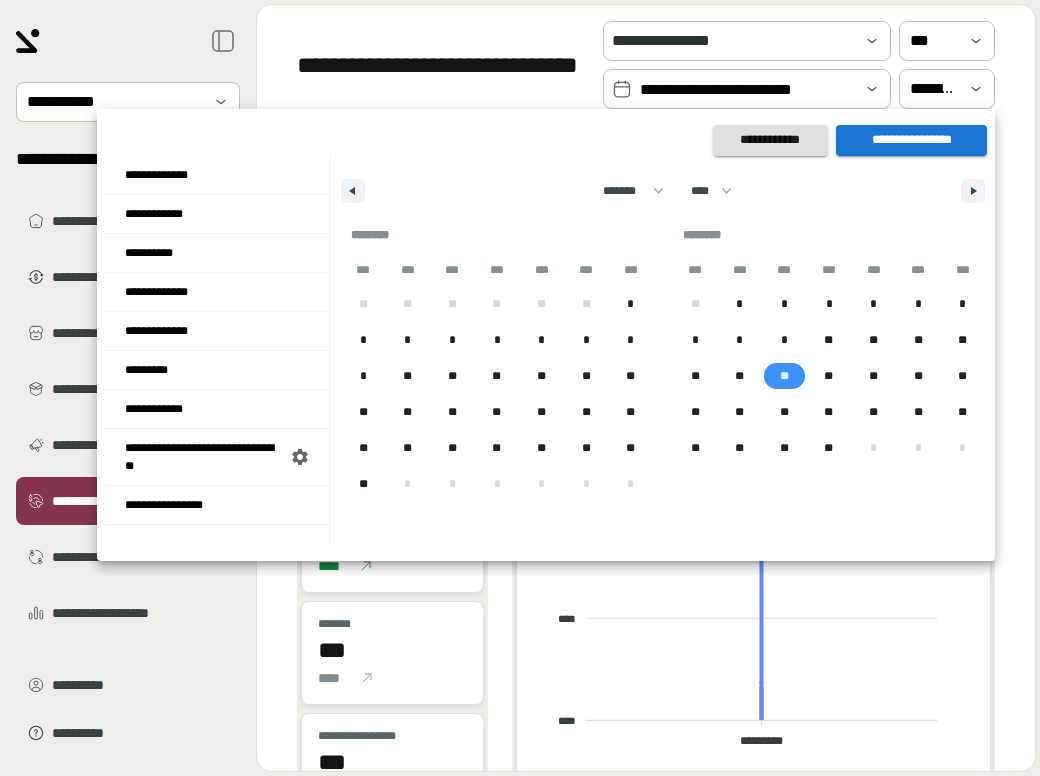 click on "**" at bounding box center [784, 376] 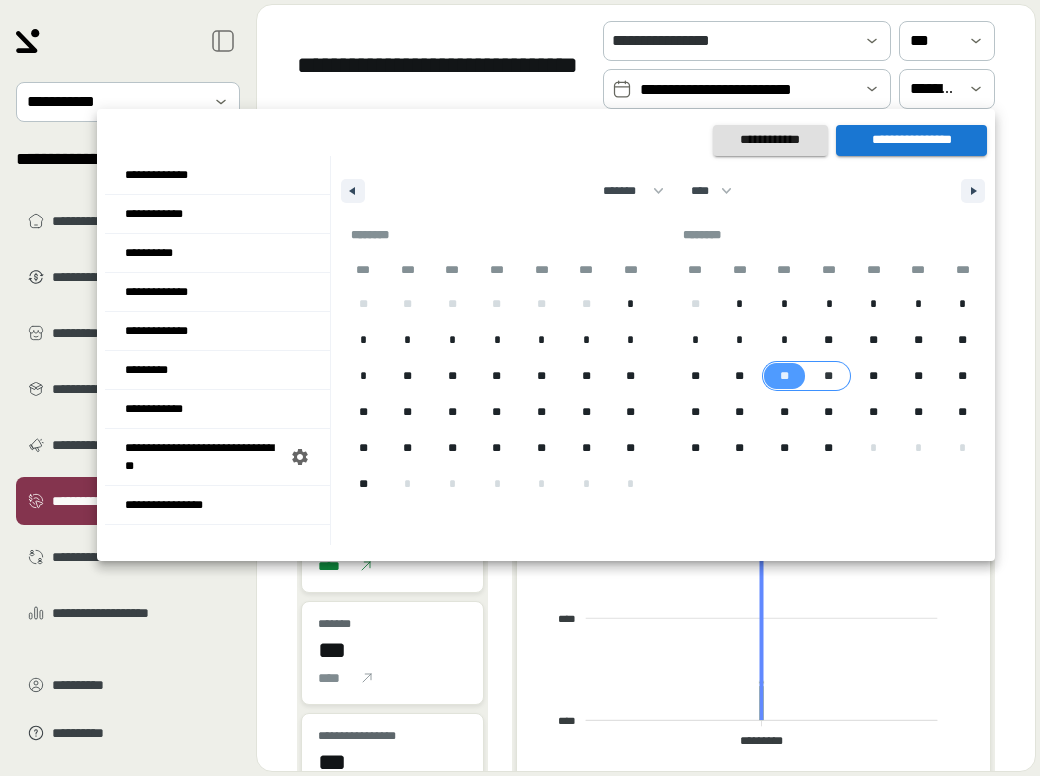 click on "**" at bounding box center [828, 376] 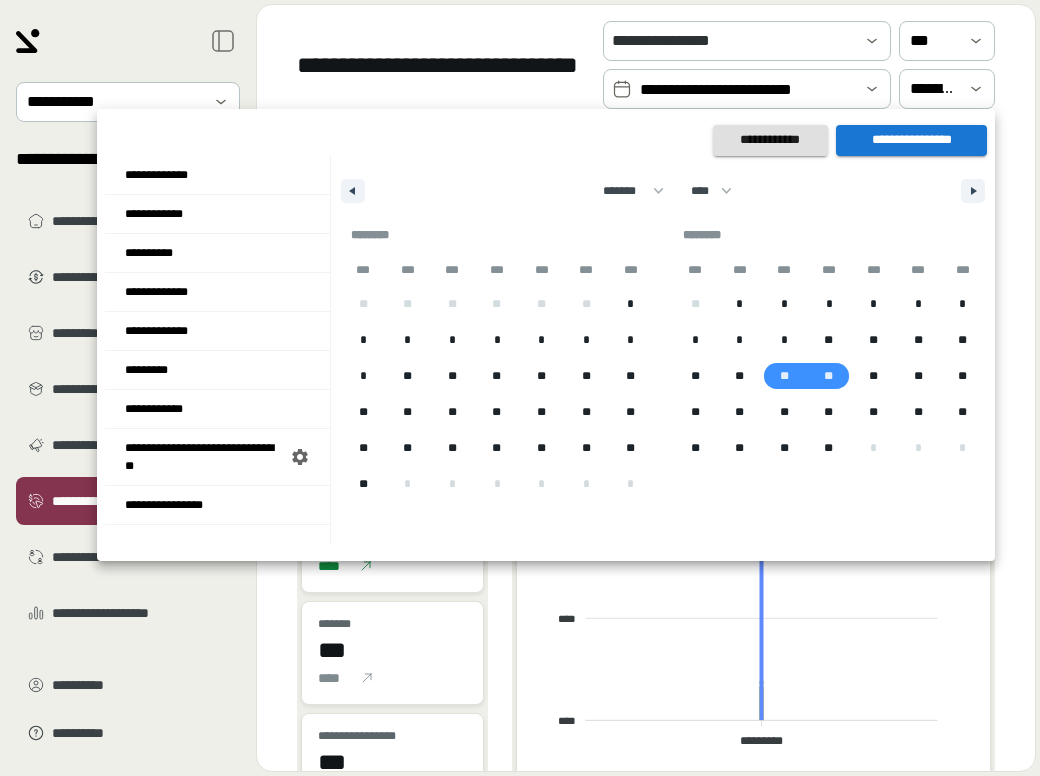 click on "**********" at bounding box center (911, 140) 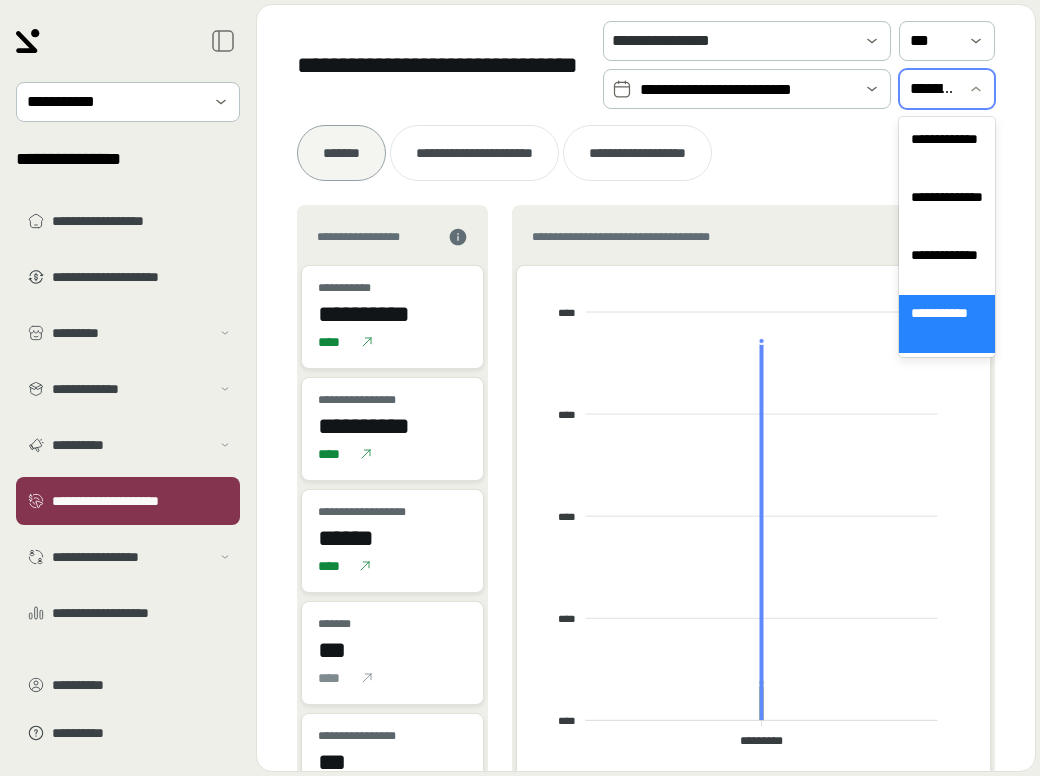 click on "**********" at bounding box center [933, 89] 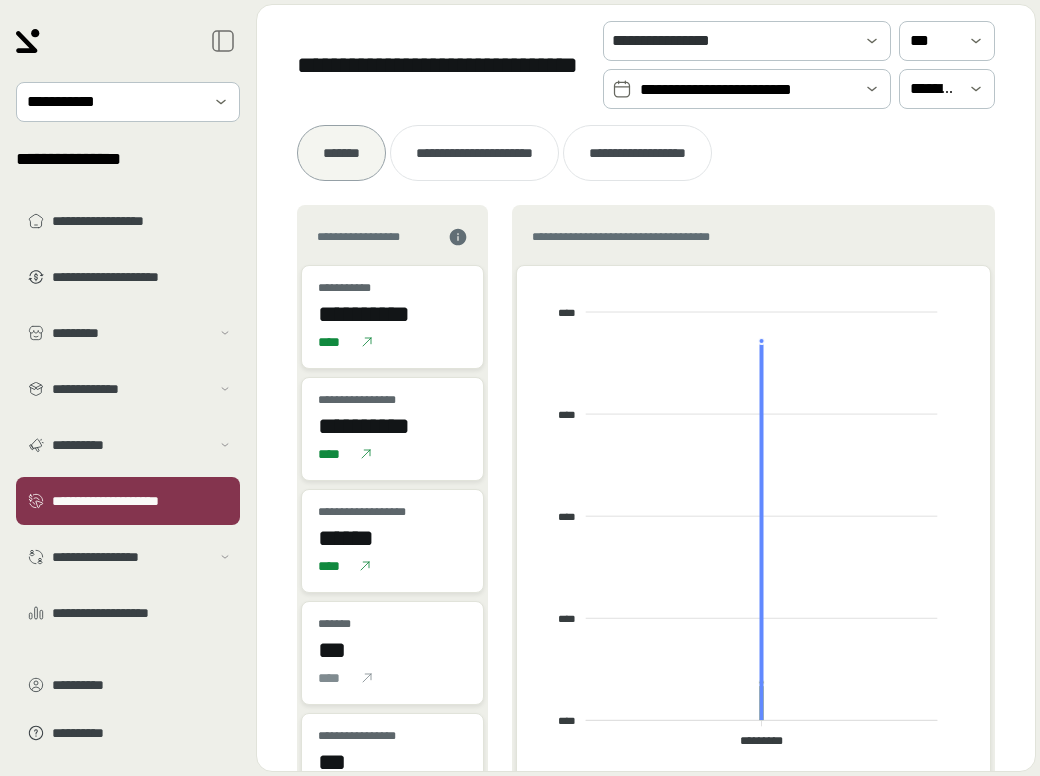 click on "[FIRST] [LAST] [PHONE] [EMAIL]" at bounding box center [753, 513] 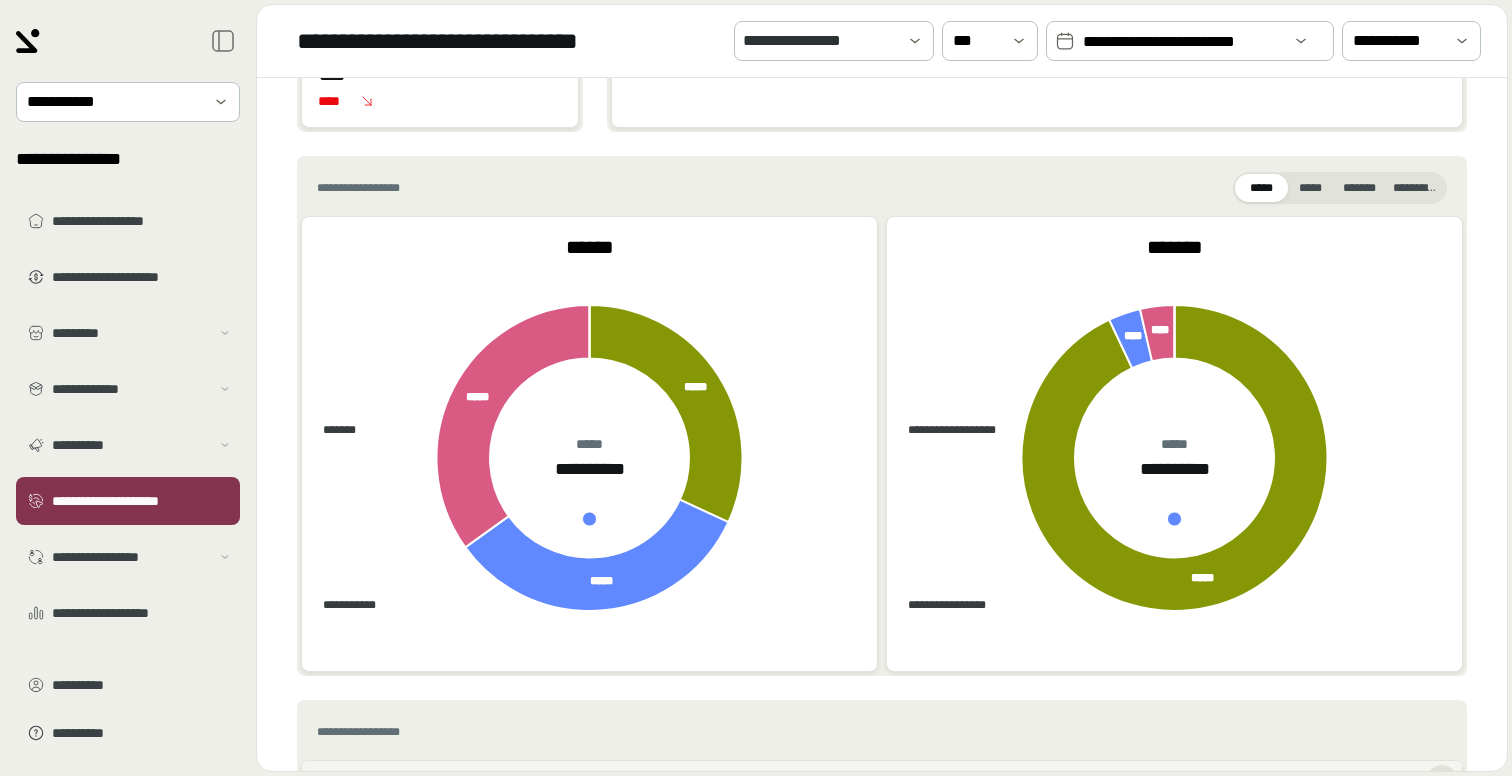 scroll, scrollTop: 640, scrollLeft: 0, axis: vertical 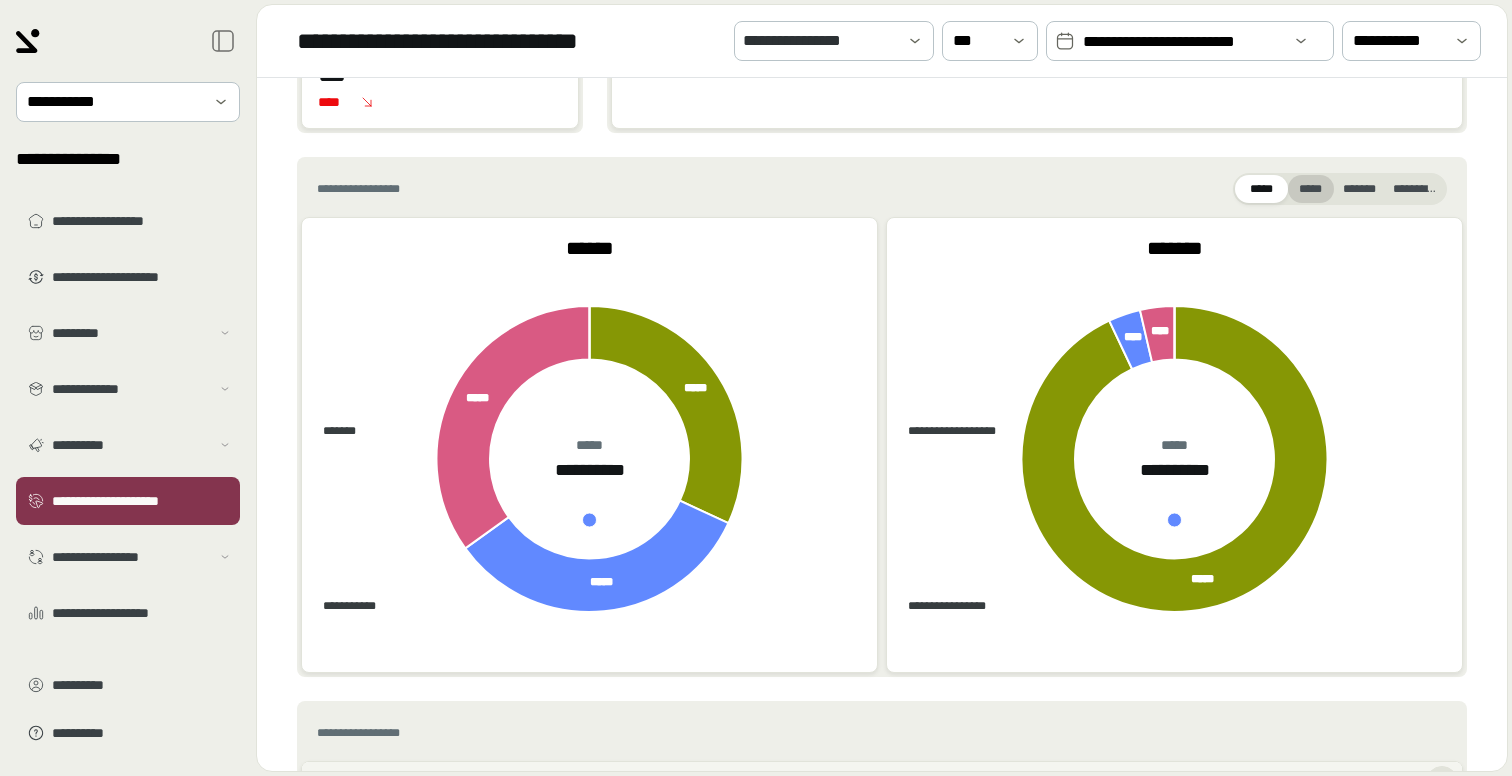 click on "*****" at bounding box center (1311, 189) 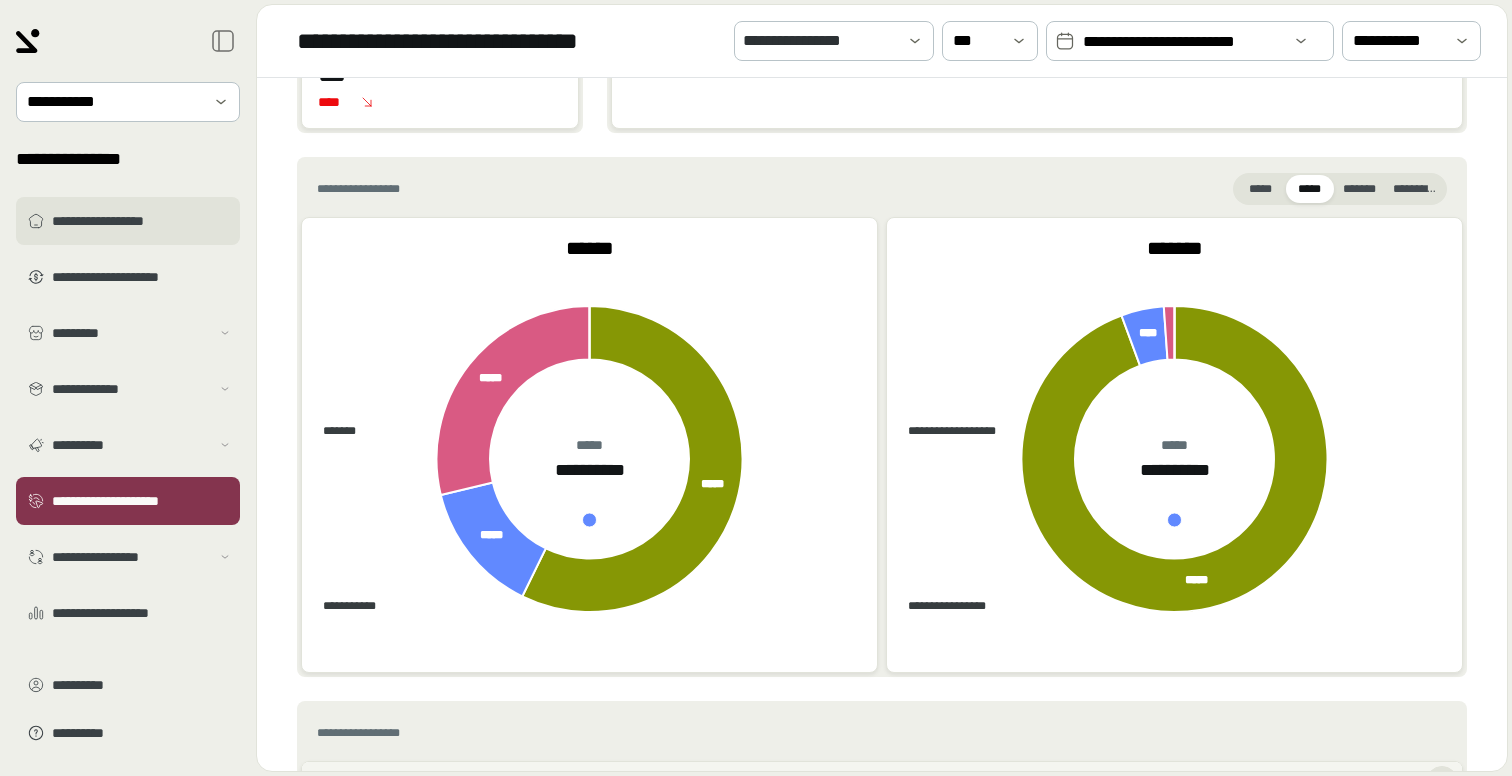 click on "**********" at bounding box center [142, 221] 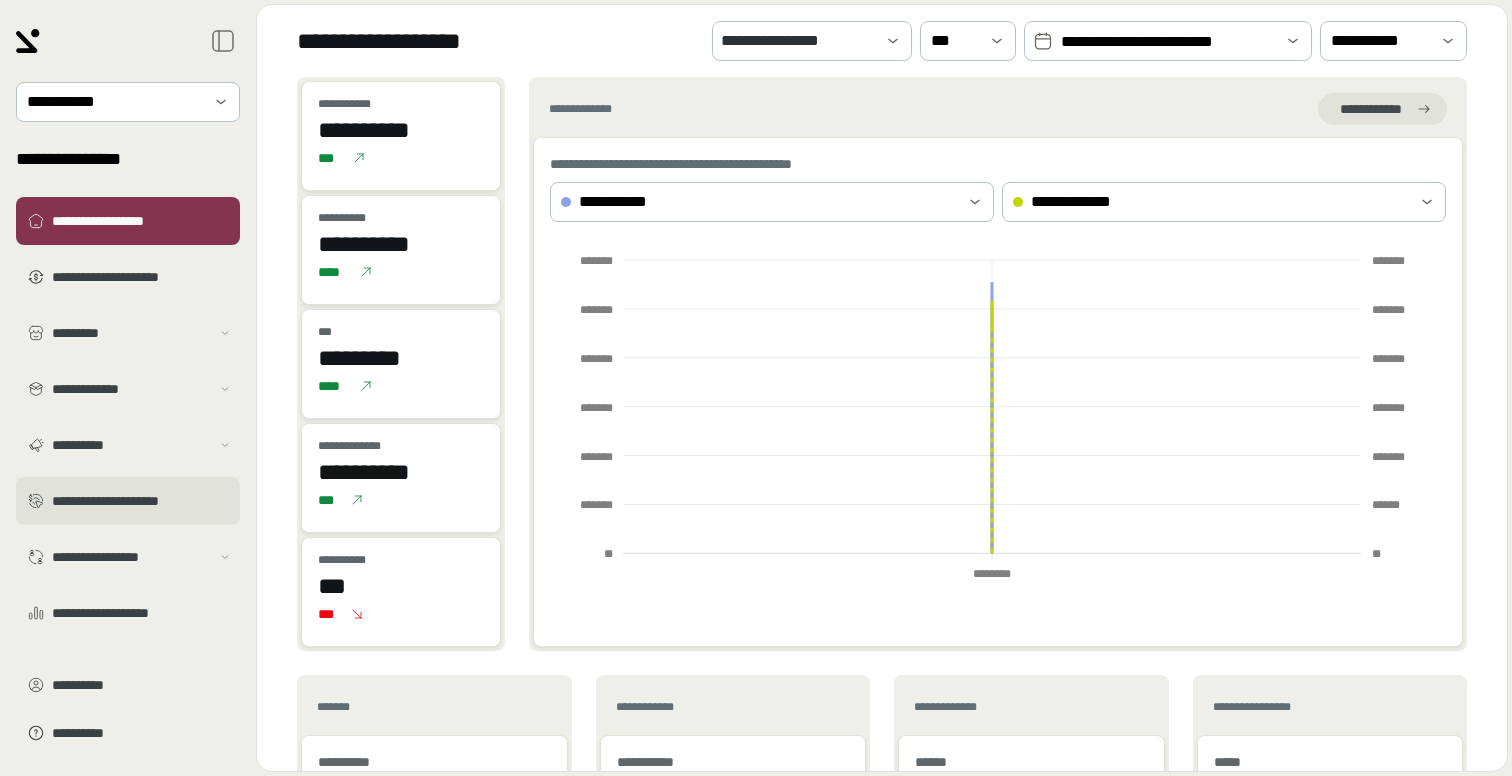 click on "**********" at bounding box center [142, 501] 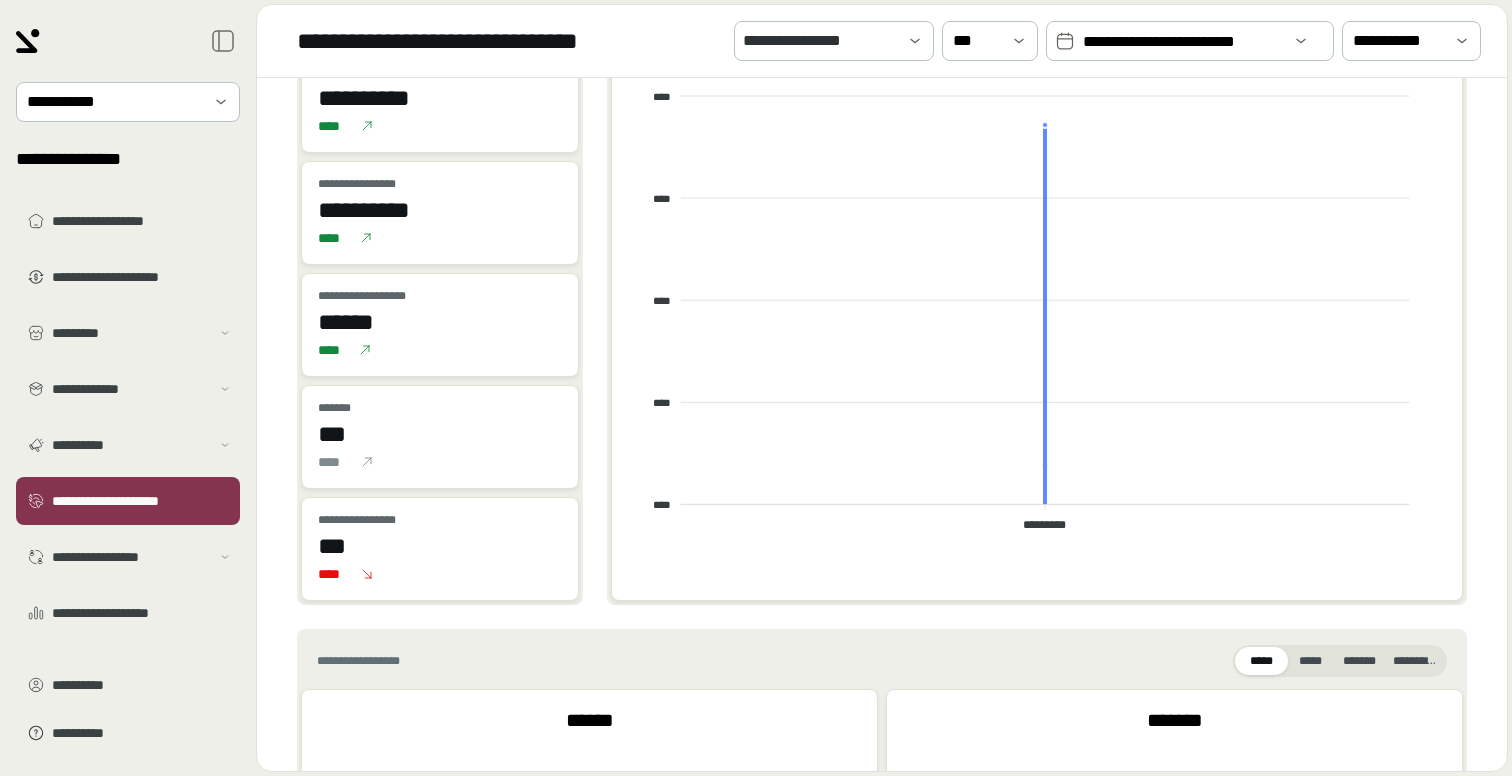 scroll, scrollTop: 0, scrollLeft: 0, axis: both 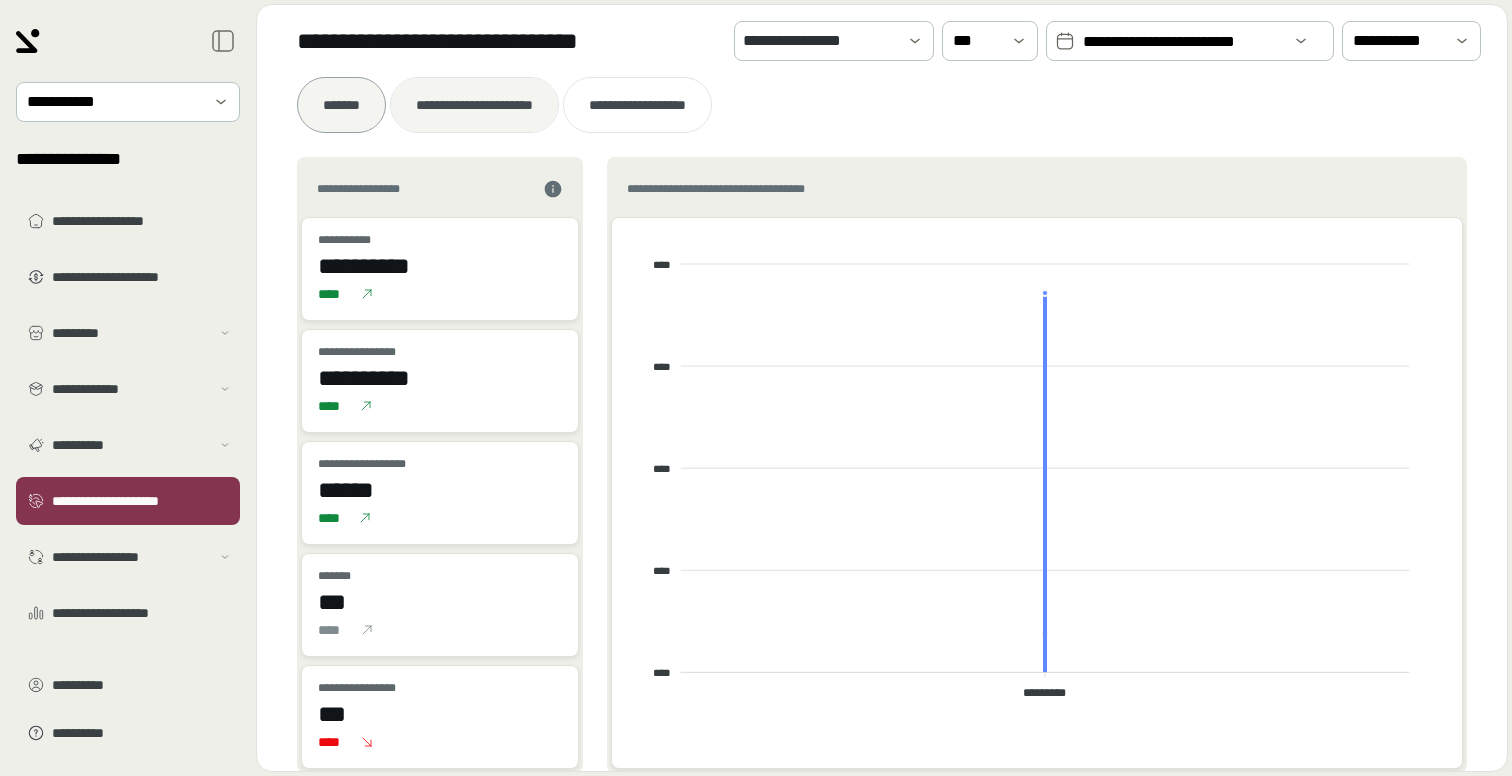 click at bounding box center (474, 105) 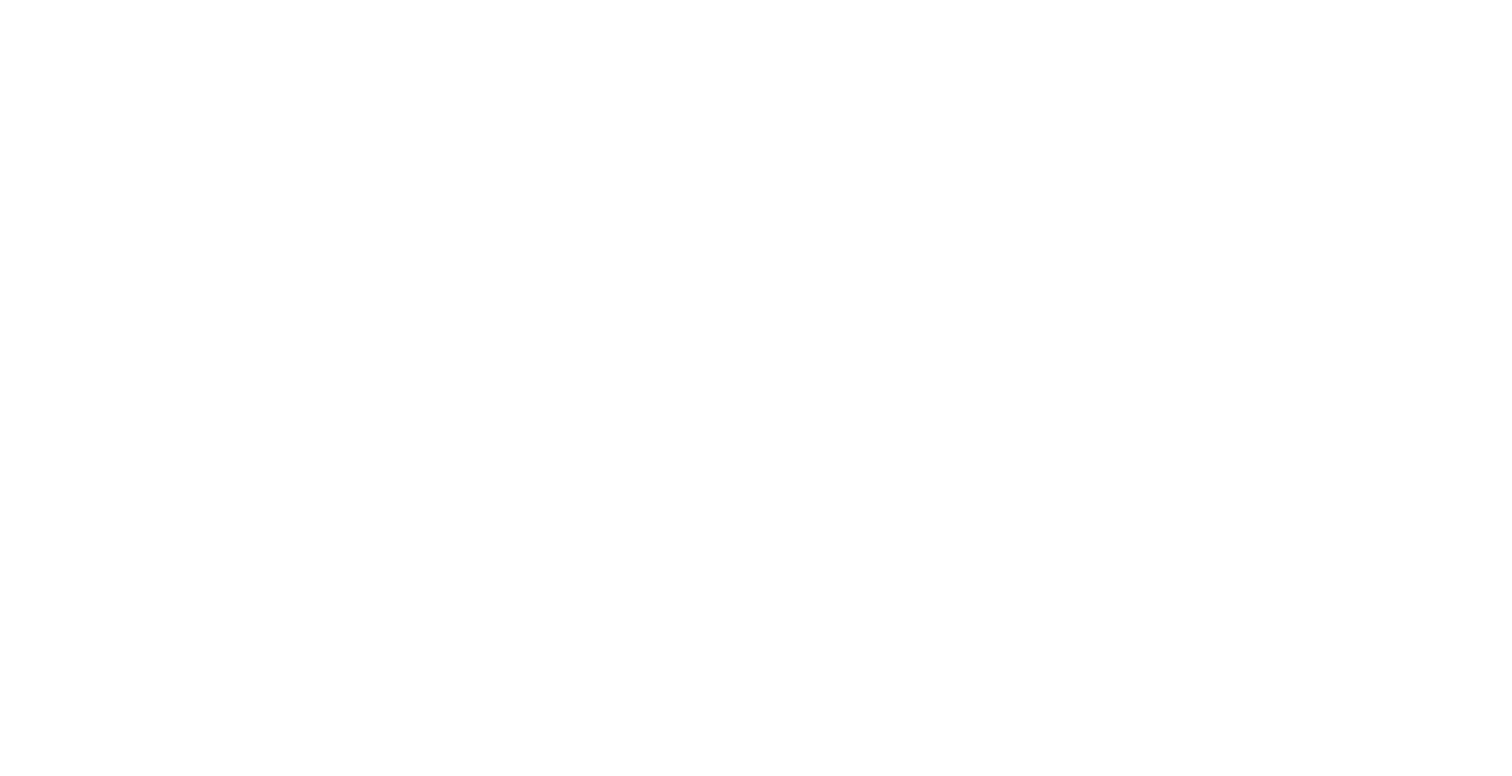 scroll, scrollTop: 0, scrollLeft: 0, axis: both 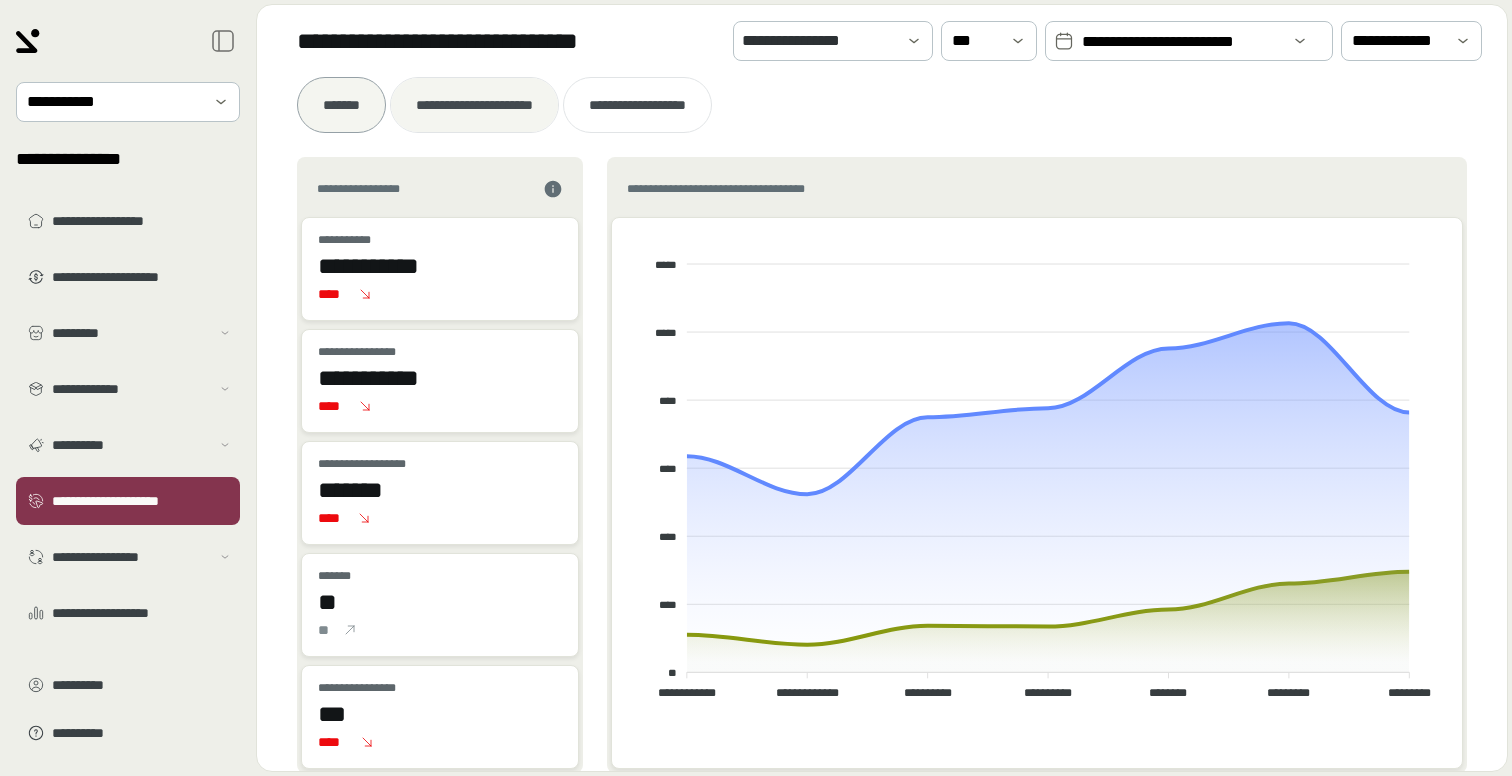 click at bounding box center (474, 105) 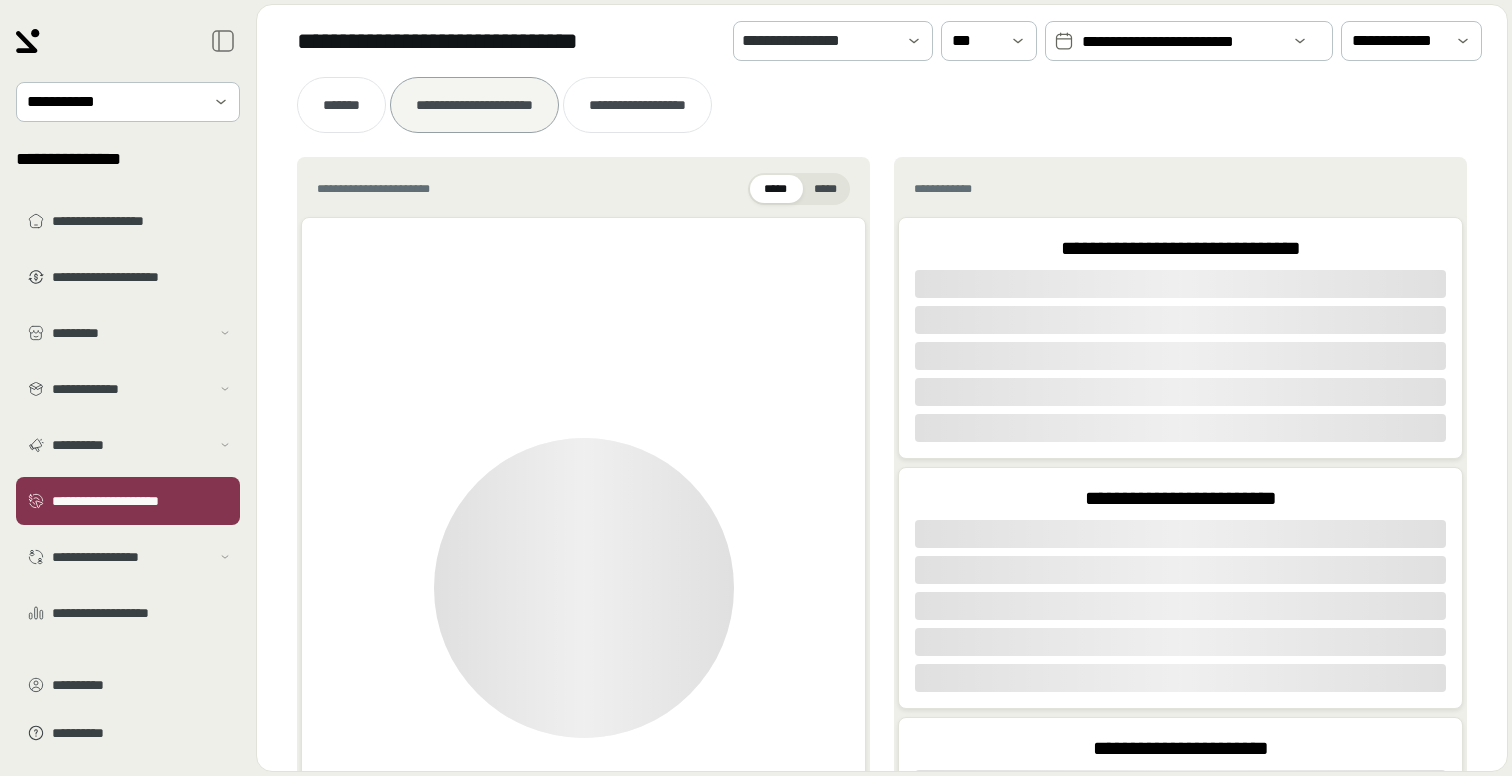 click on "**********" at bounding box center (1181, 42) 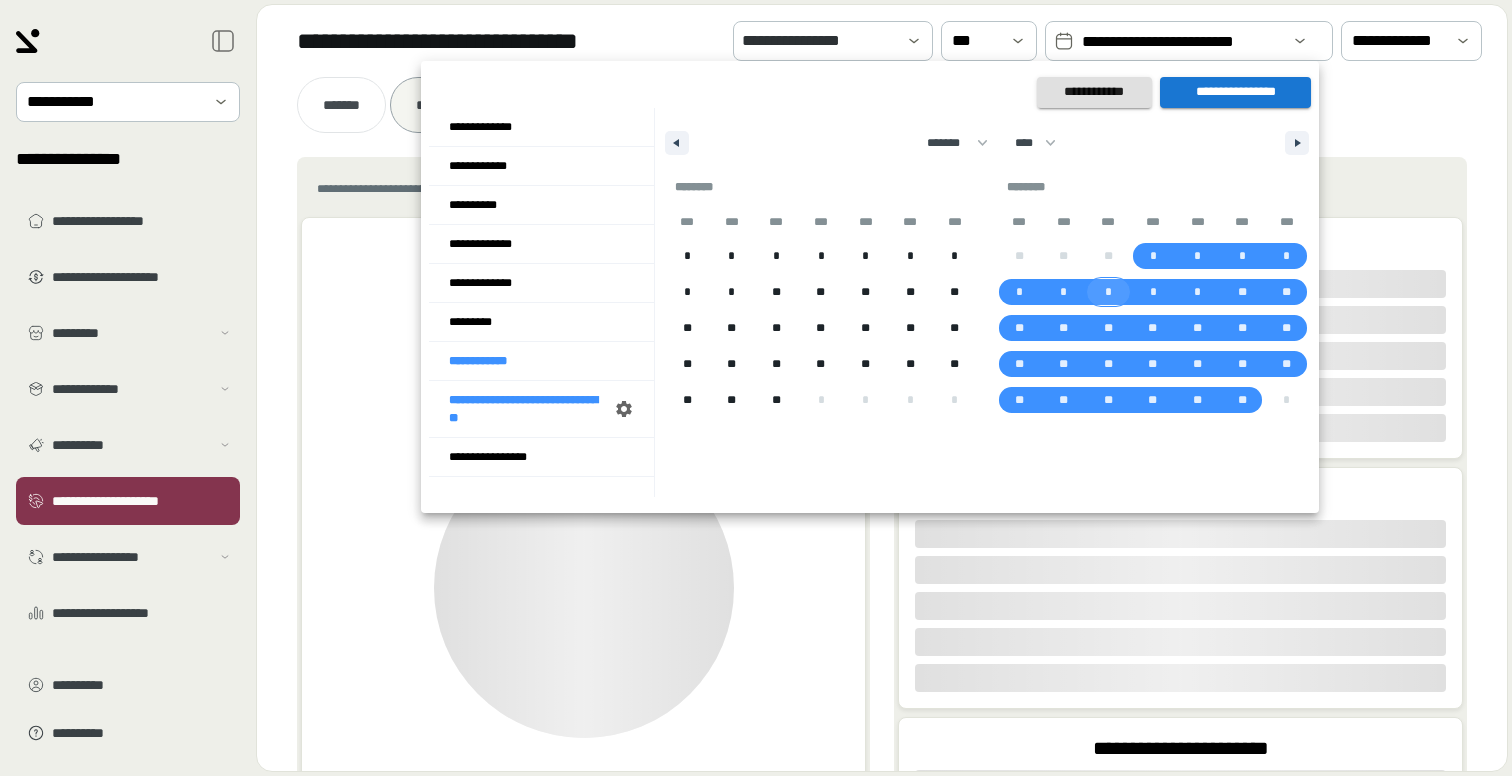 click on "*" at bounding box center [1108, 292] 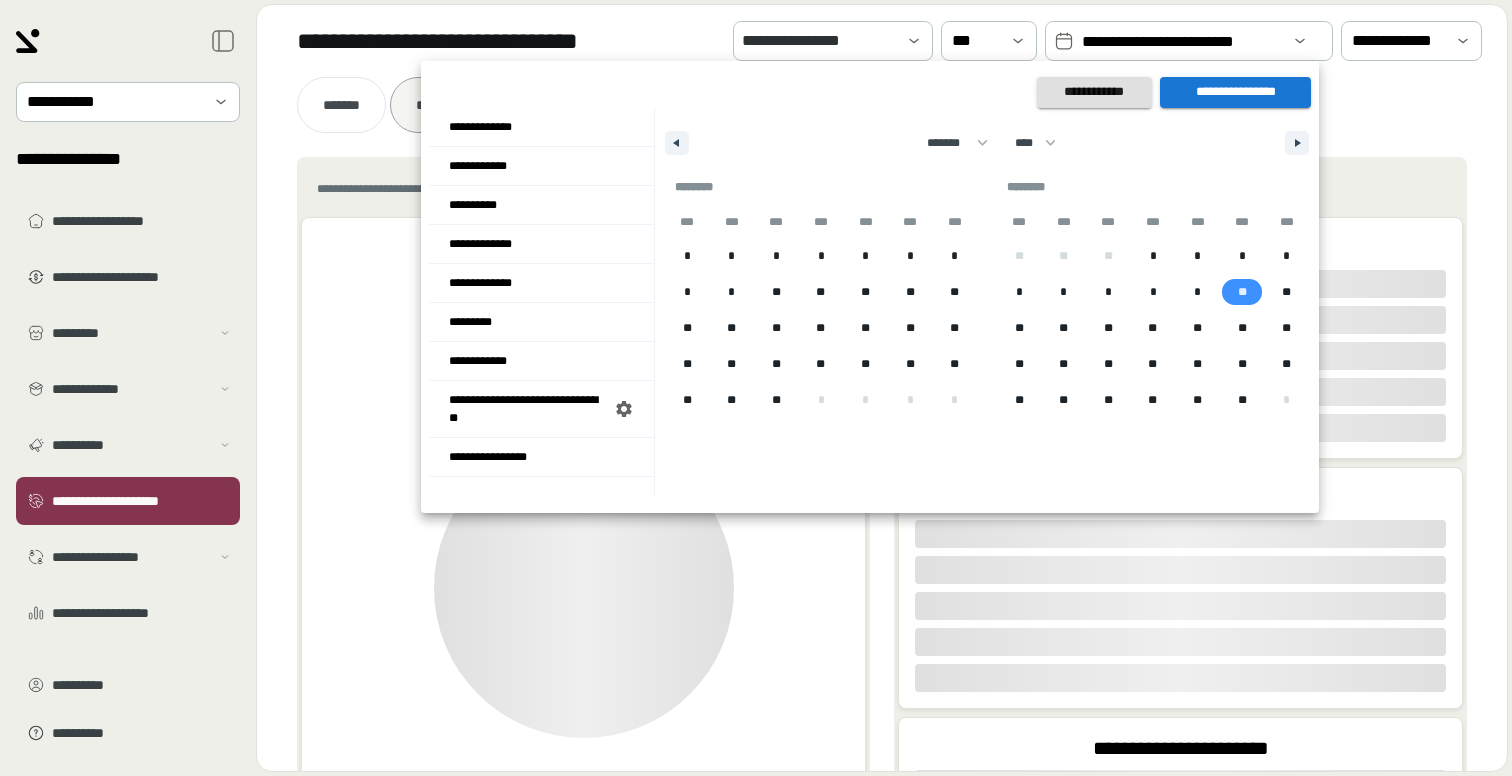 click on "**" at bounding box center (1242, 292) 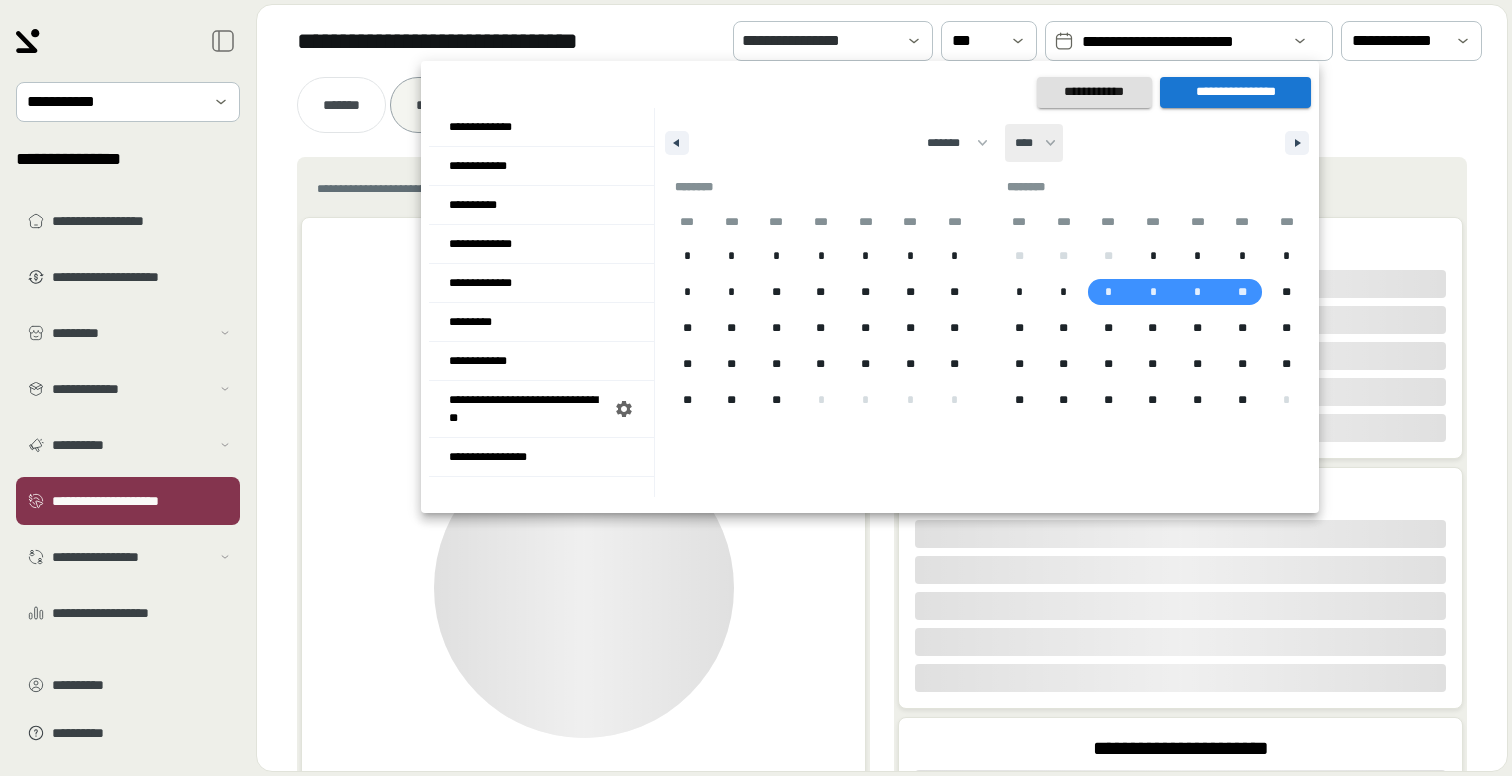 click on "**** **** **** **** **** **** **** **** **** **** **** **** **** **** **** **** **** **** **** **** **** **** **** **** **** **** **** **** **** **** **** **** **** **** **** **** **** **** **** **** **** **** **** **** **** **** **** **** **** **** **** **** **** **** **** **** **** **** **** **** **** **** **** **** **** **** **** **** **** **** **** **** **** **** **** **** **** **** **** **** **** **** **** **** **** **** **** **** **** **** **** **** **** **** **** **** **** **** **** **** ****" at bounding box center [1034, 143] 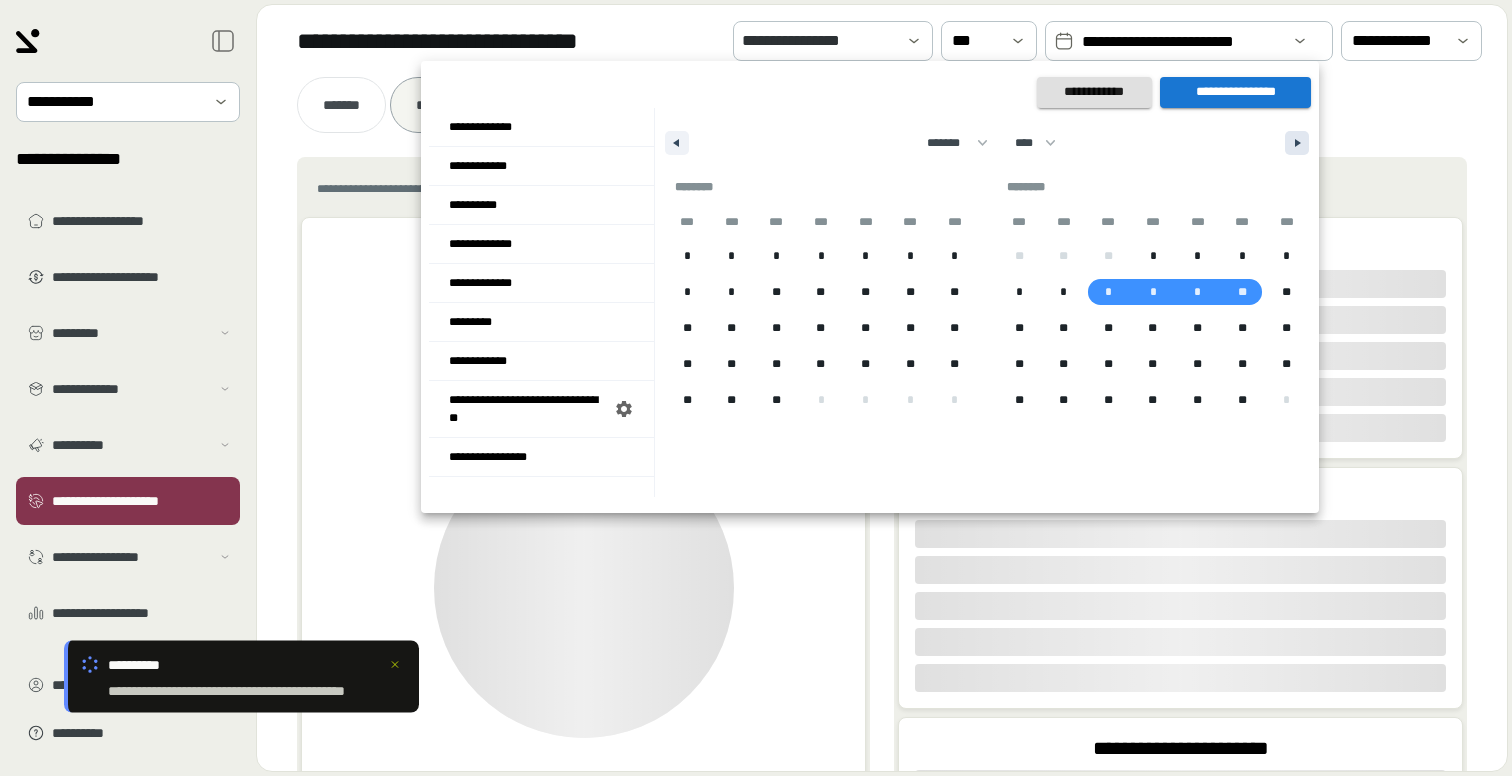 click at bounding box center [1297, 143] 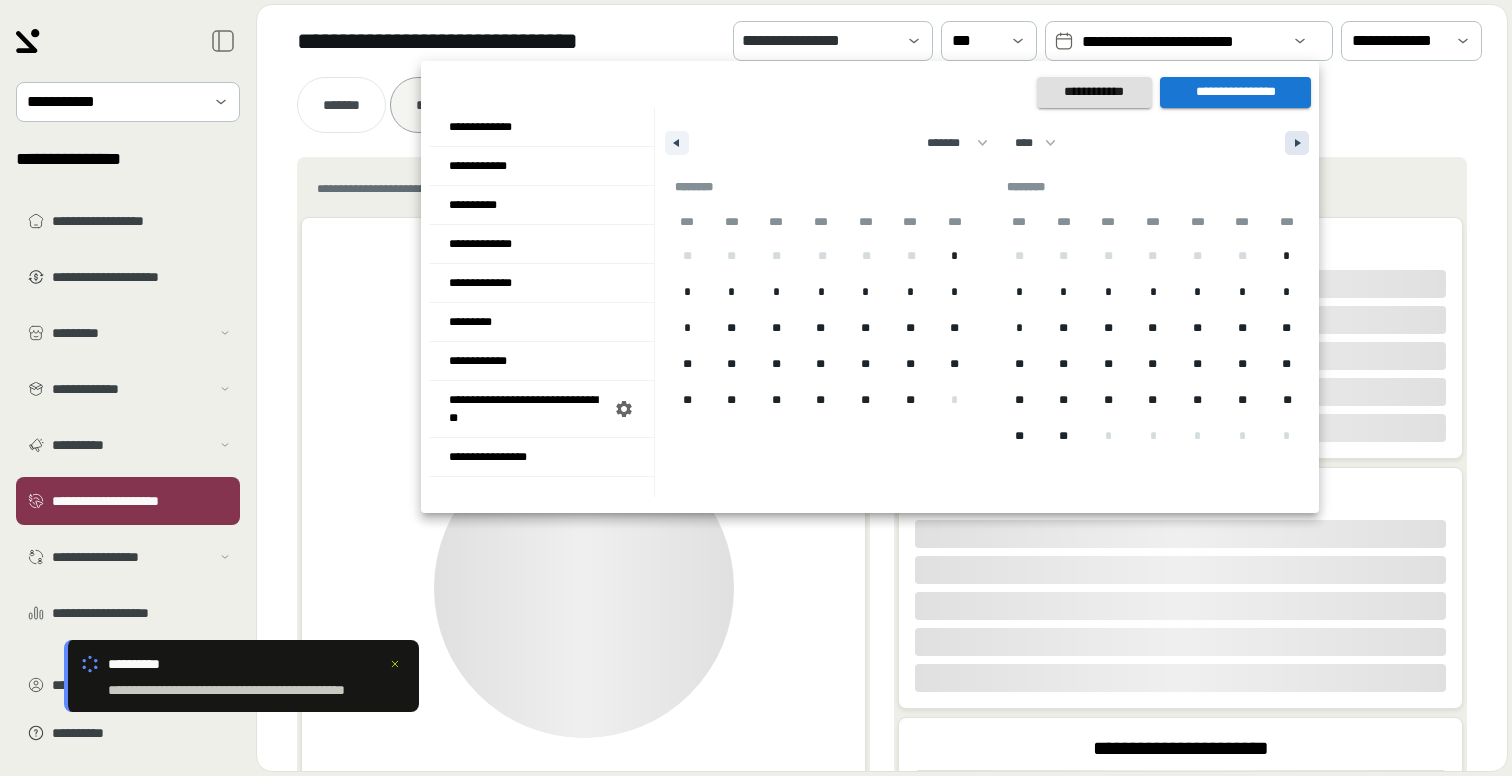 click at bounding box center [1297, 143] 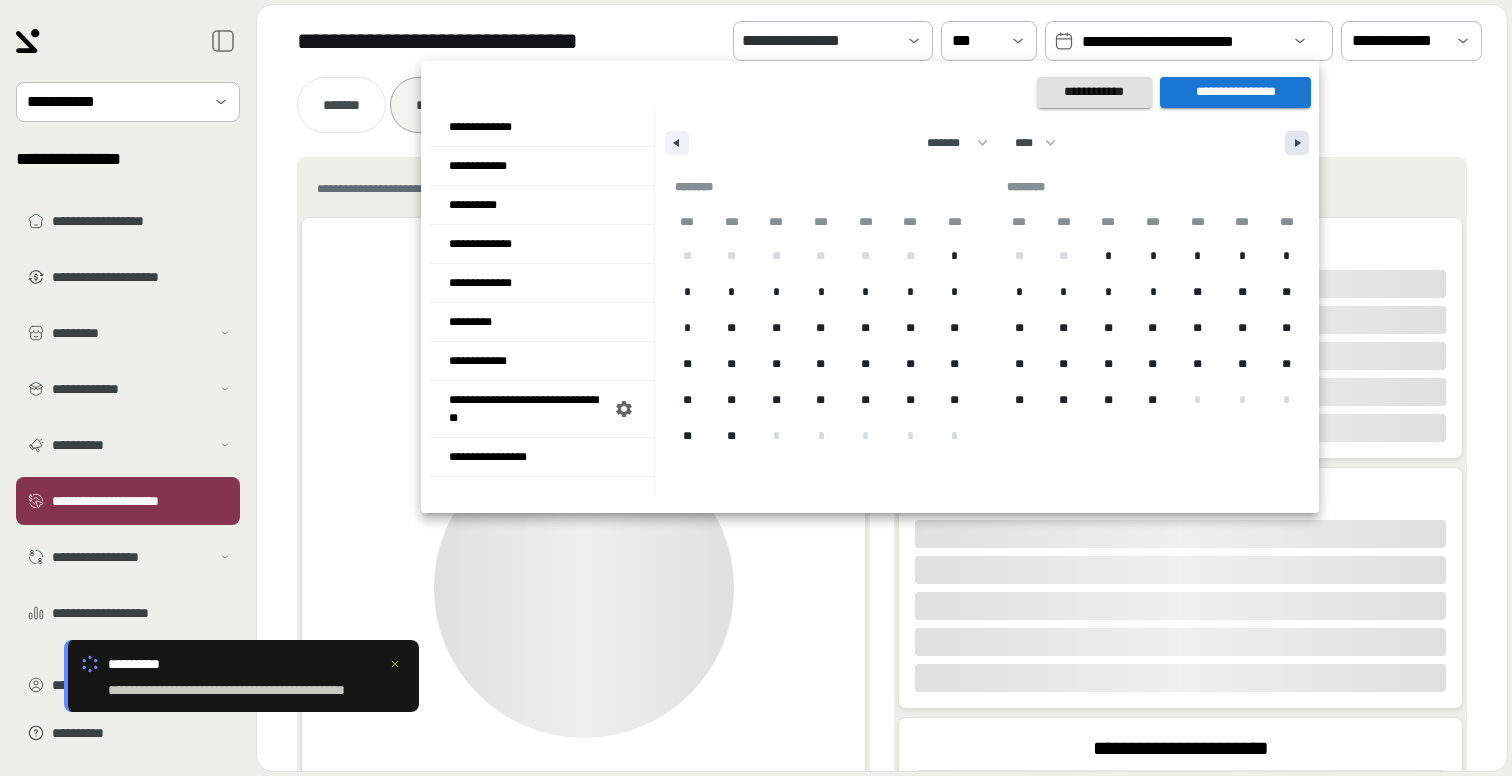 click at bounding box center (1297, 143) 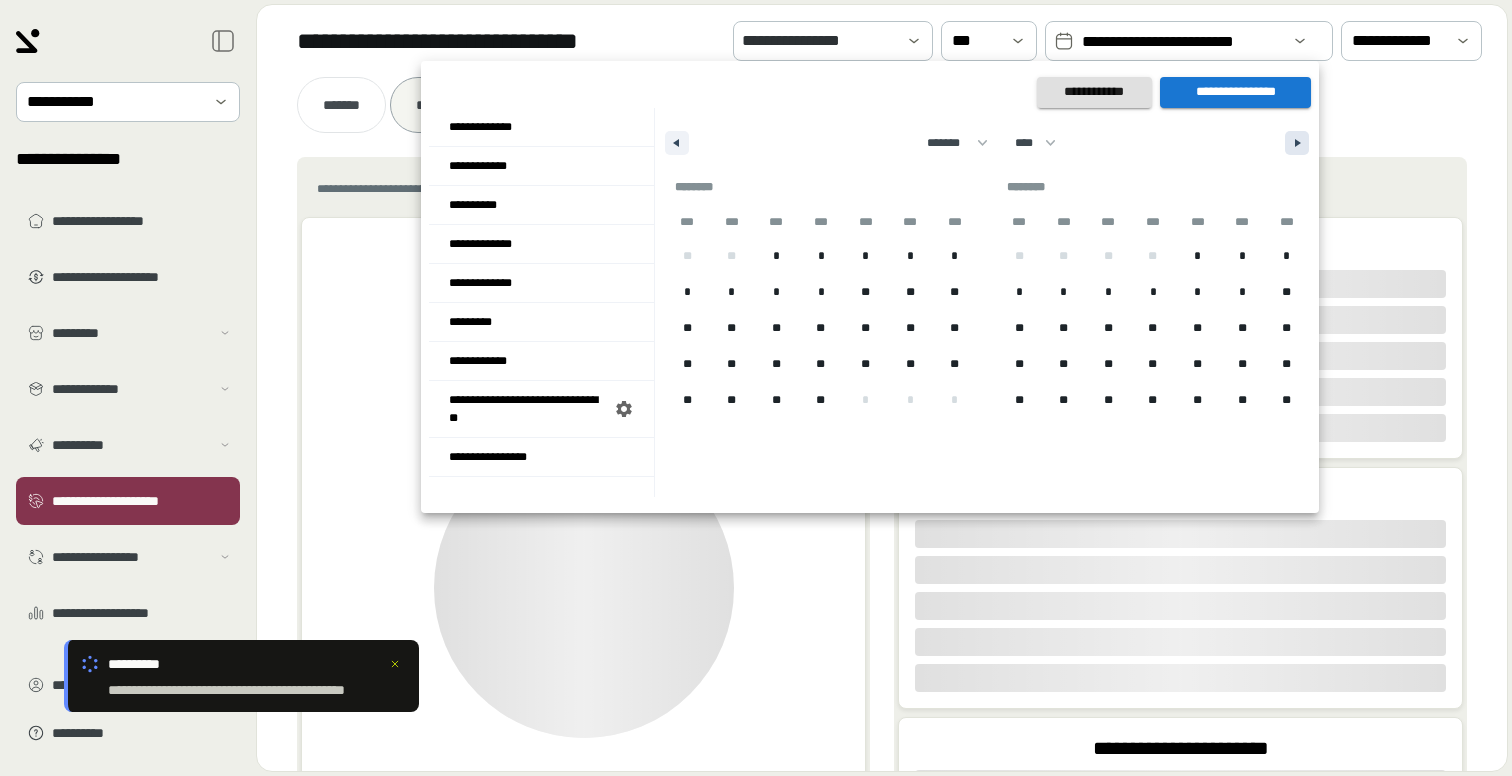 click at bounding box center (1297, 143) 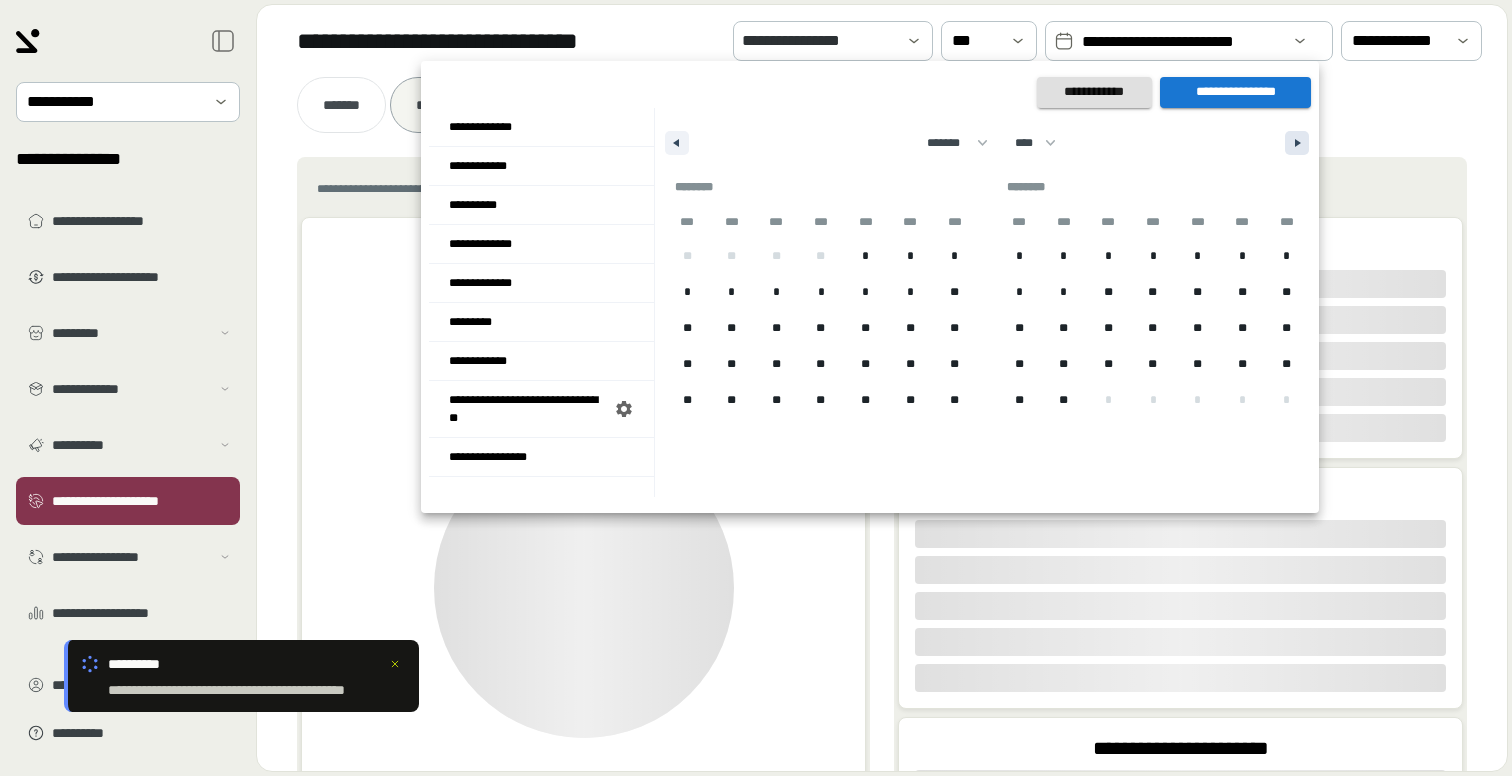 click at bounding box center (1297, 143) 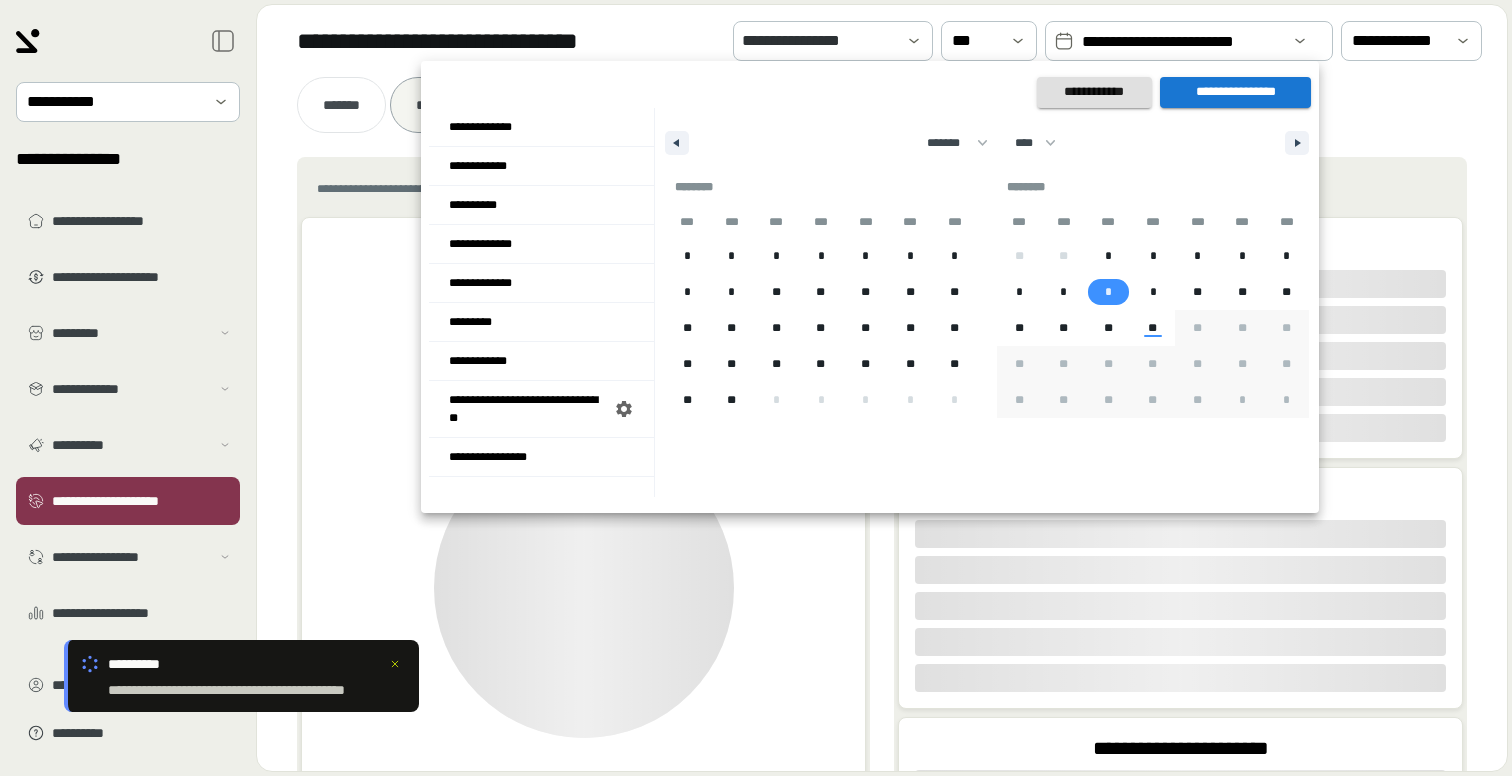 click on "*" at bounding box center [1108, 292] 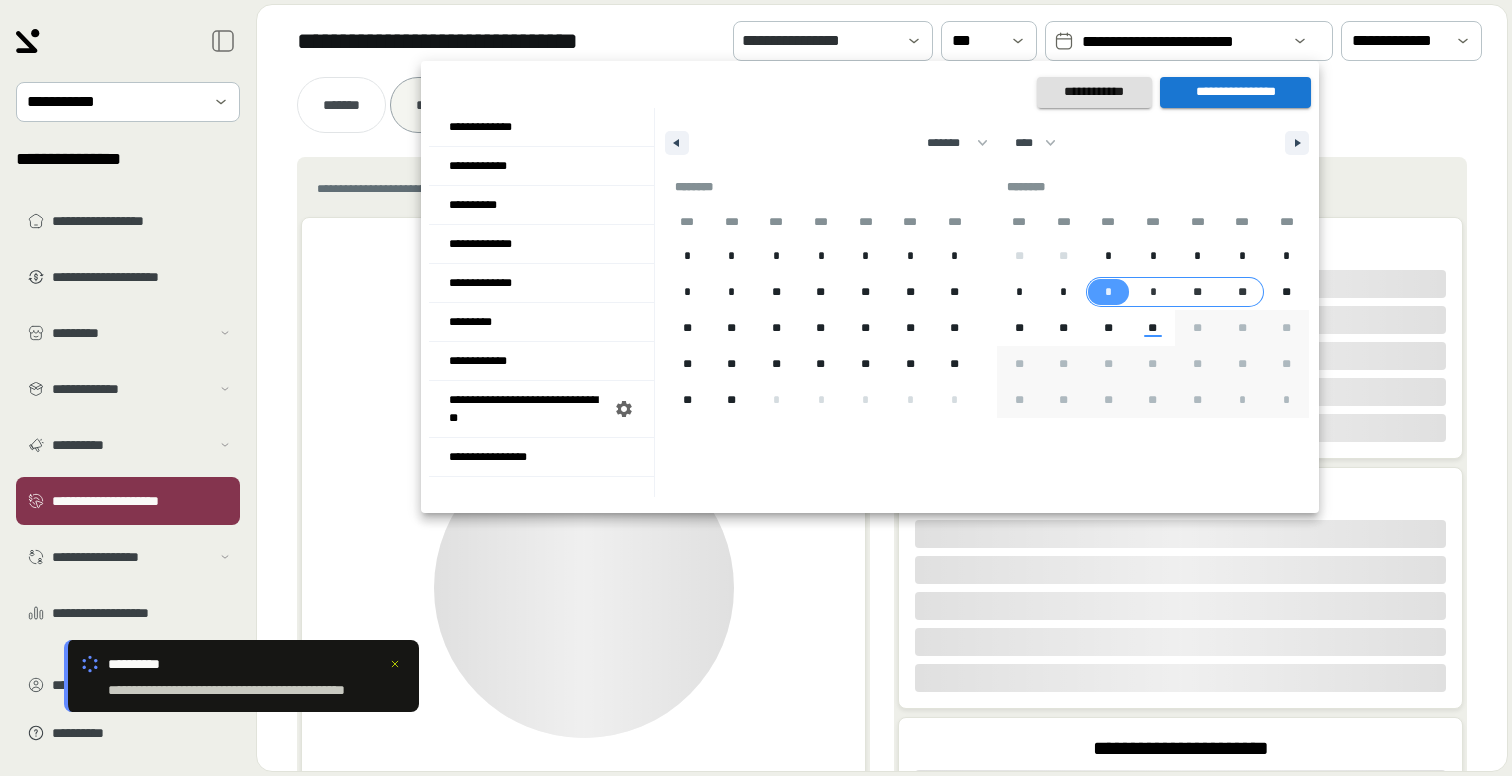 click on "**" at bounding box center (1241, 292) 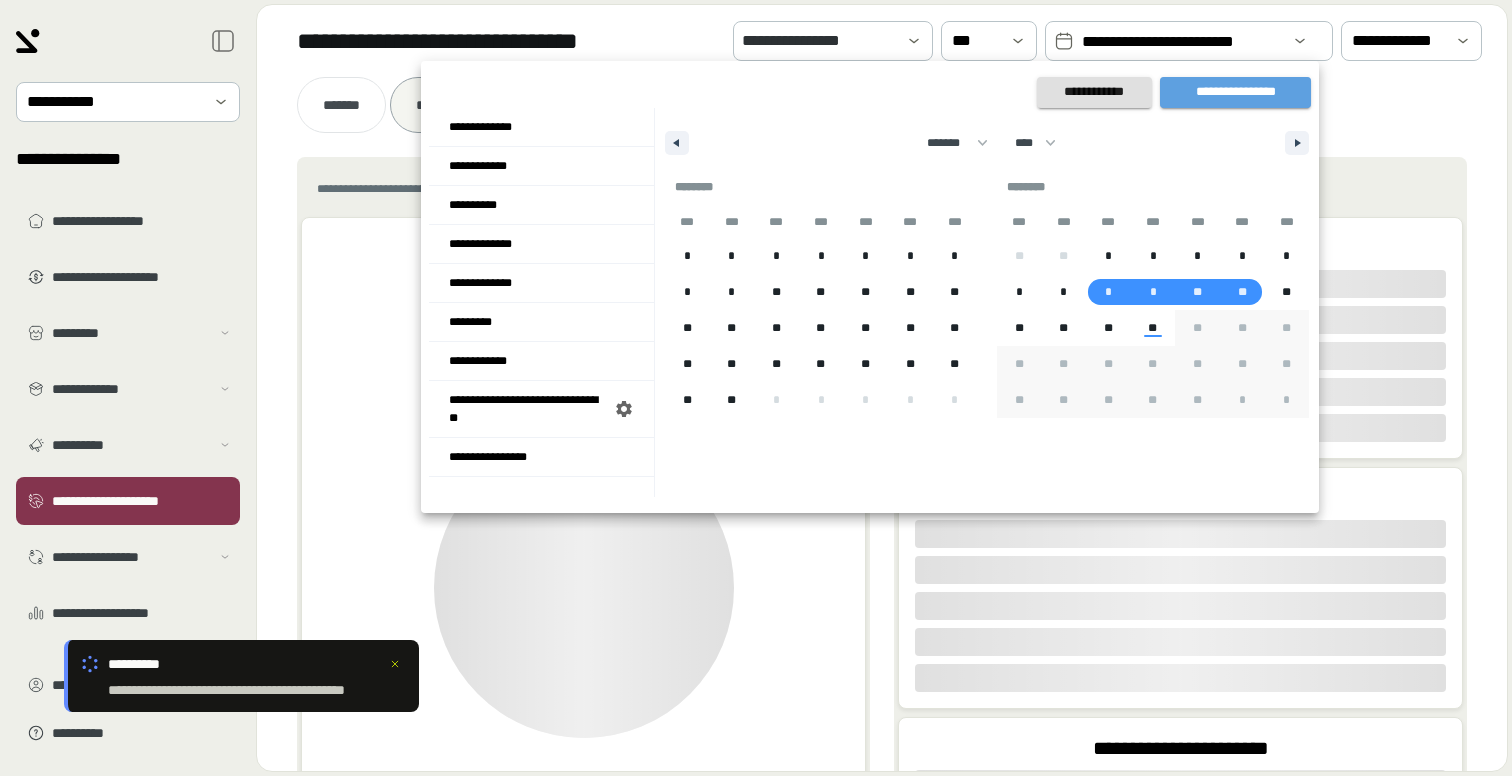 click on "**********" at bounding box center (1235, 92) 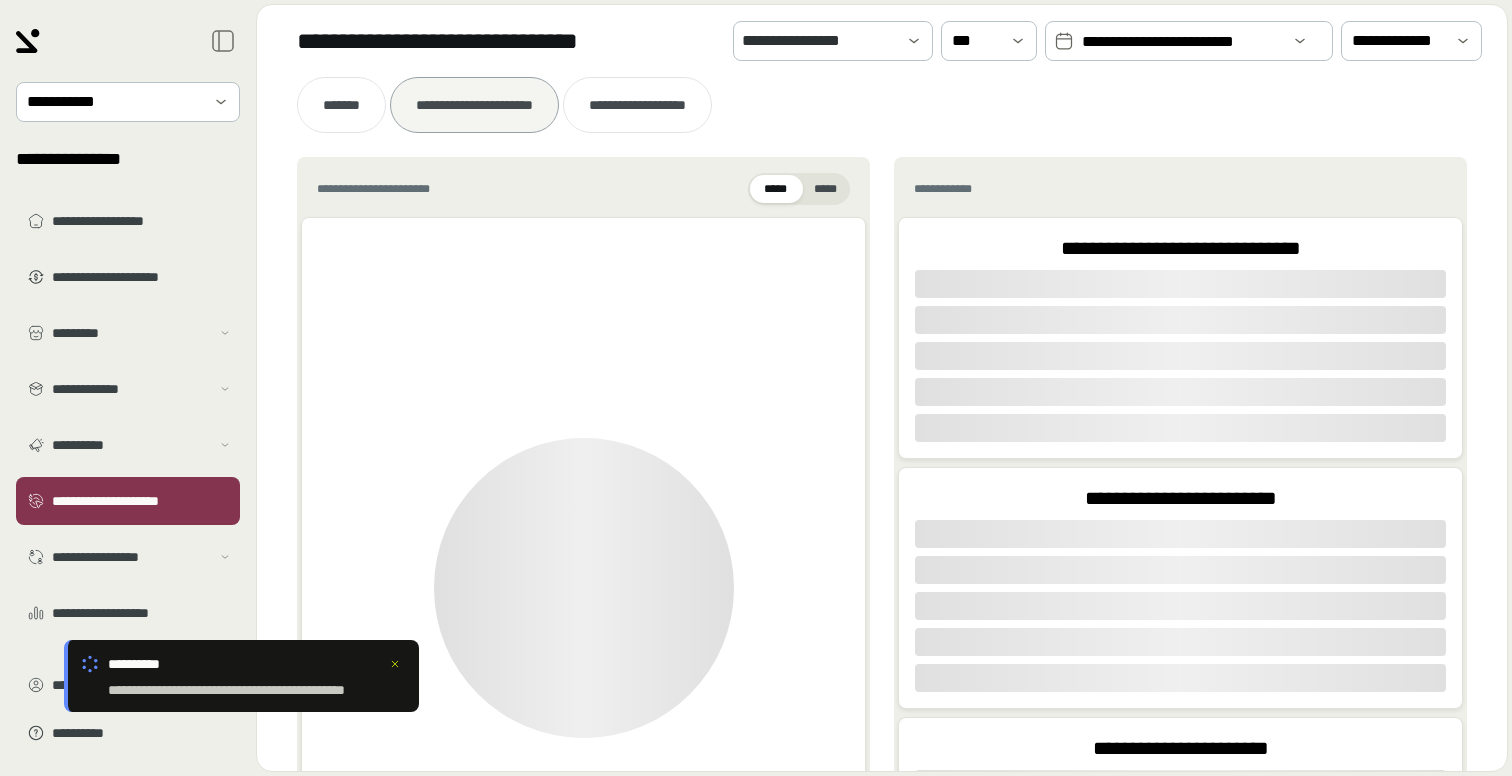 click on "**********" at bounding box center [882, 41] 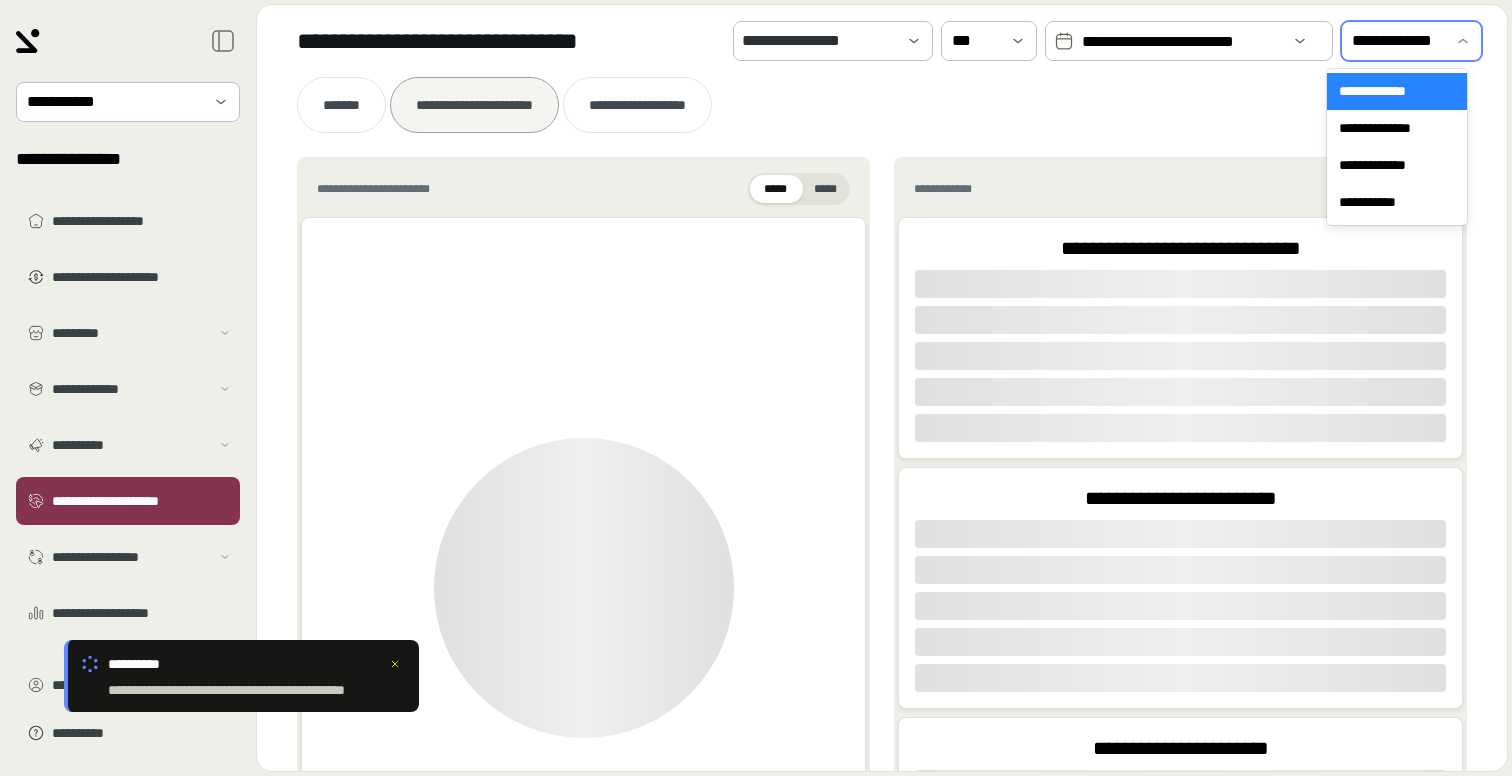 click on "**********" at bounding box center [1411, 41] 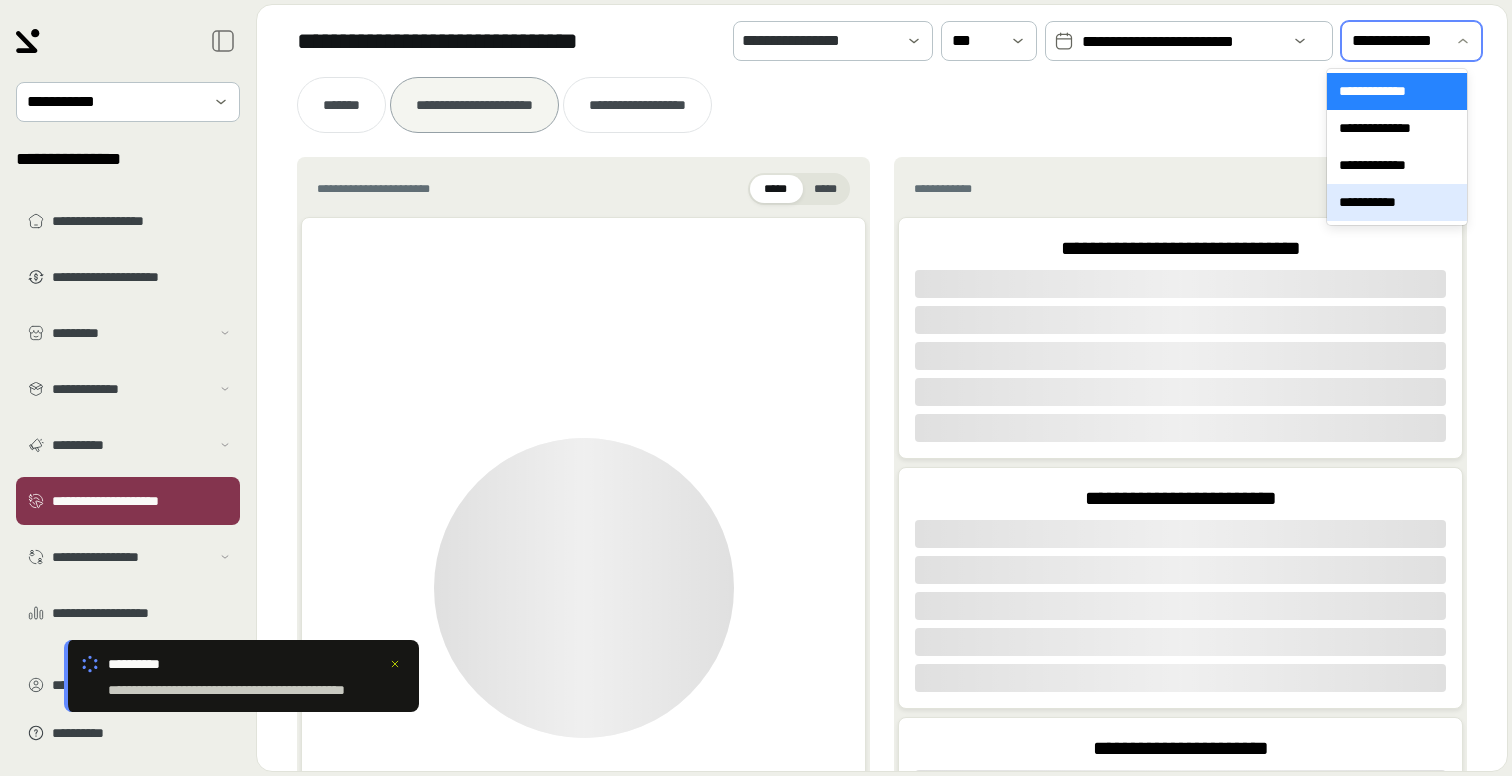 click on "**********" at bounding box center (1397, 202) 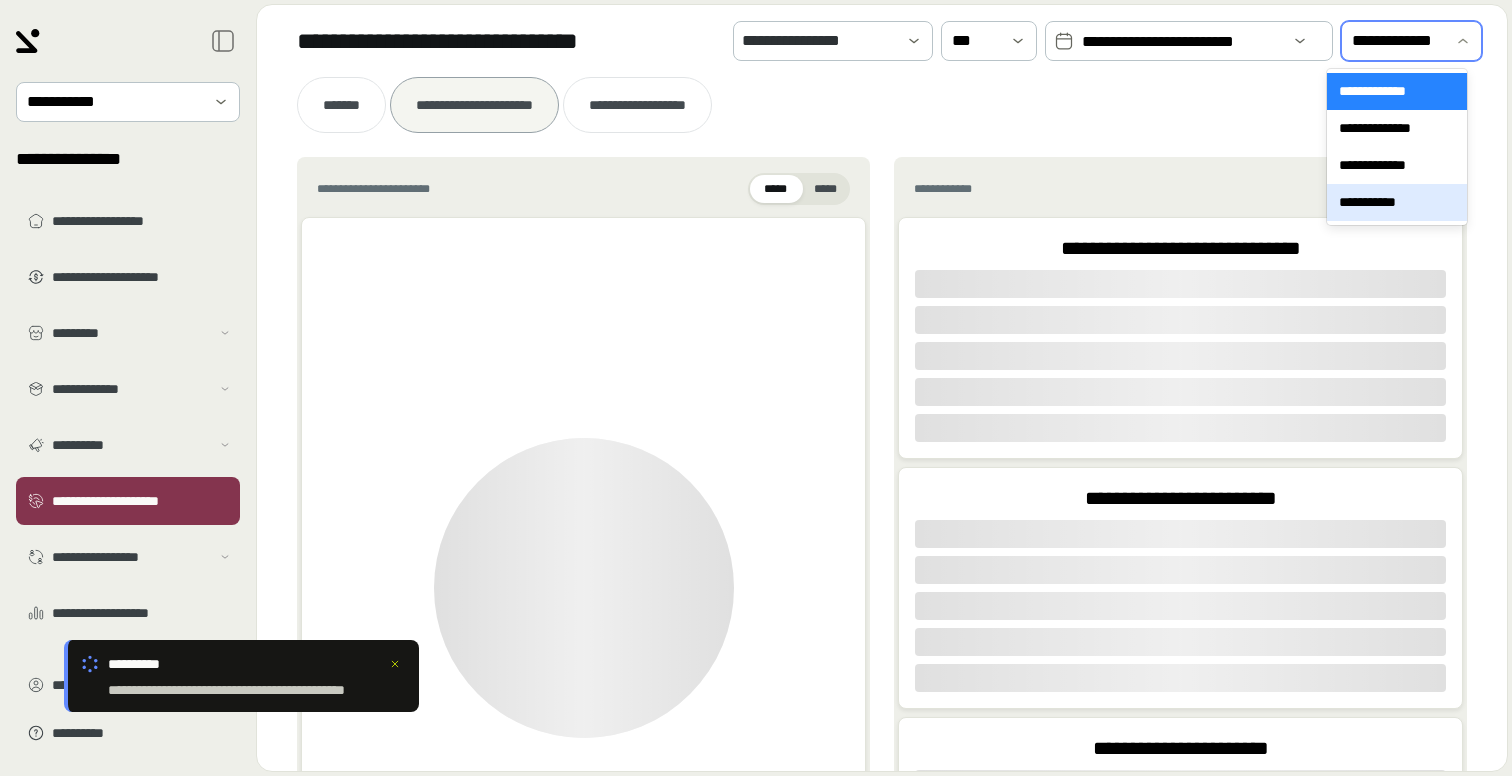 select on "*" 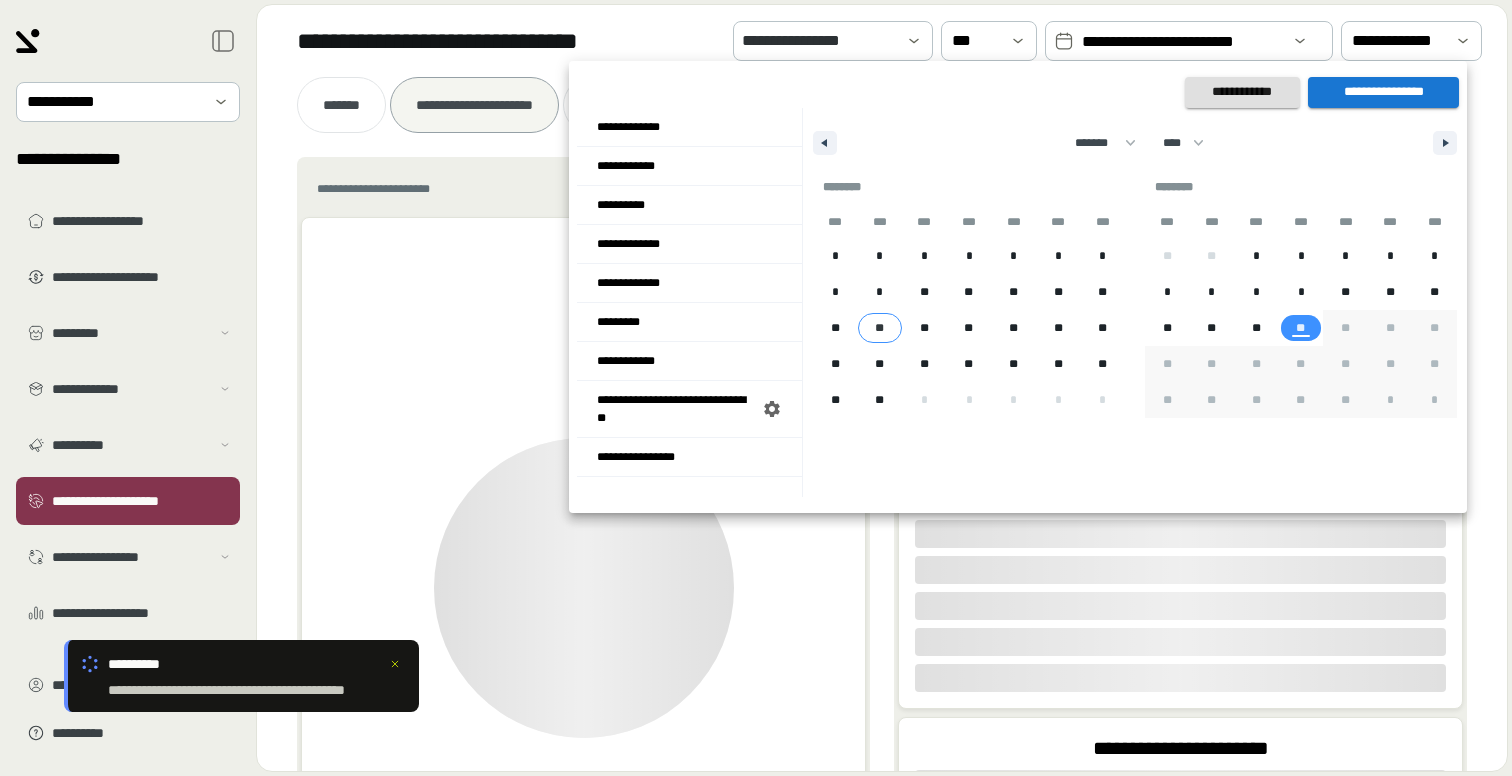 click on "**" at bounding box center (880, 328) 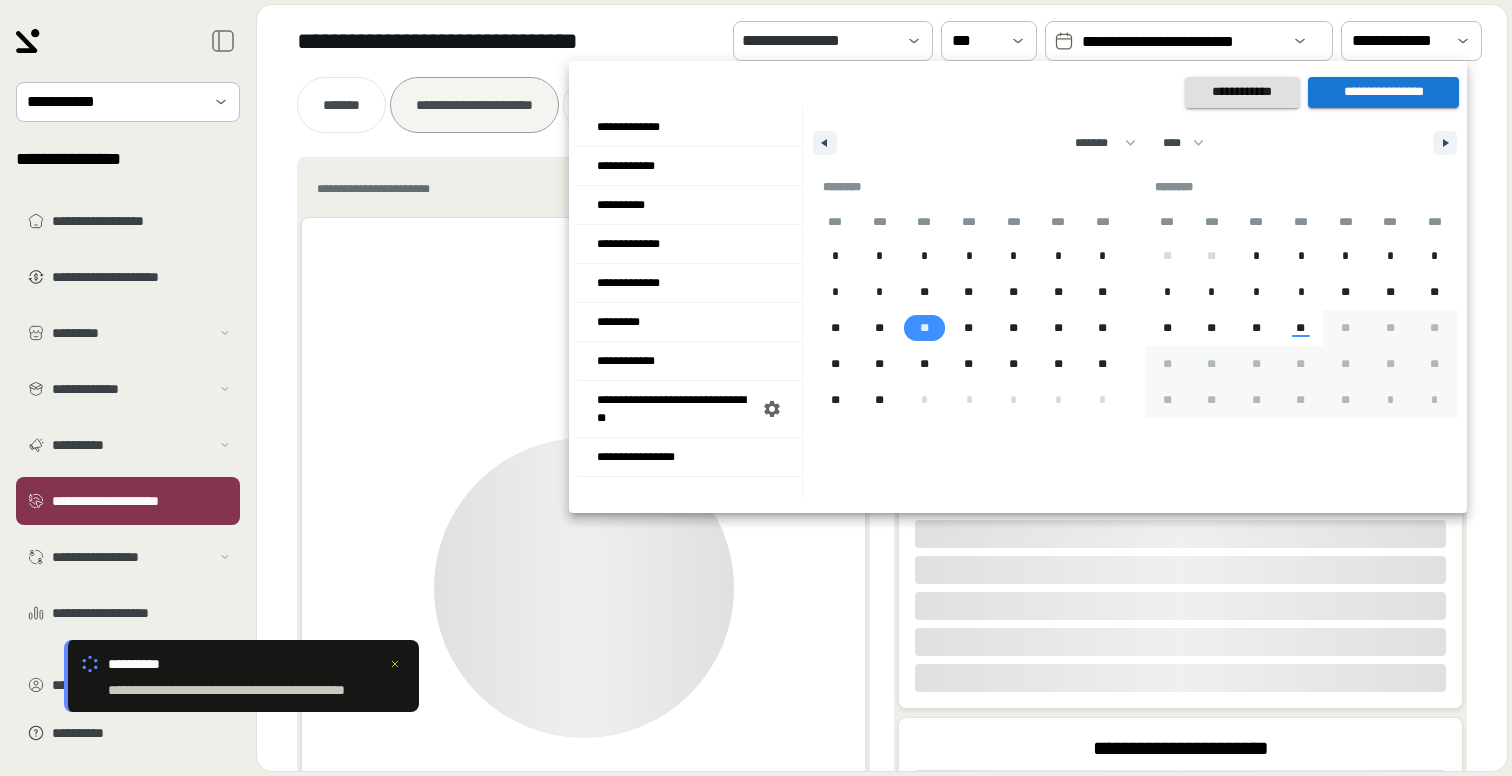click on "**" at bounding box center [924, 328] 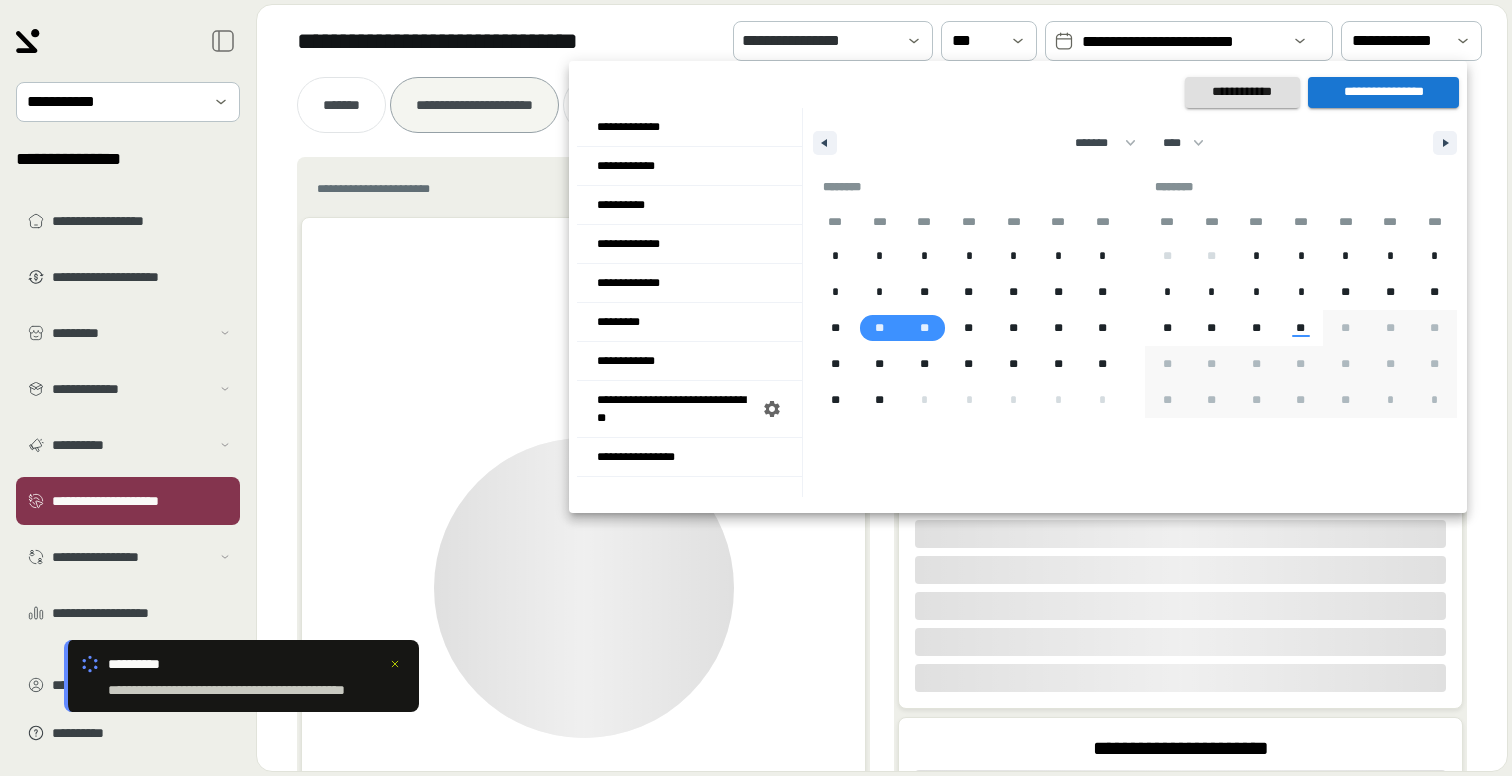 click on "**********" at bounding box center [1383, 92] 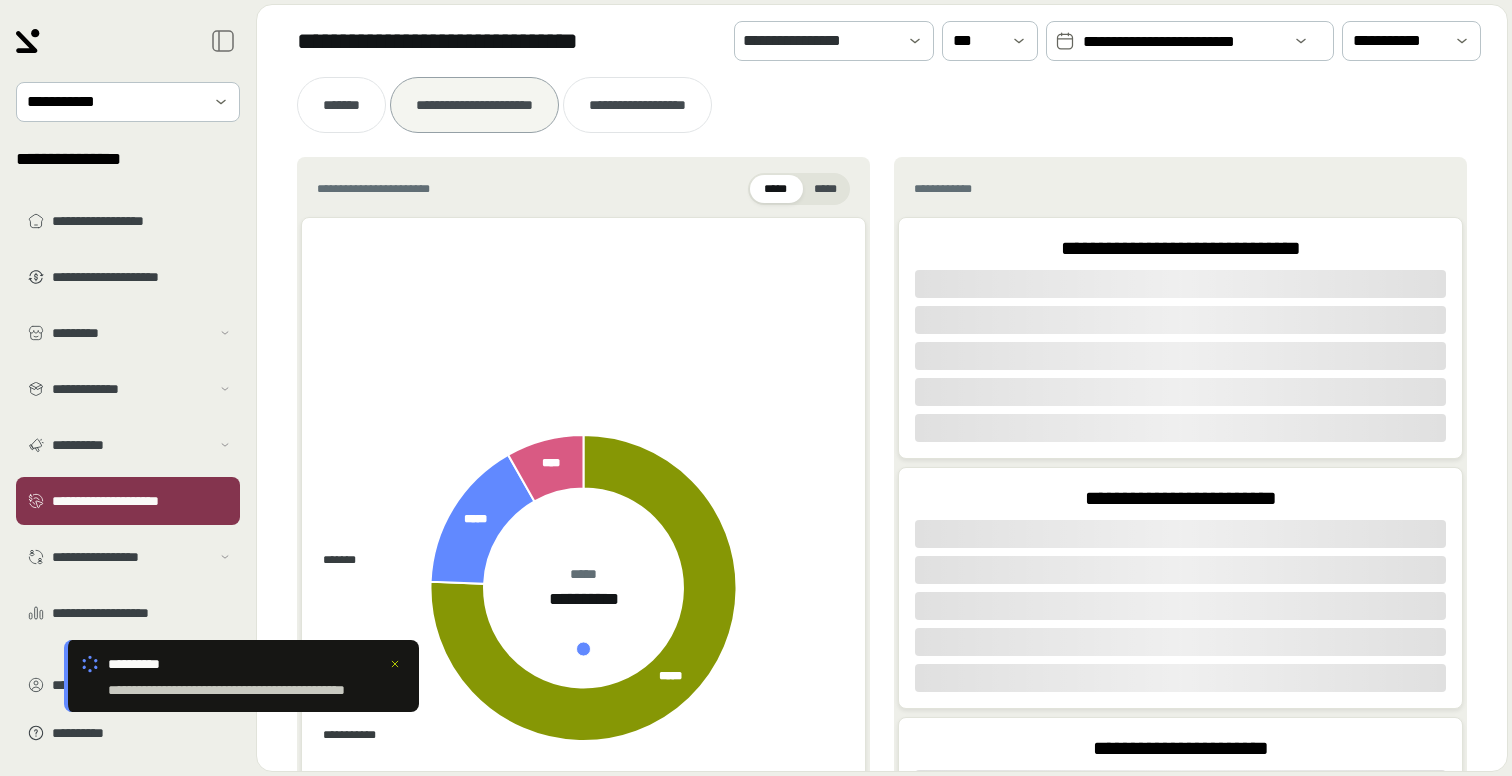click on "**********" at bounding box center [882, 105] 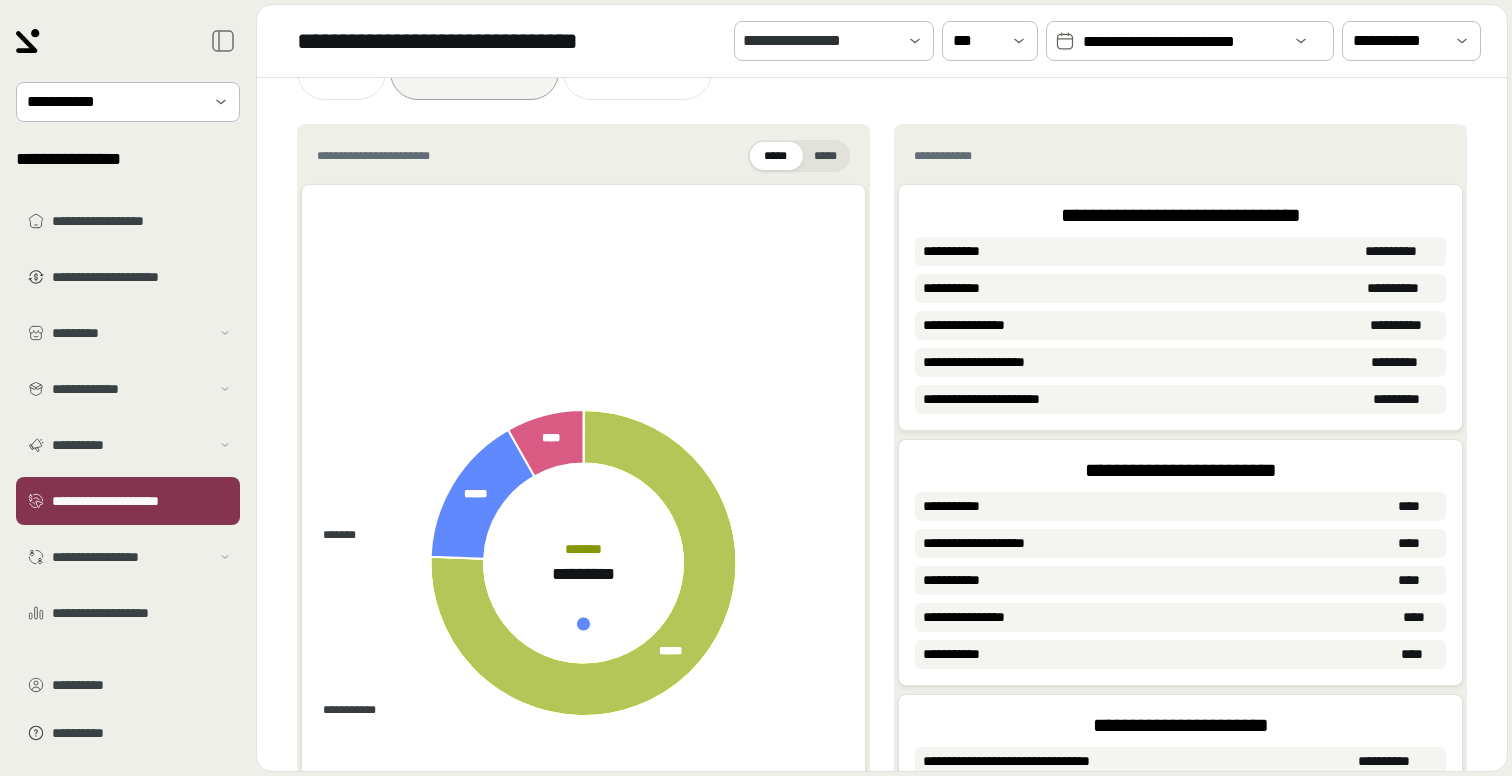 scroll, scrollTop: 36, scrollLeft: 0, axis: vertical 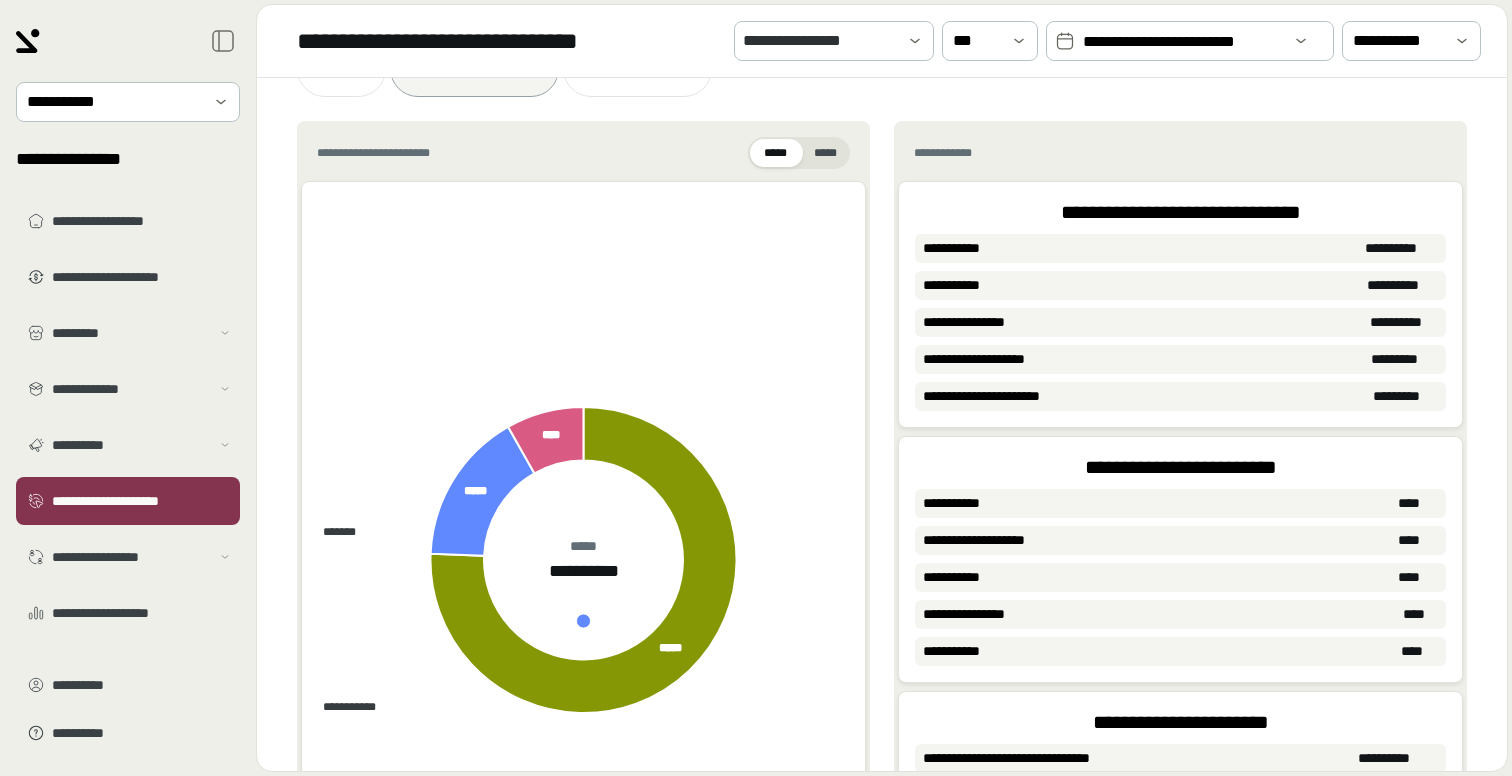 click on "**********" at bounding box center (1183, 42) 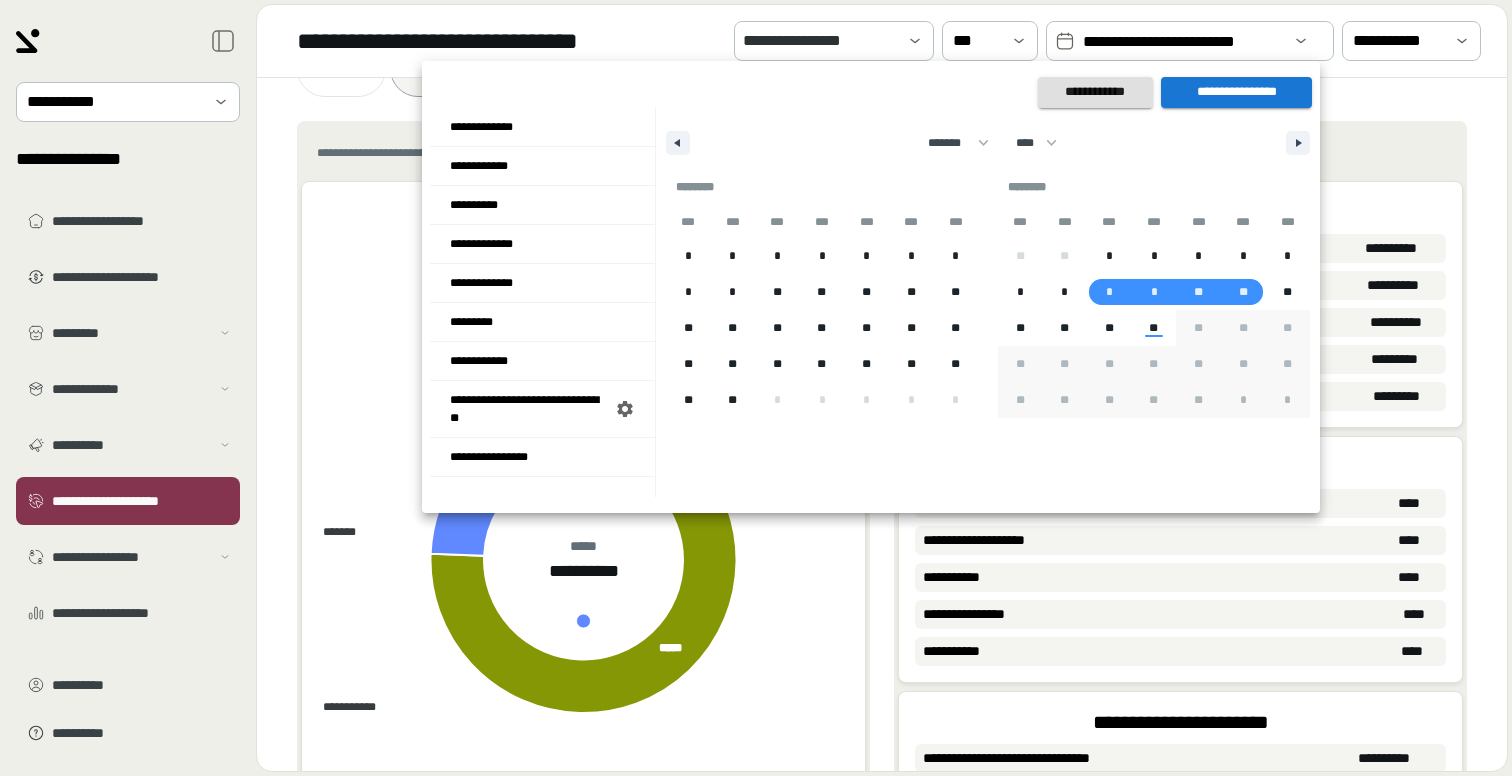 click at bounding box center [756, 388] 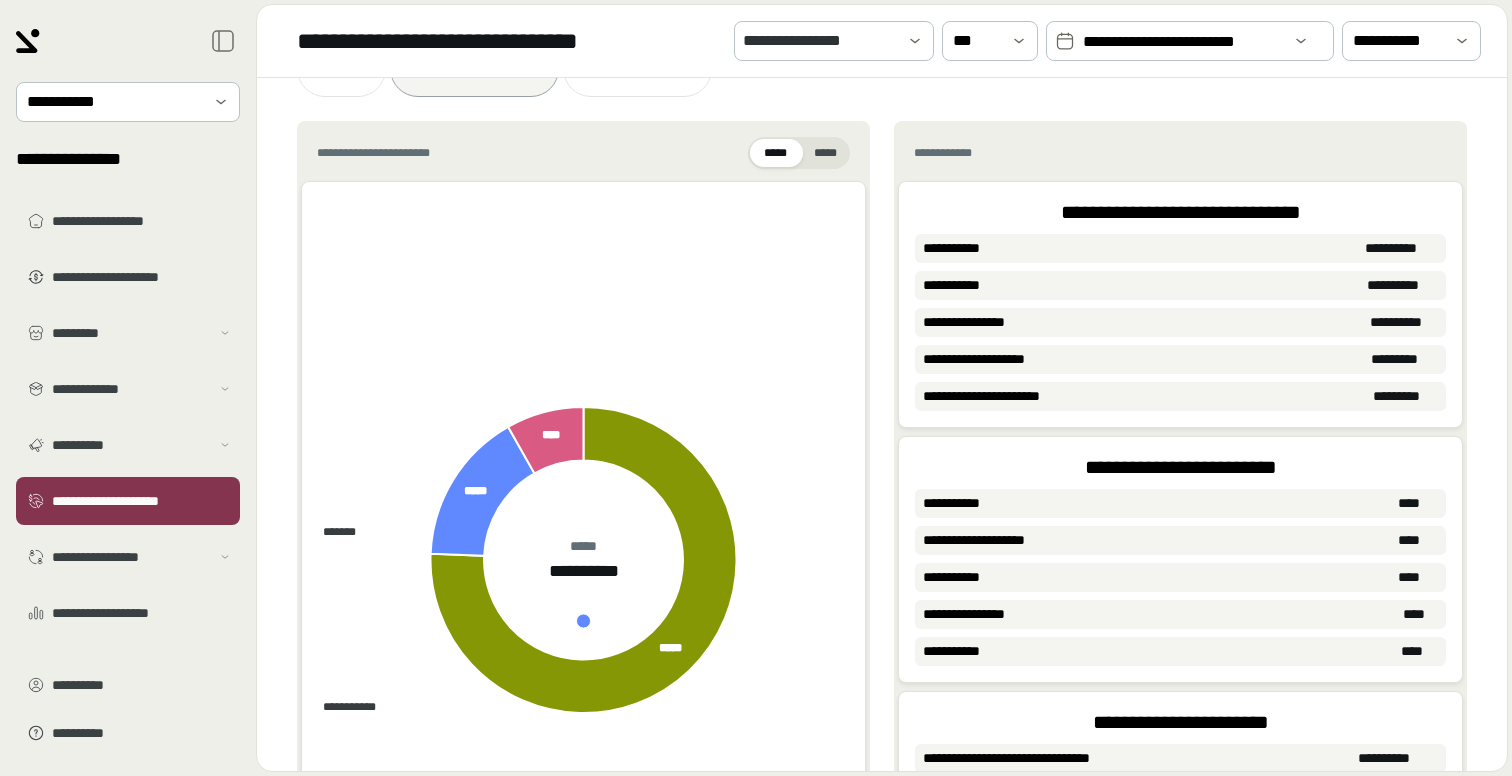 click on "**********" at bounding box center [1183, 42] 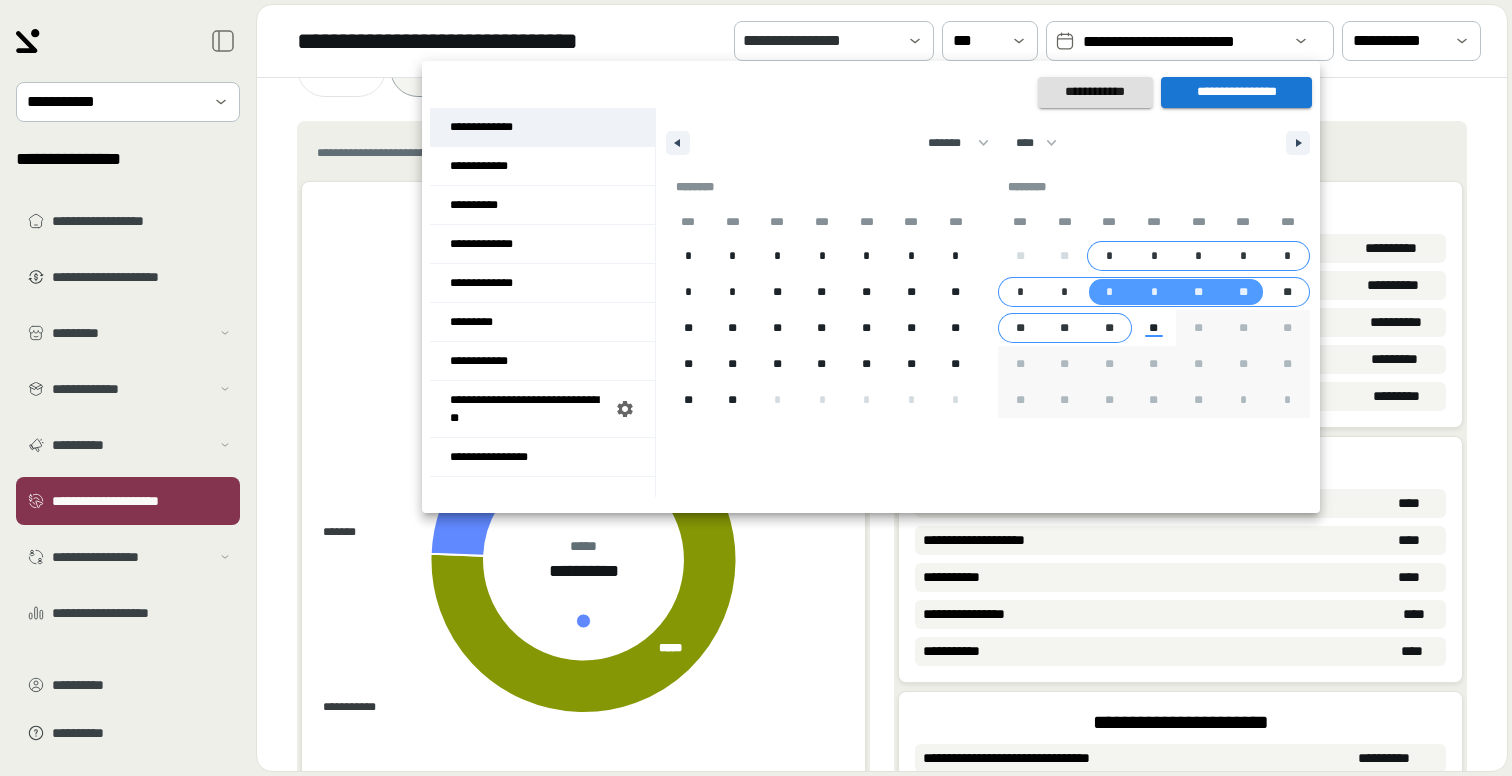 click on "**********" at bounding box center (542, 127) 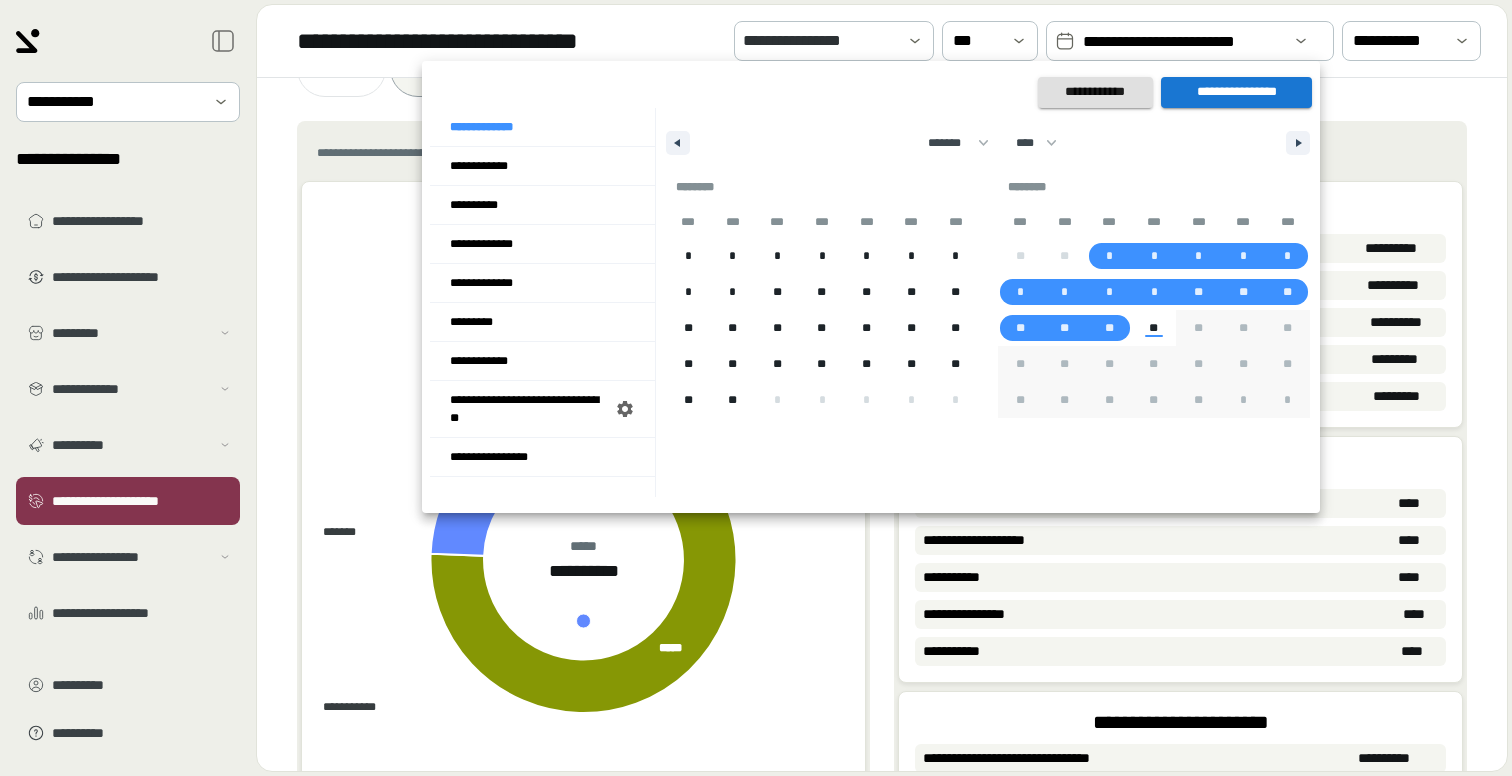 click on "**********" at bounding box center [1236, 92] 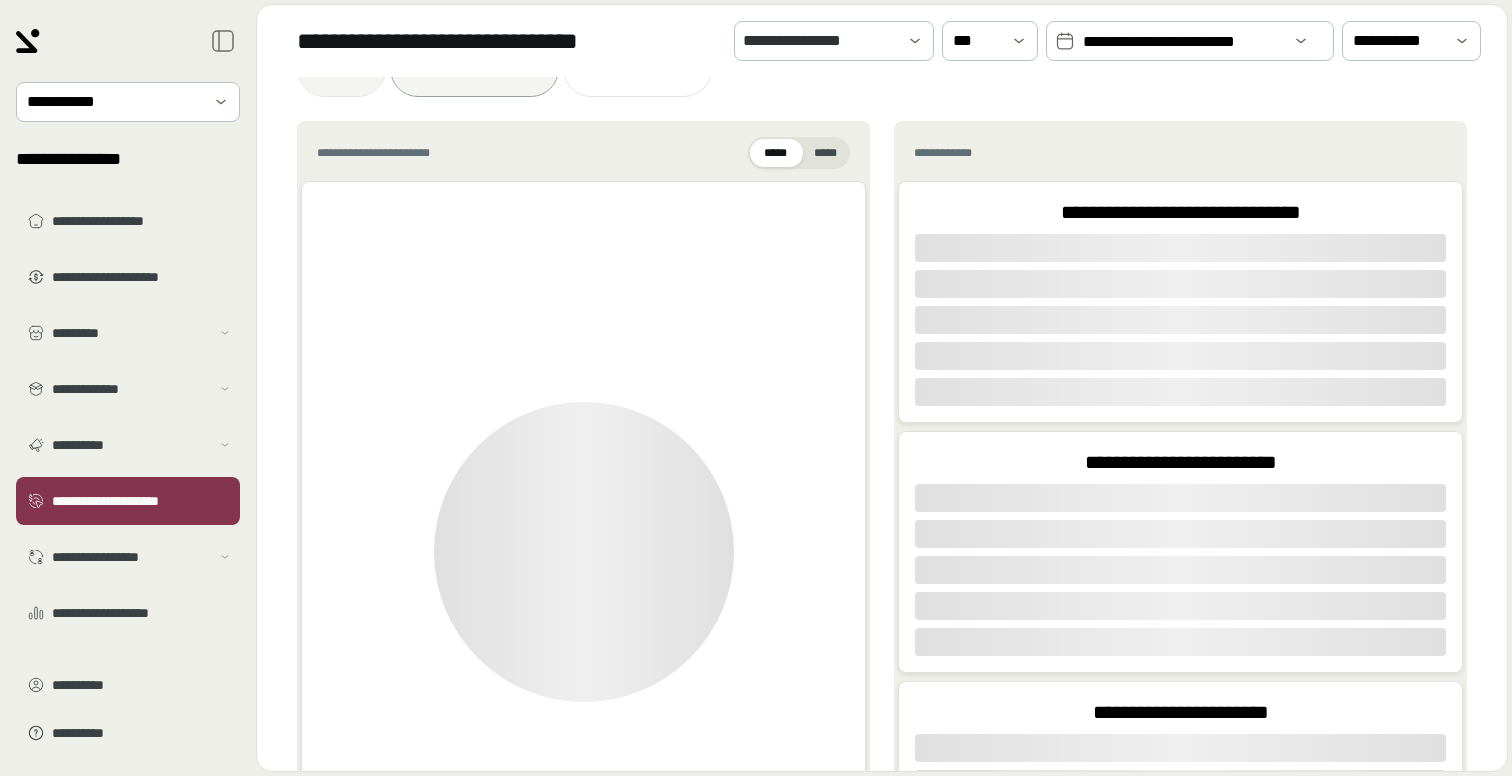 scroll, scrollTop: 0, scrollLeft: 0, axis: both 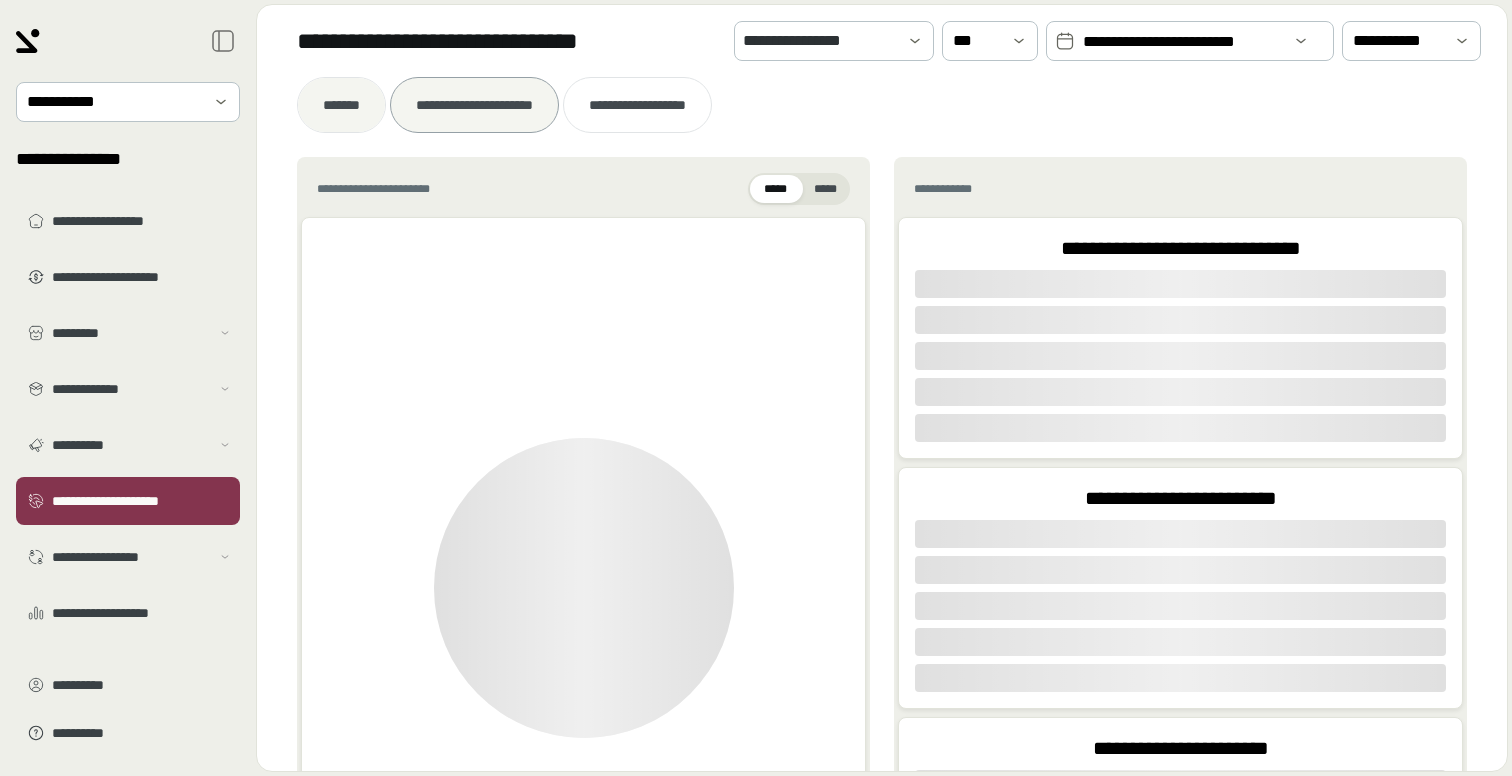 click on "*******" at bounding box center [341, 105] 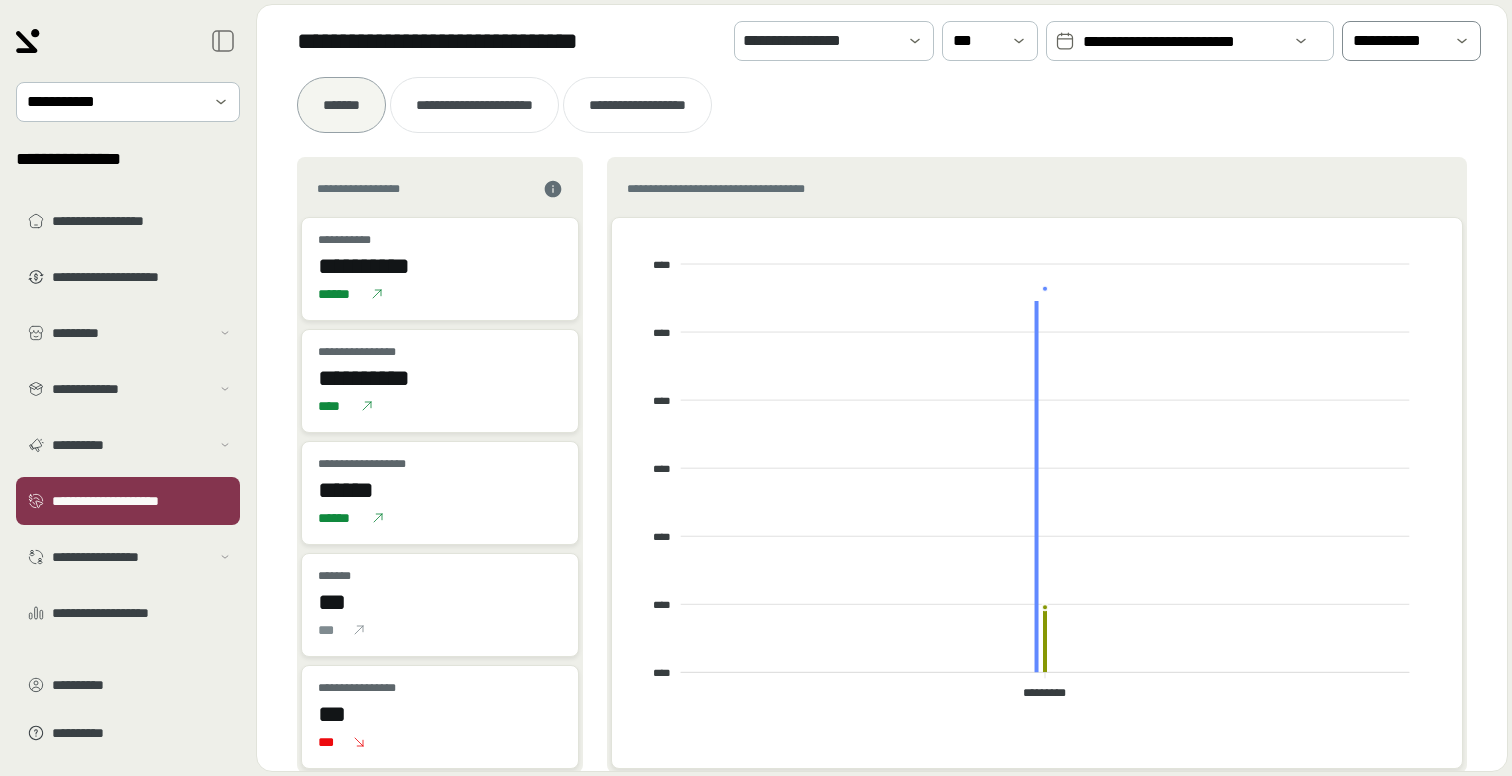click on "**********" at bounding box center (1397, 41) 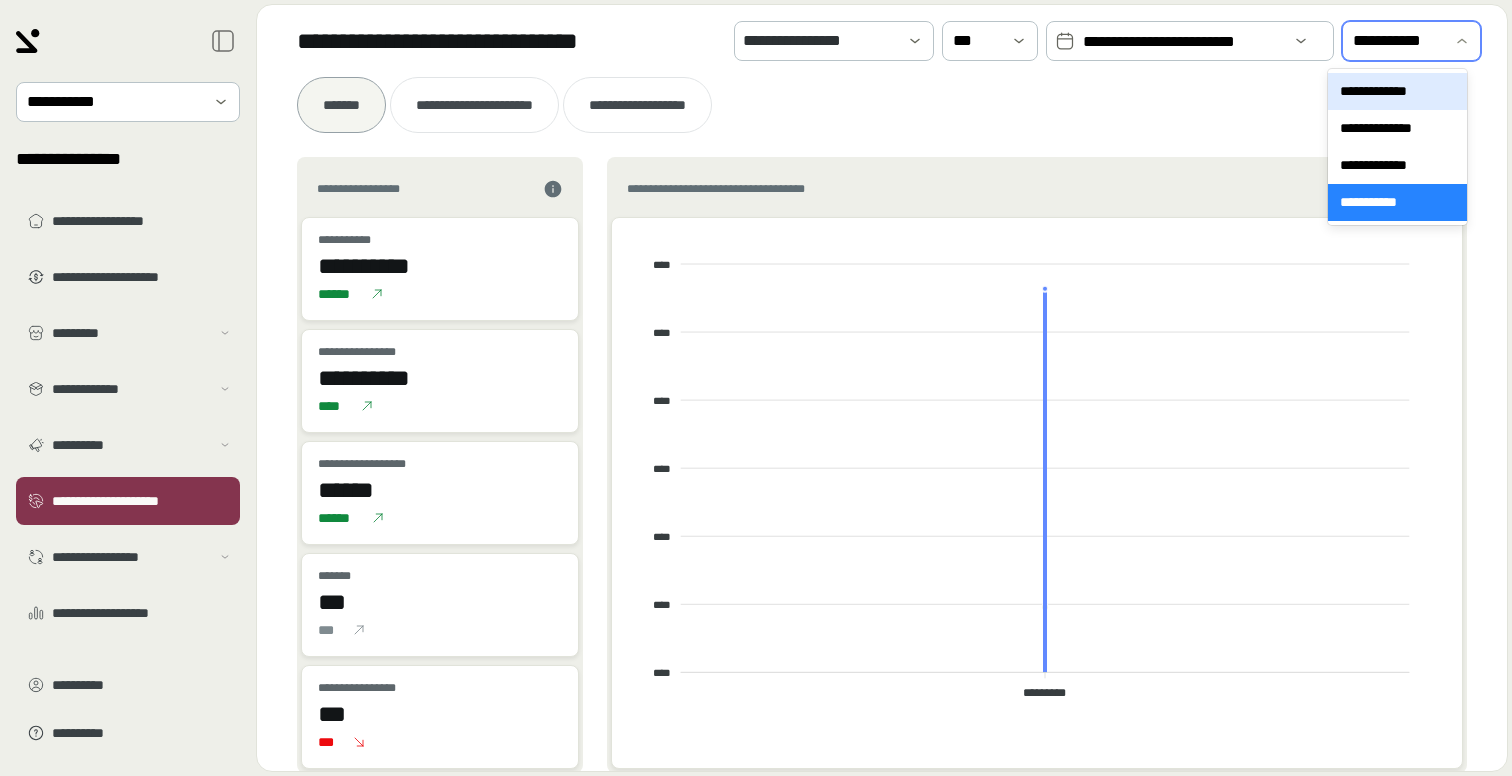 click on "**********" at bounding box center [1397, 91] 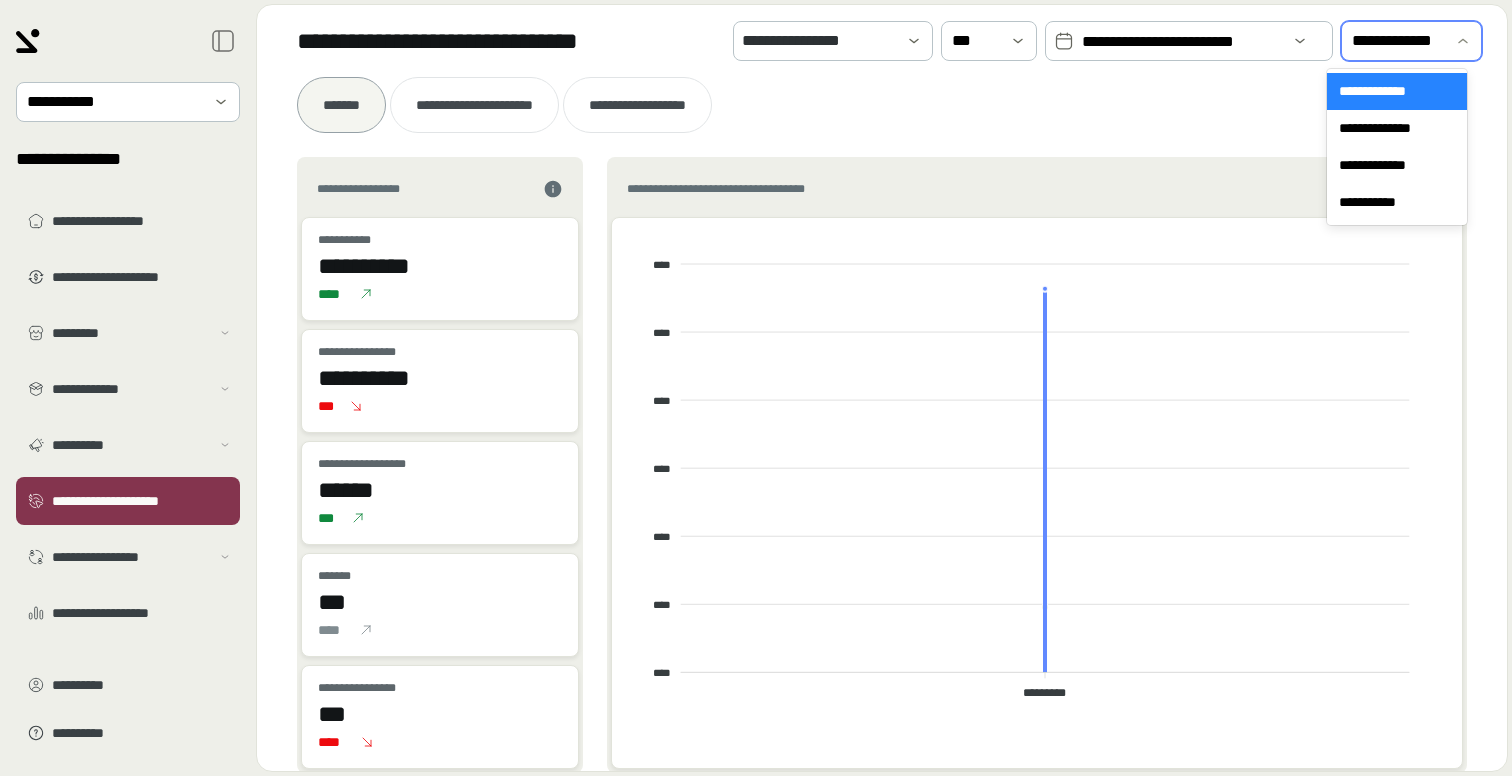 click on "**********" at bounding box center (1397, 41) 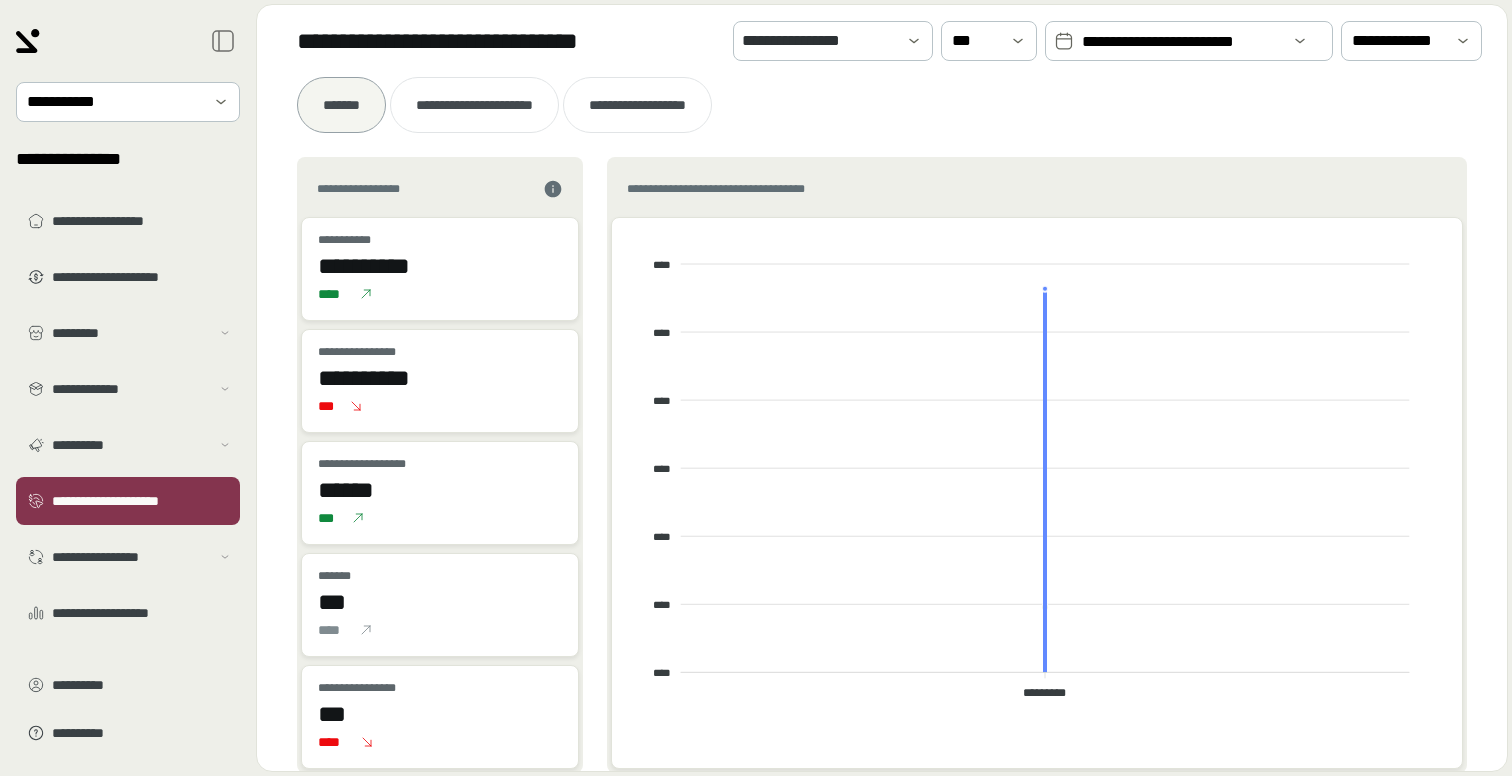 click on "**********" at bounding box center [1037, 189] 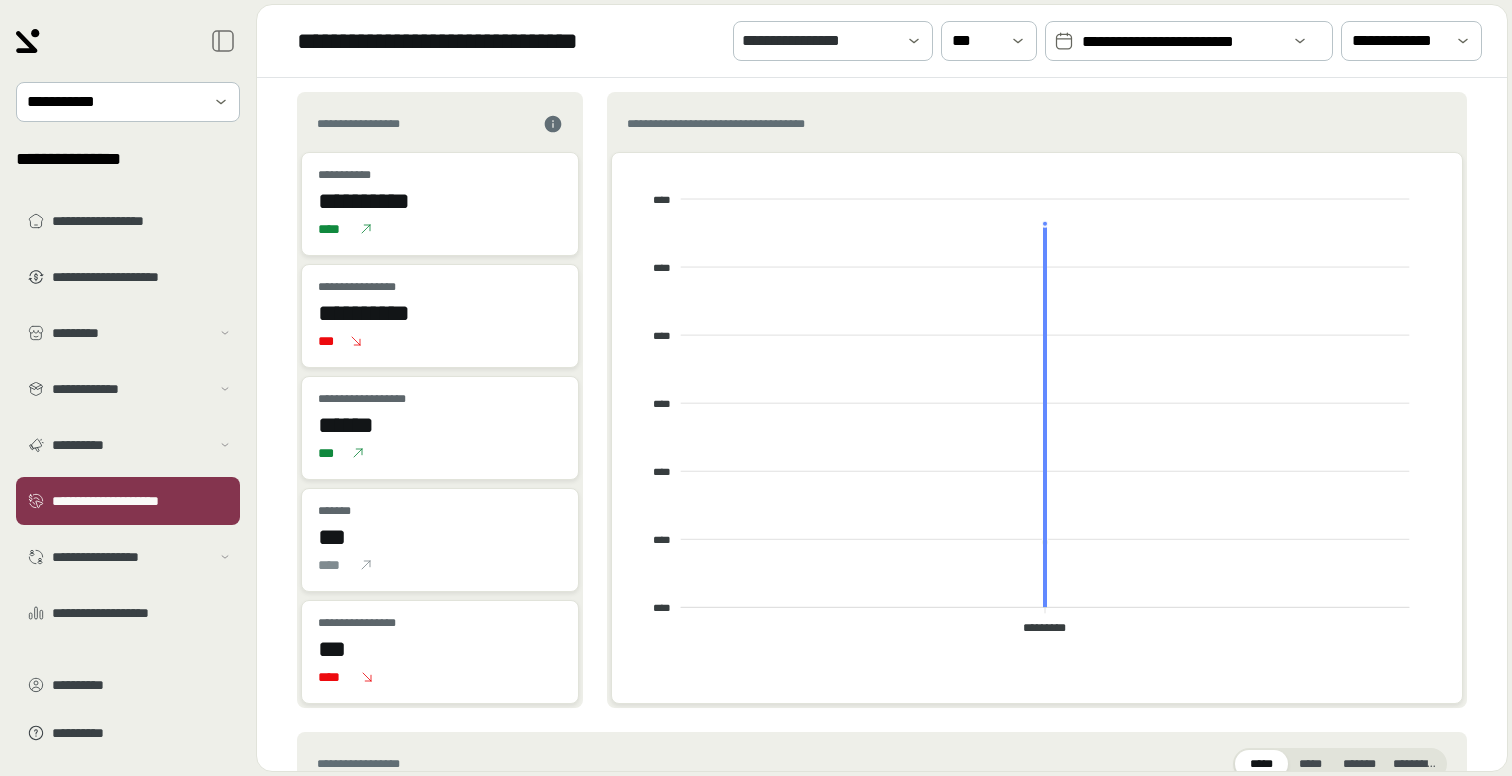 scroll, scrollTop: 67, scrollLeft: 0, axis: vertical 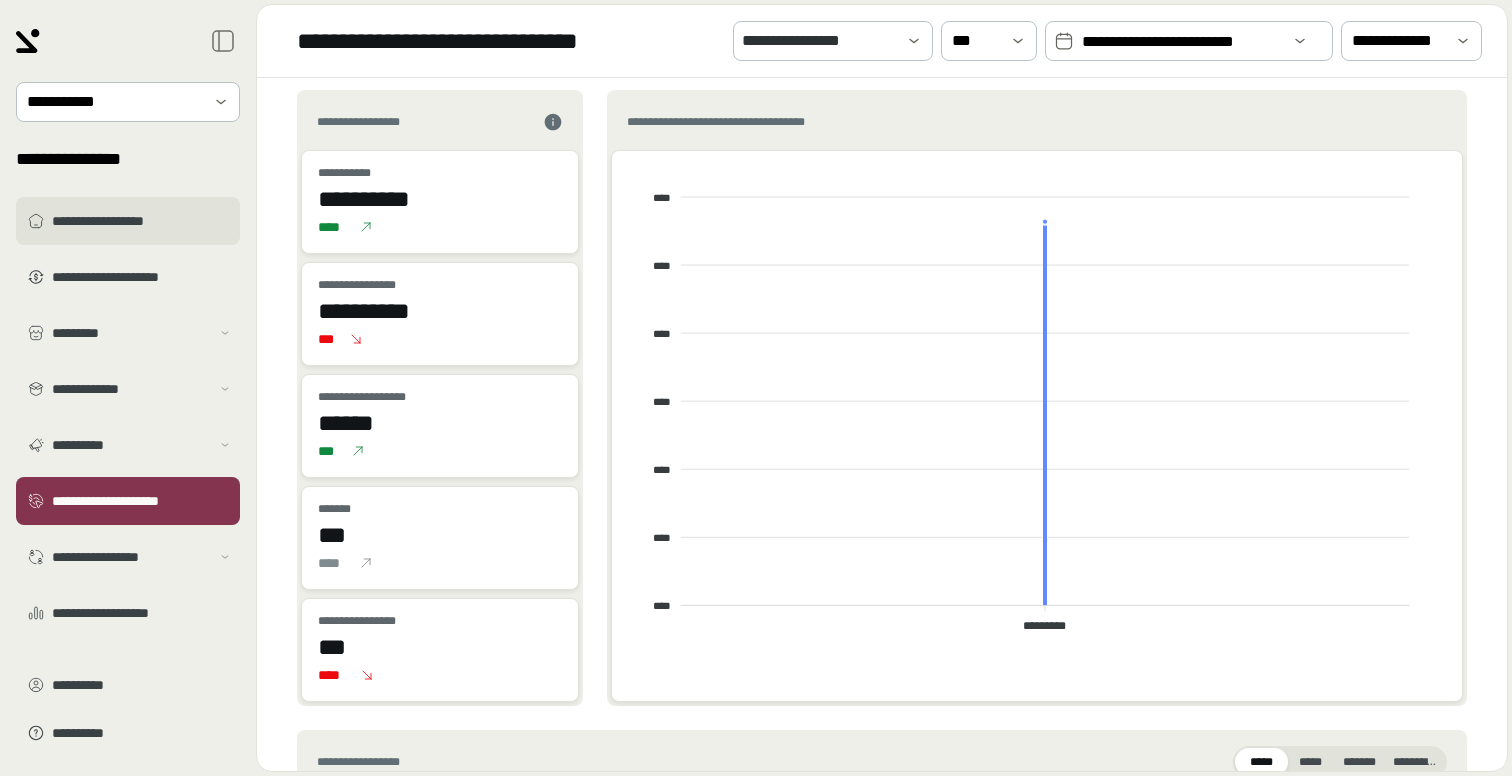 click on "**********" at bounding box center [142, 221] 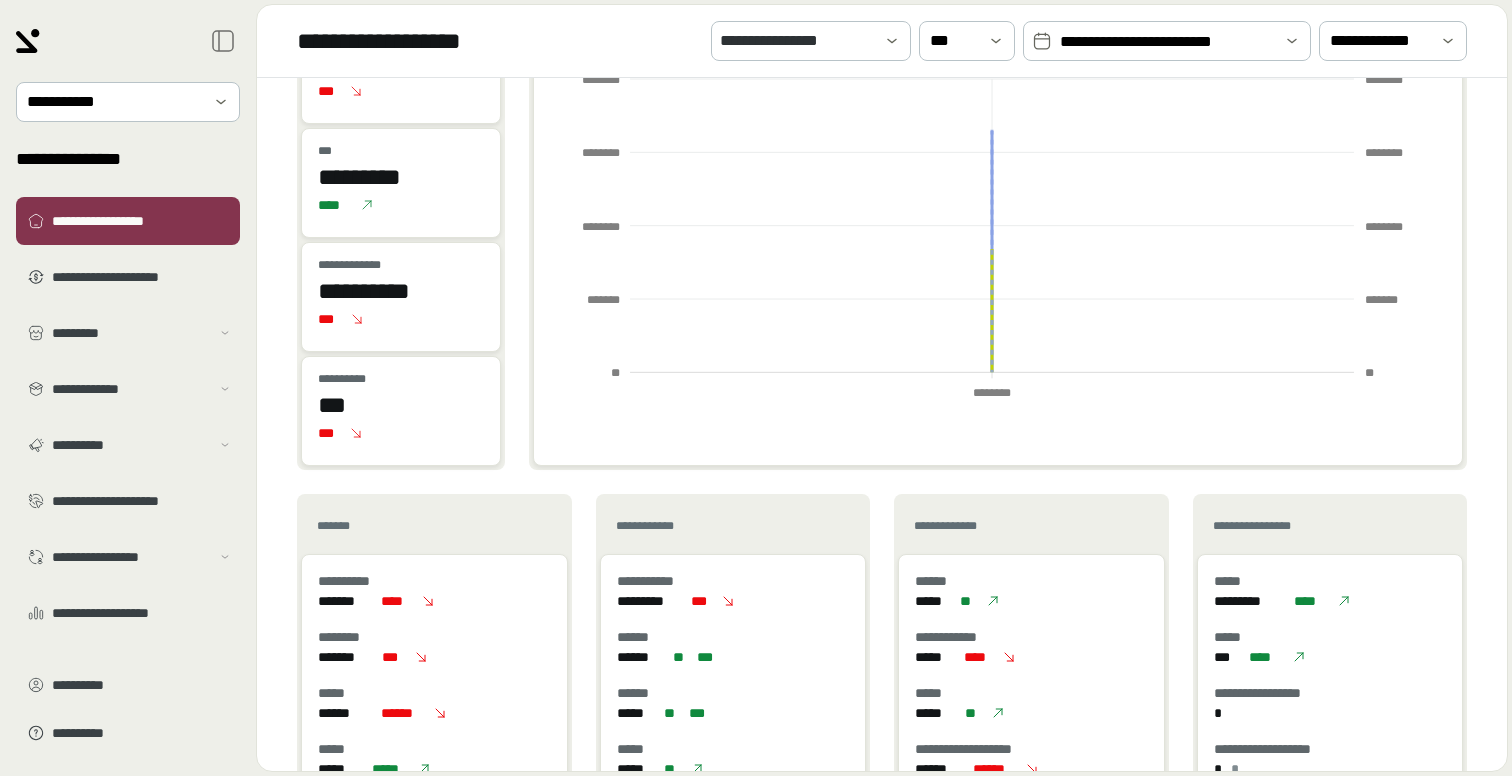scroll, scrollTop: 182, scrollLeft: 0, axis: vertical 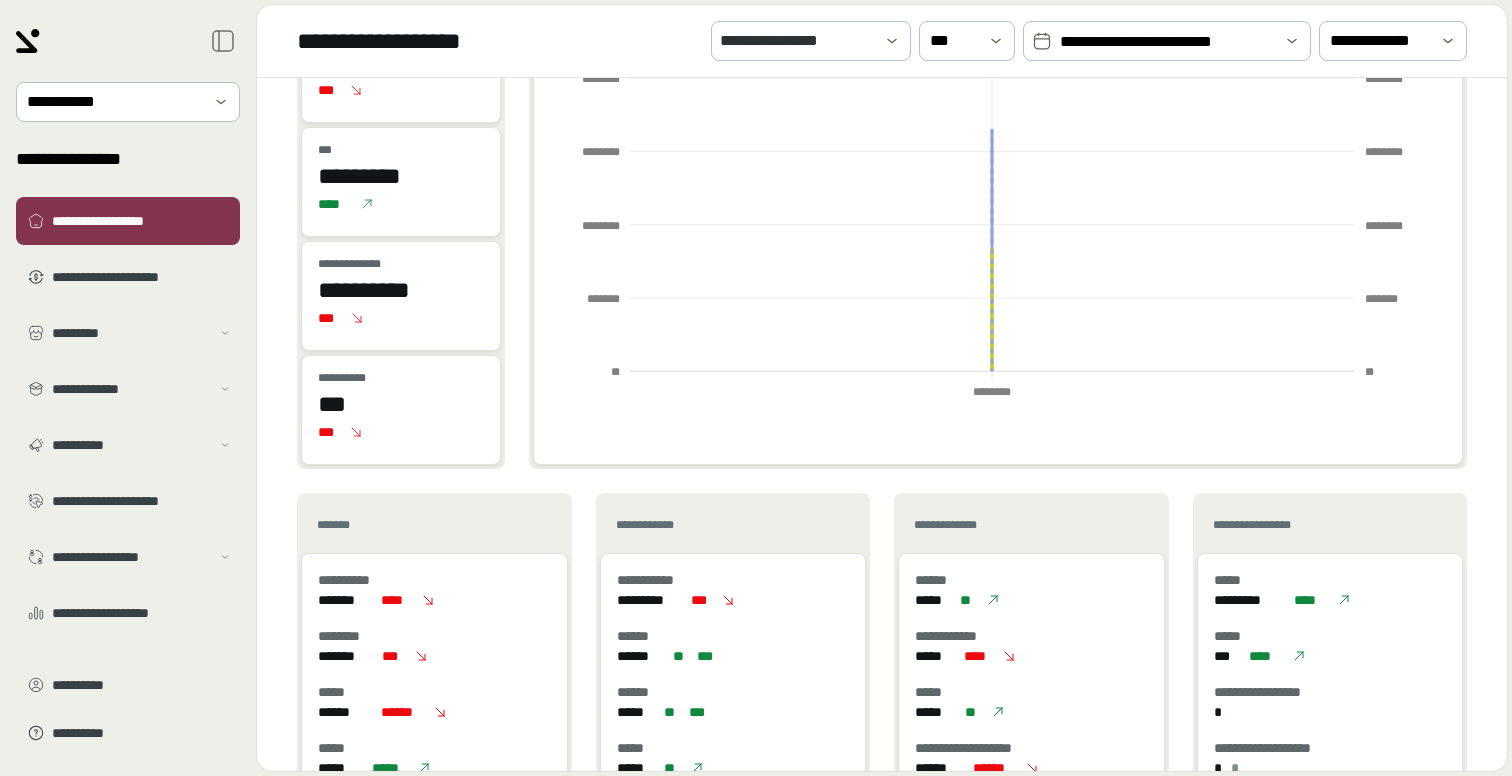 click on "**********" at bounding box center (1167, 42) 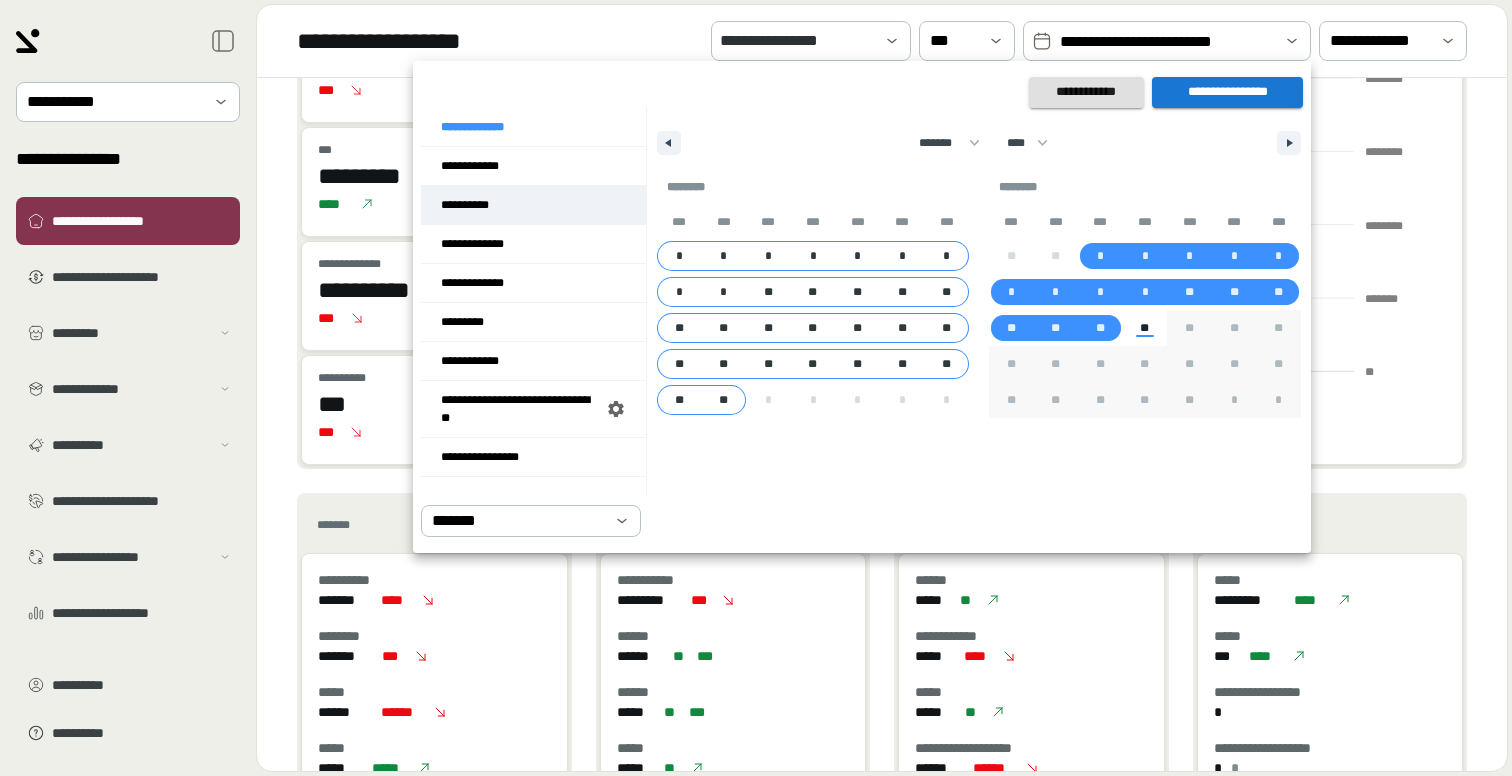 click on "**********" at bounding box center [533, 205] 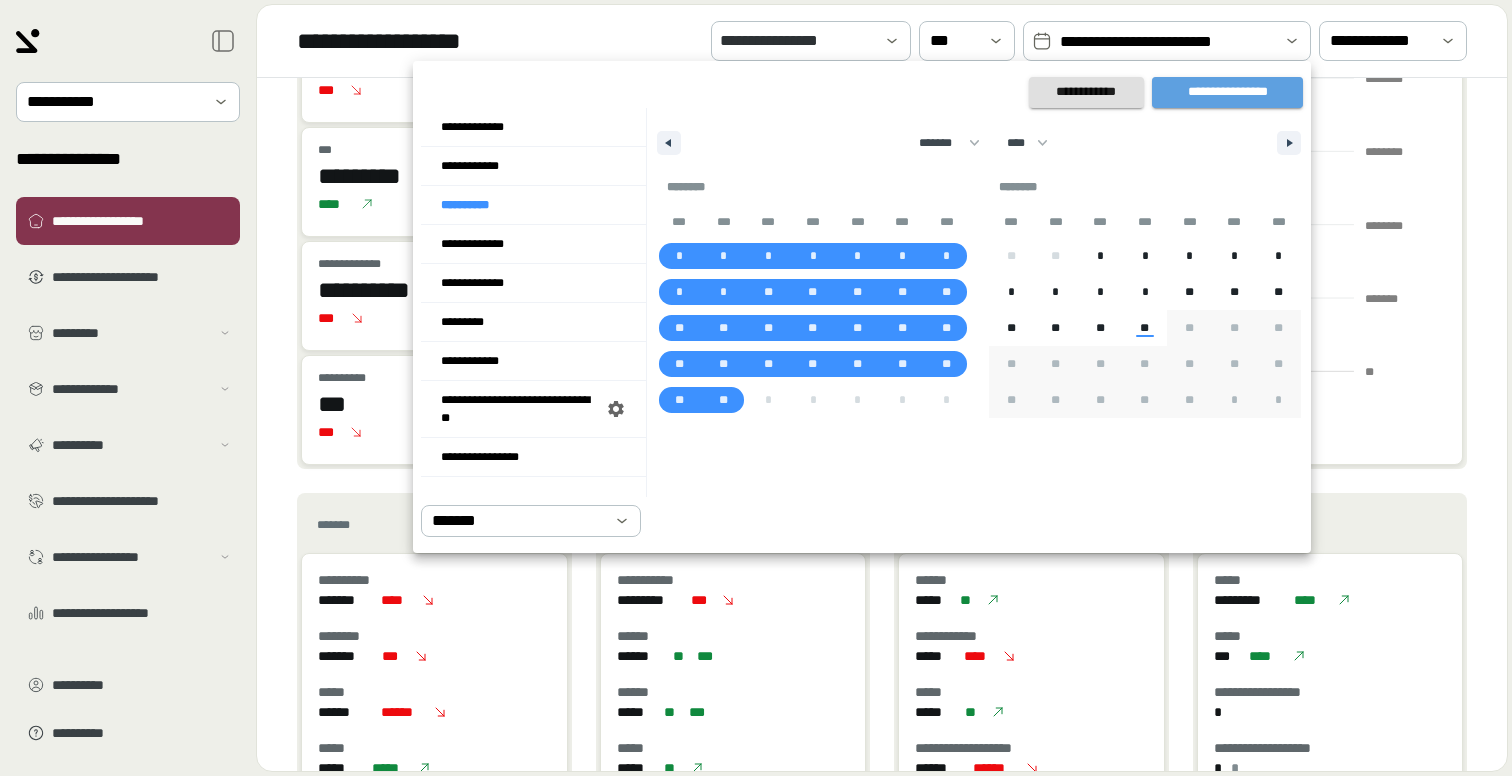 click on "**********" at bounding box center (1227, 92) 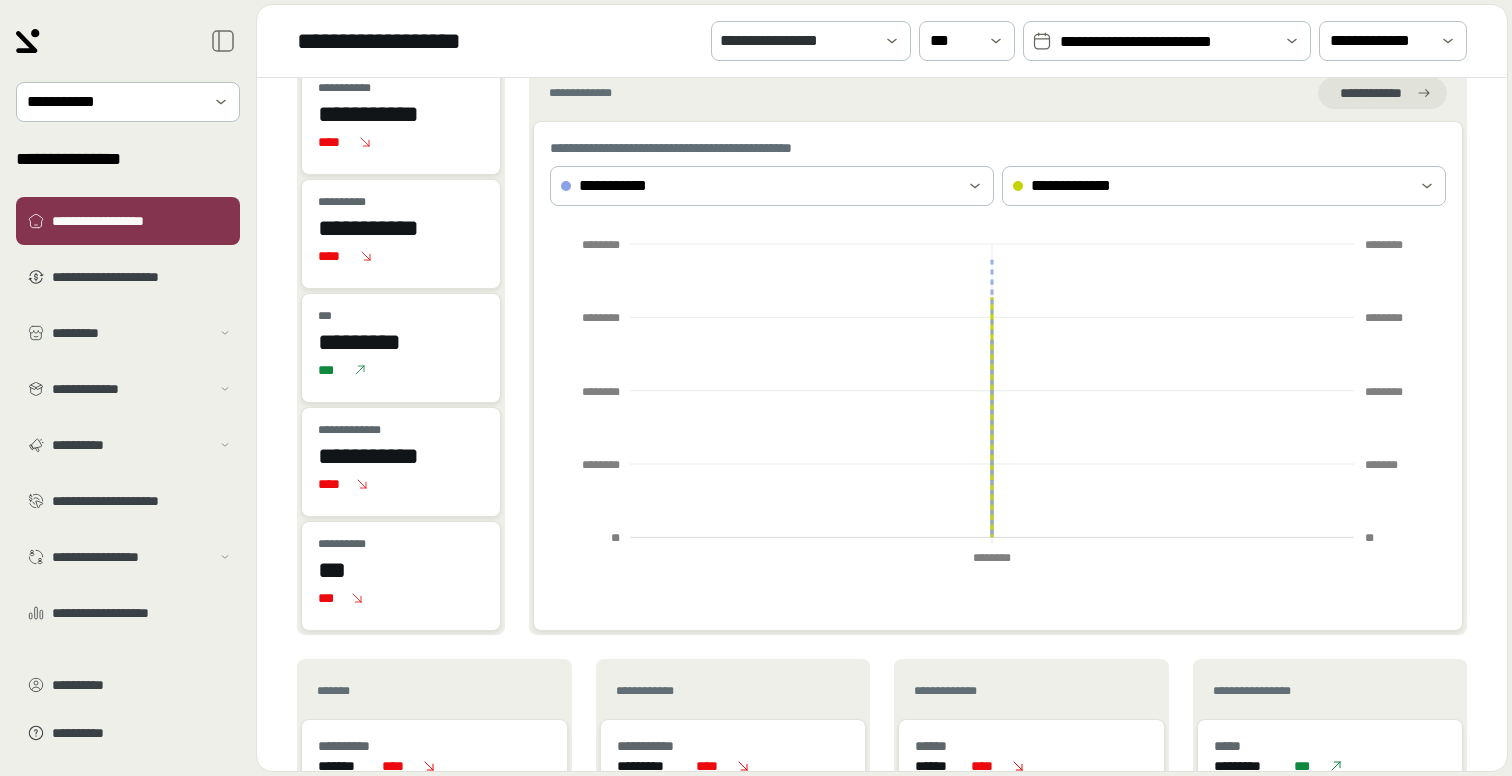 scroll, scrollTop: 0, scrollLeft: 0, axis: both 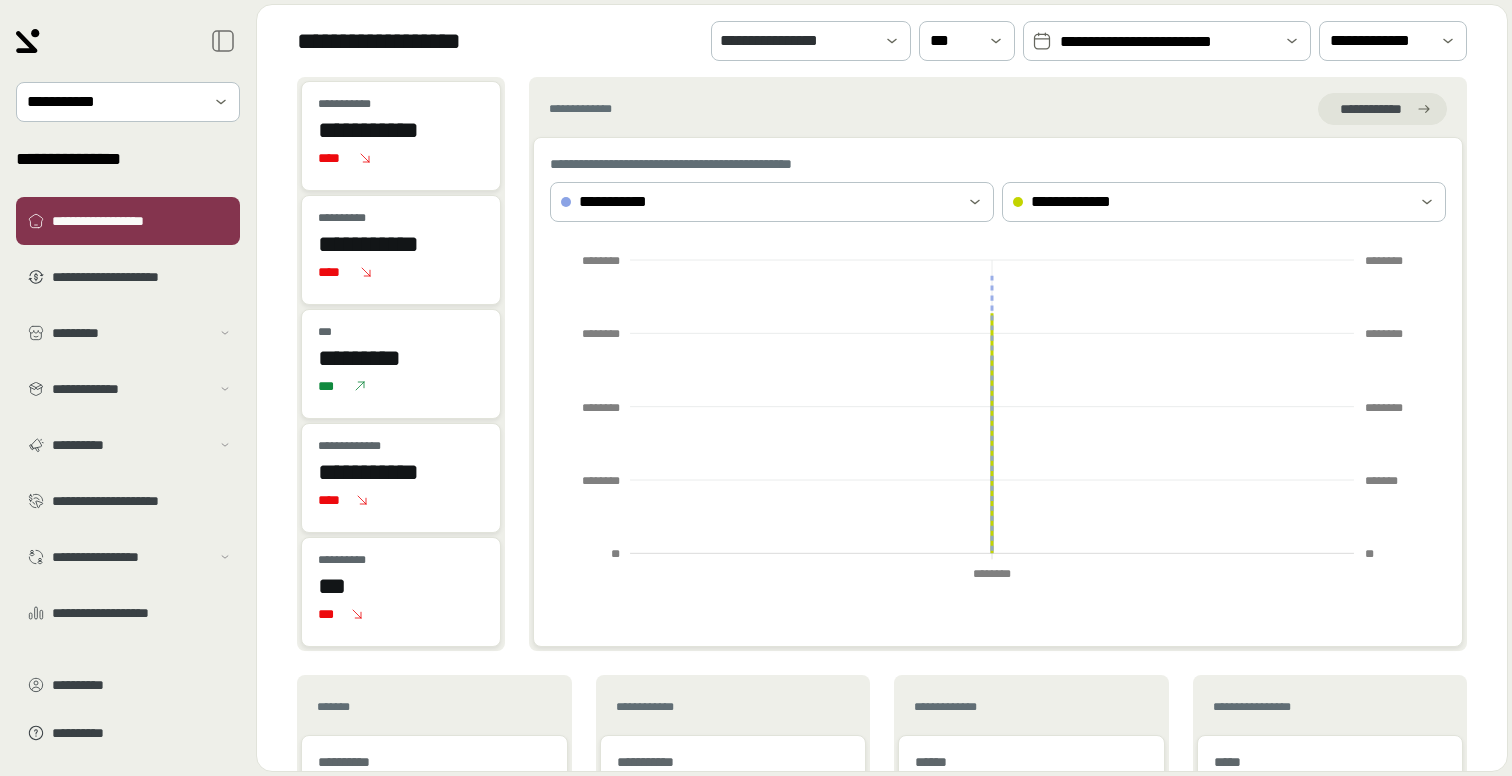 click on "**********" at bounding box center (1167, 42) 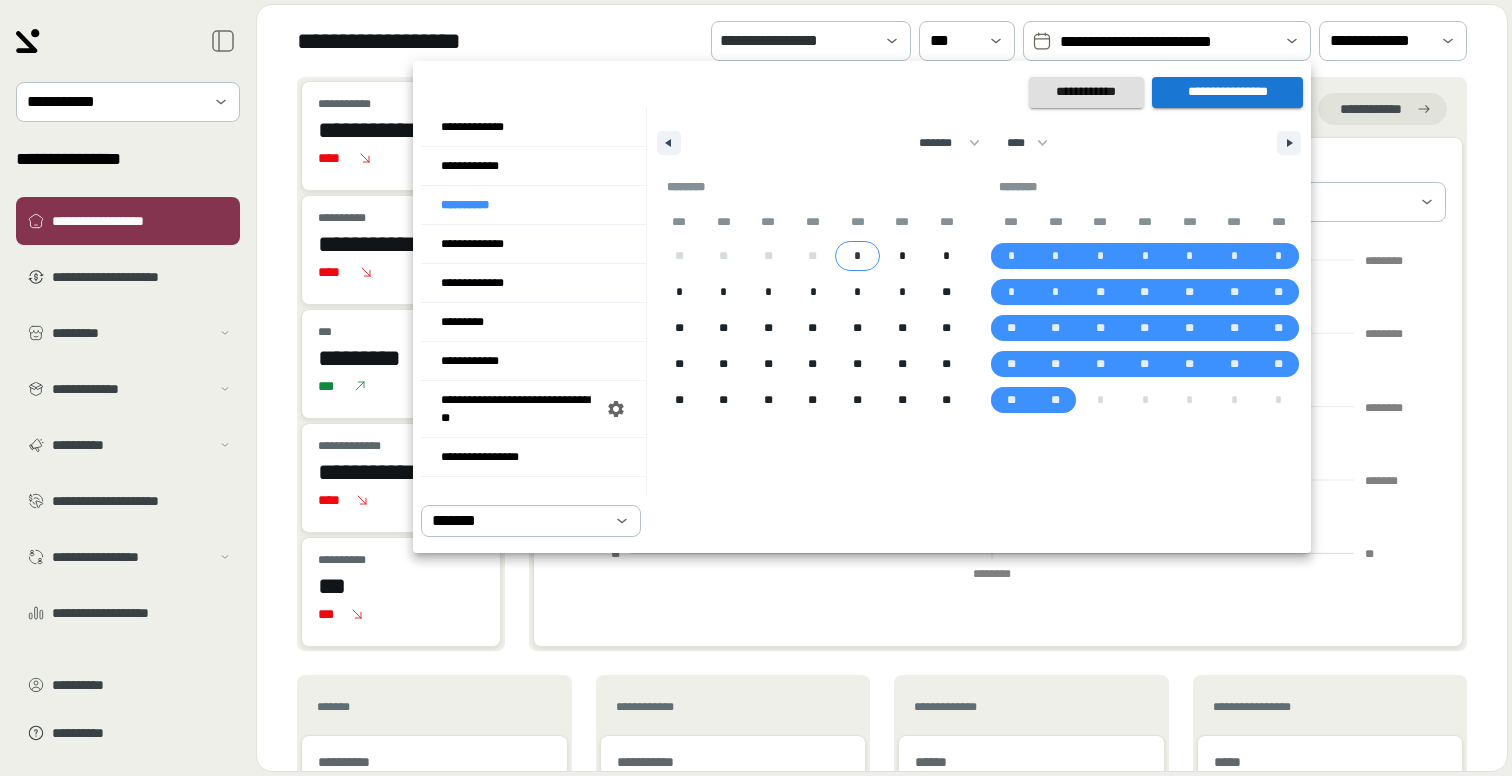click on "*" at bounding box center (857, 256) 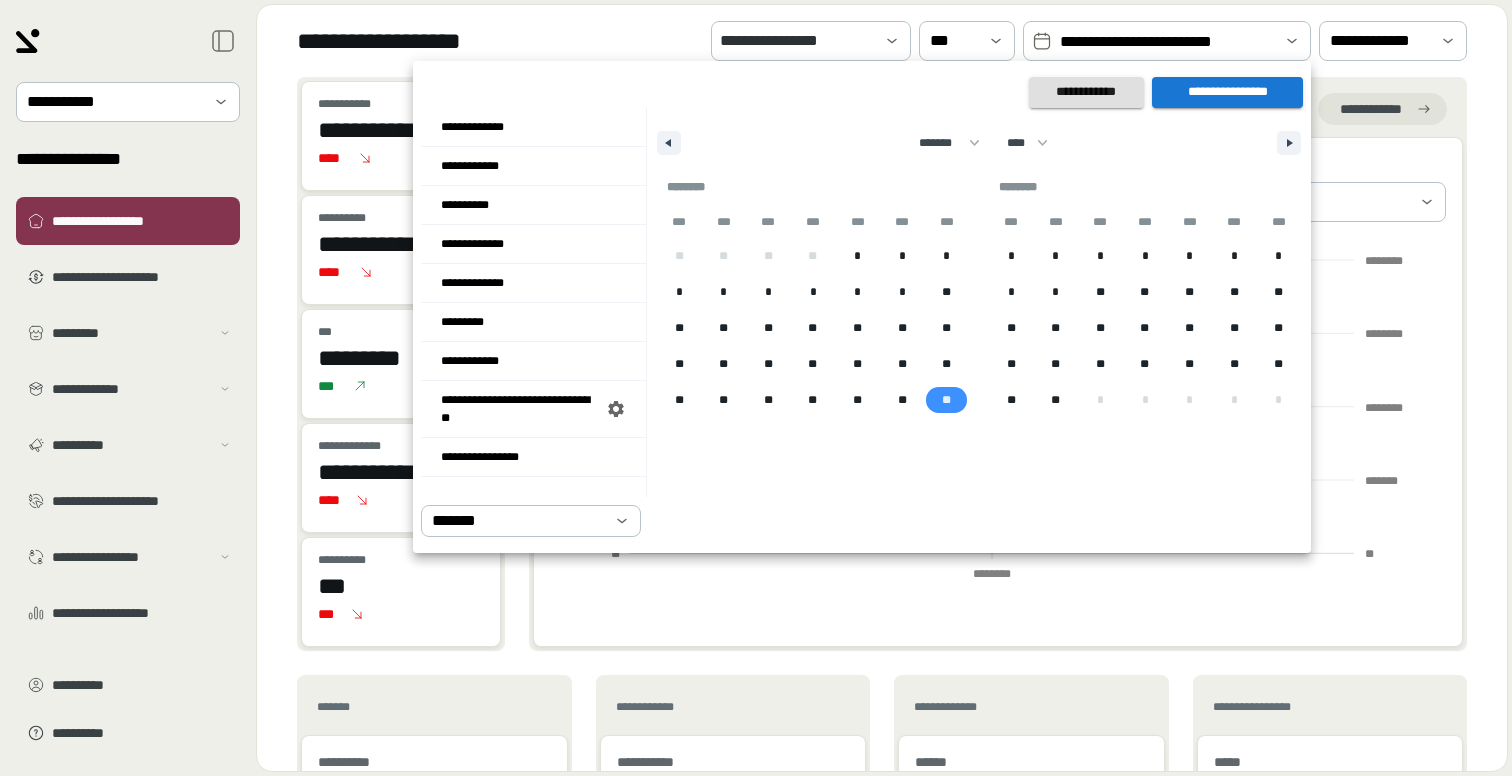 click on "**" at bounding box center [946, 400] 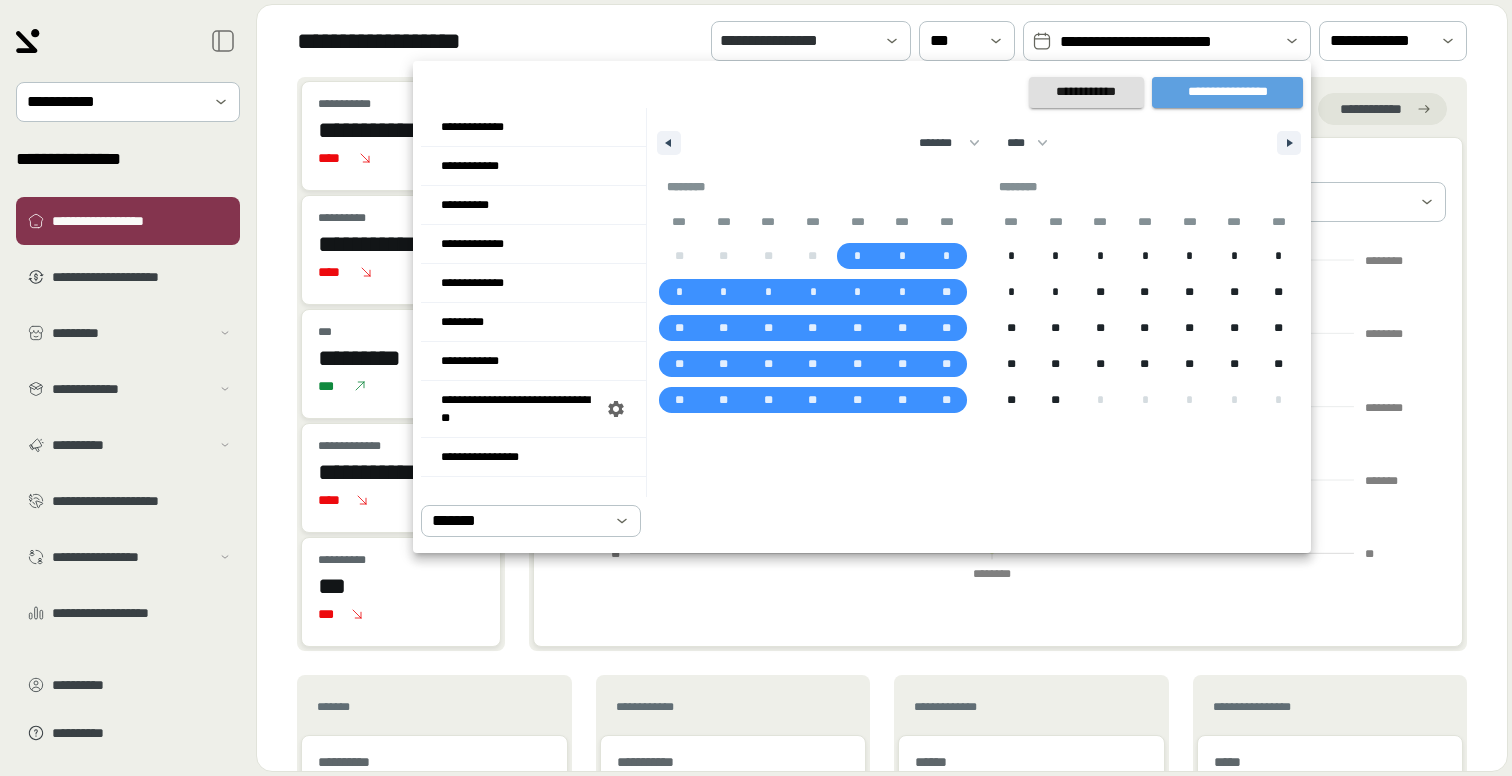 click on "**********" at bounding box center (1227, 92) 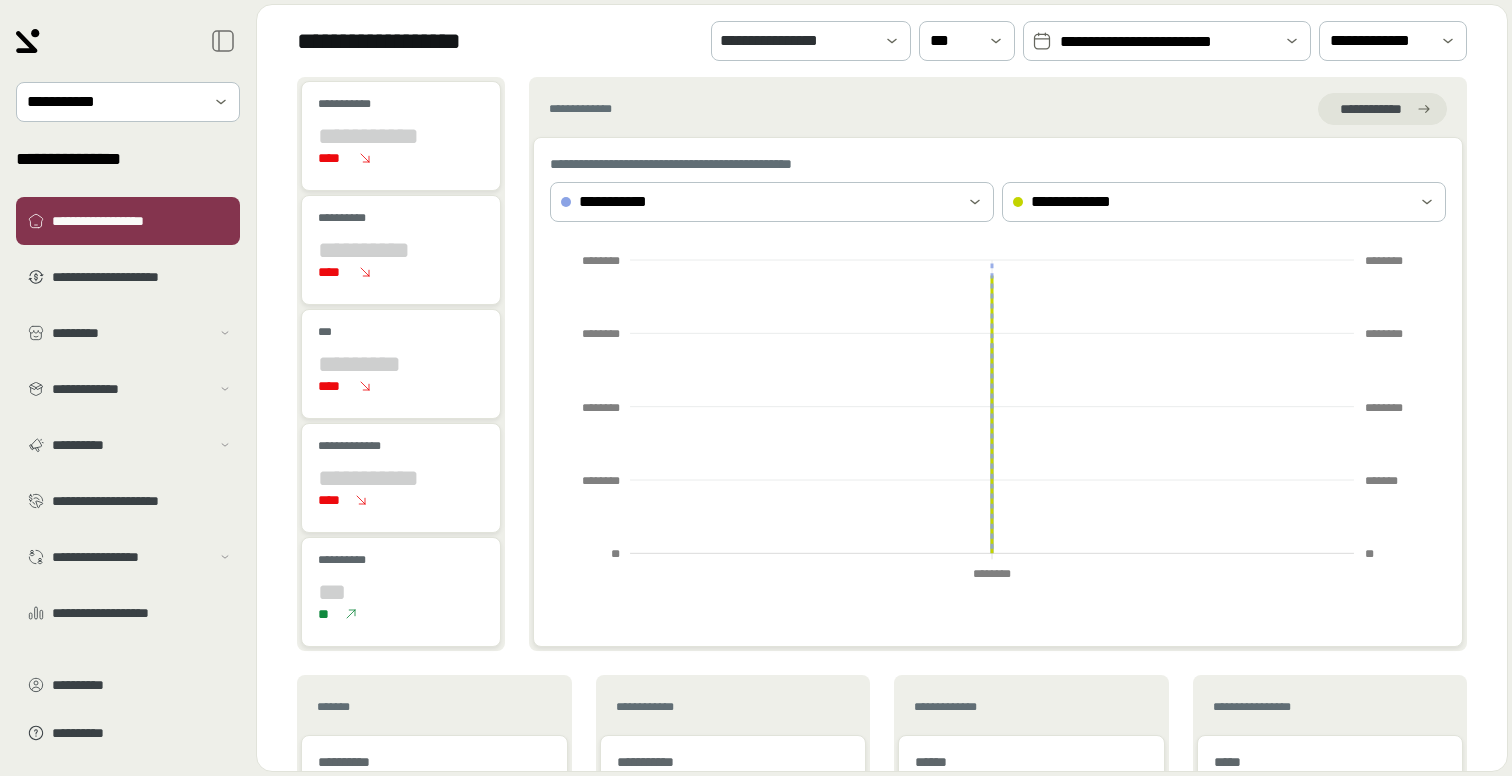 click on "**********" at bounding box center (1167, 42) 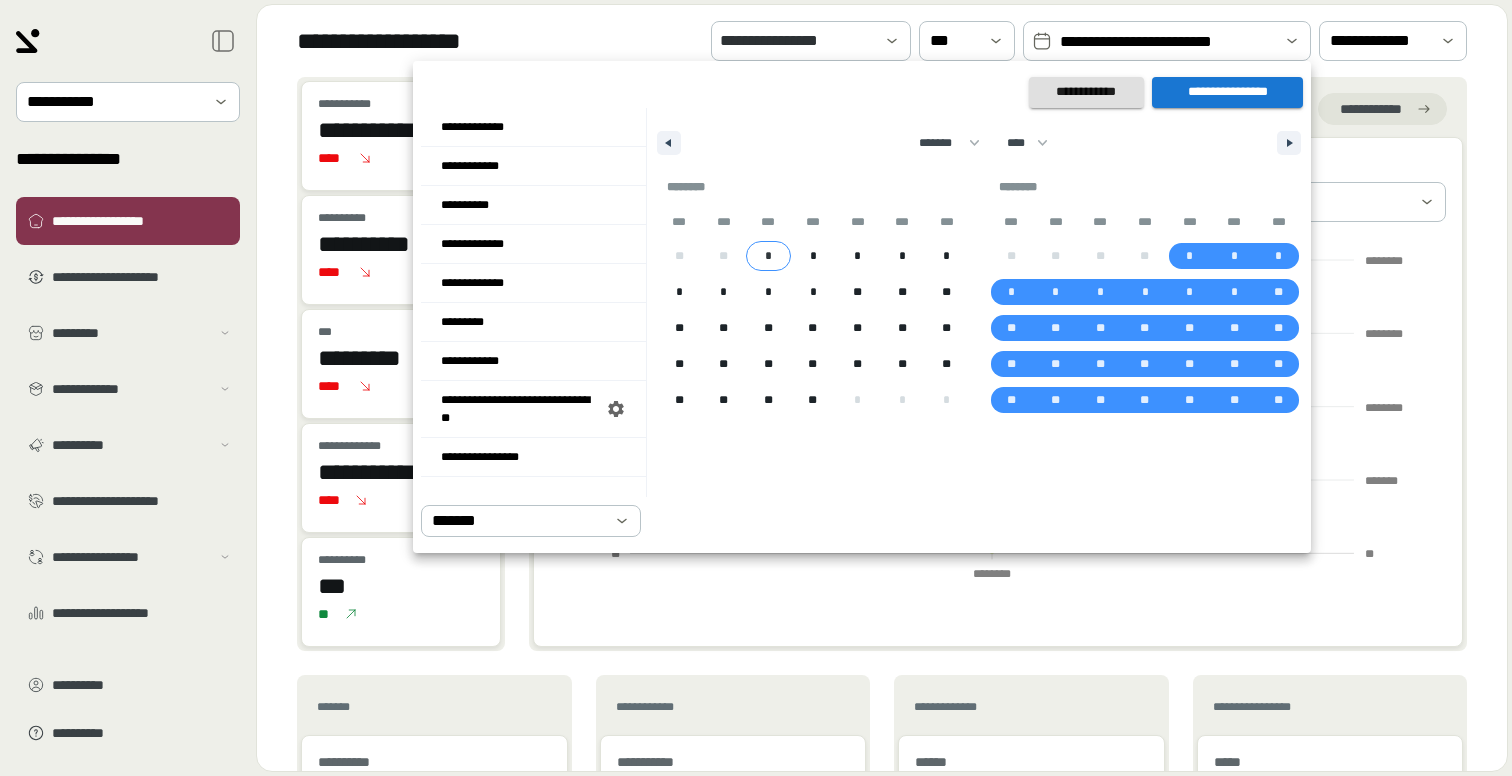 click on "*" at bounding box center [768, 256] 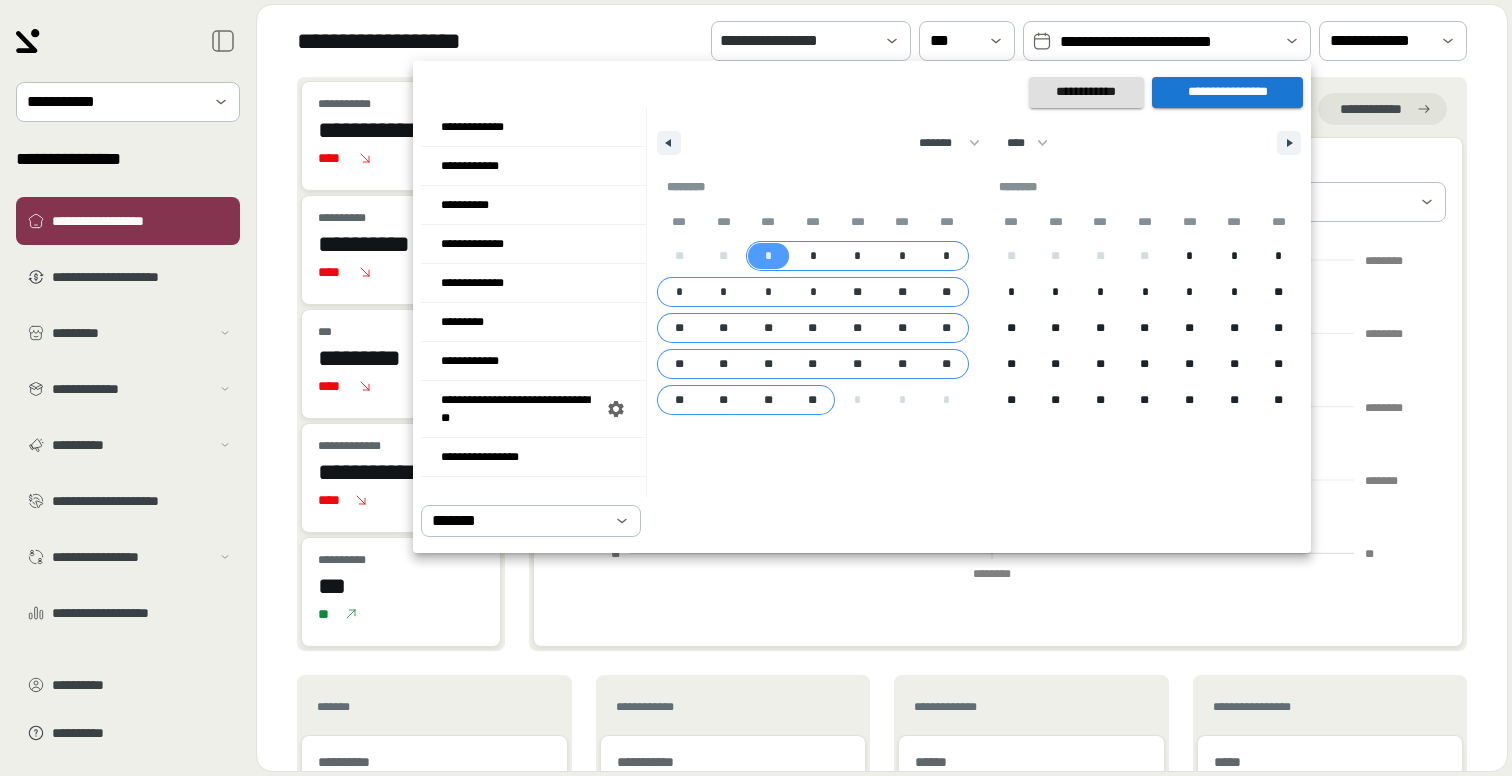 click on "**" at bounding box center (813, 400) 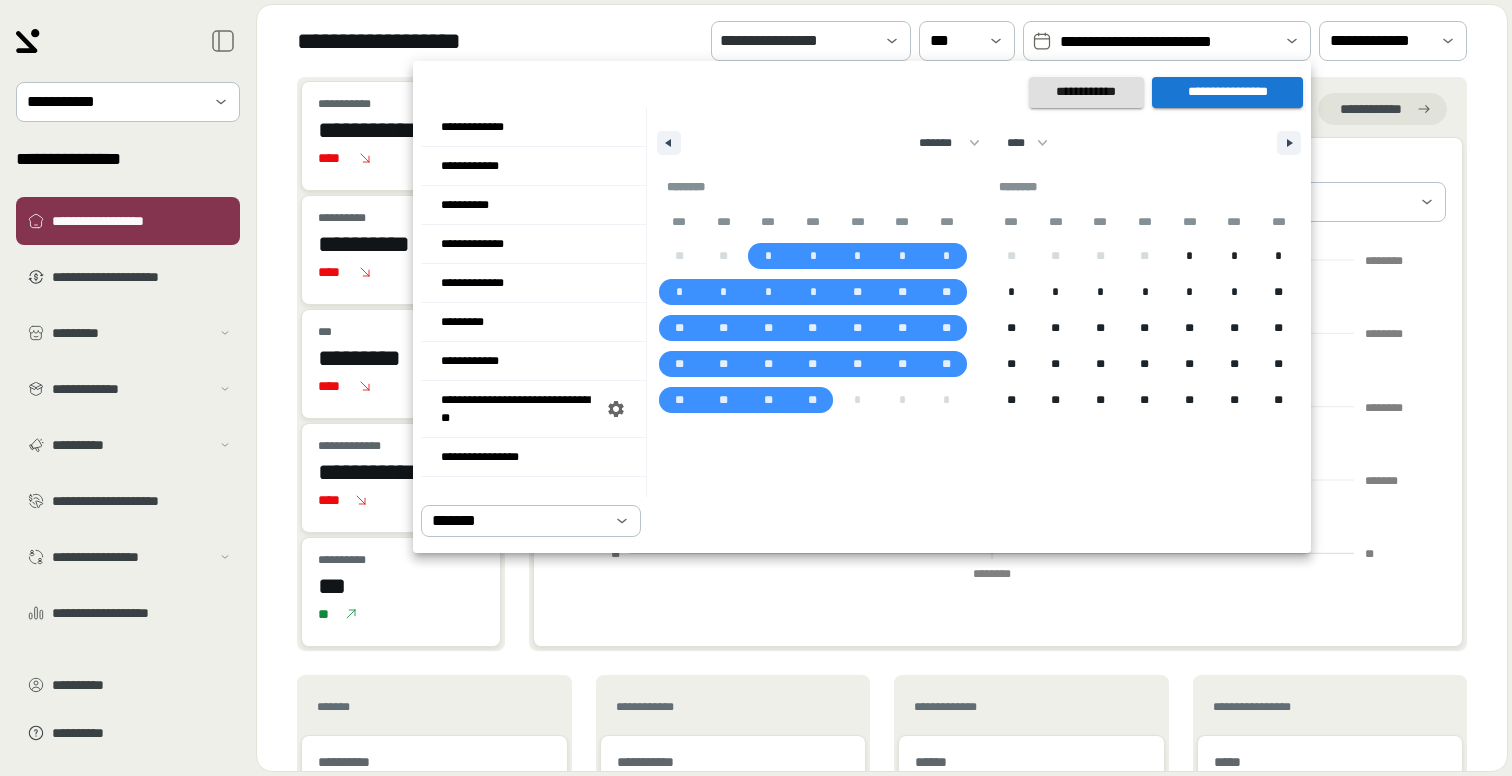click on "**********" at bounding box center [1227, 92] 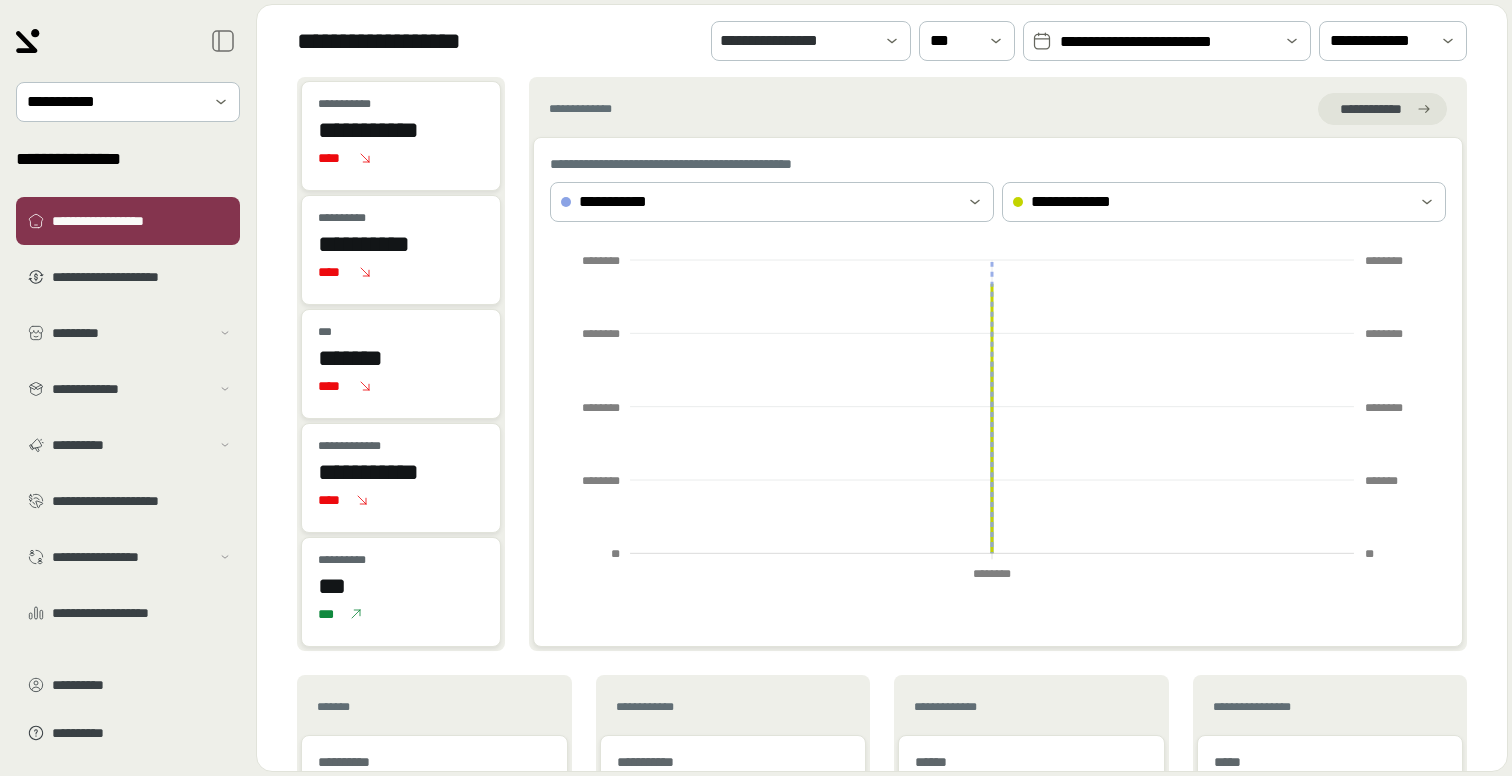 click on "**********" at bounding box center [1167, 42] 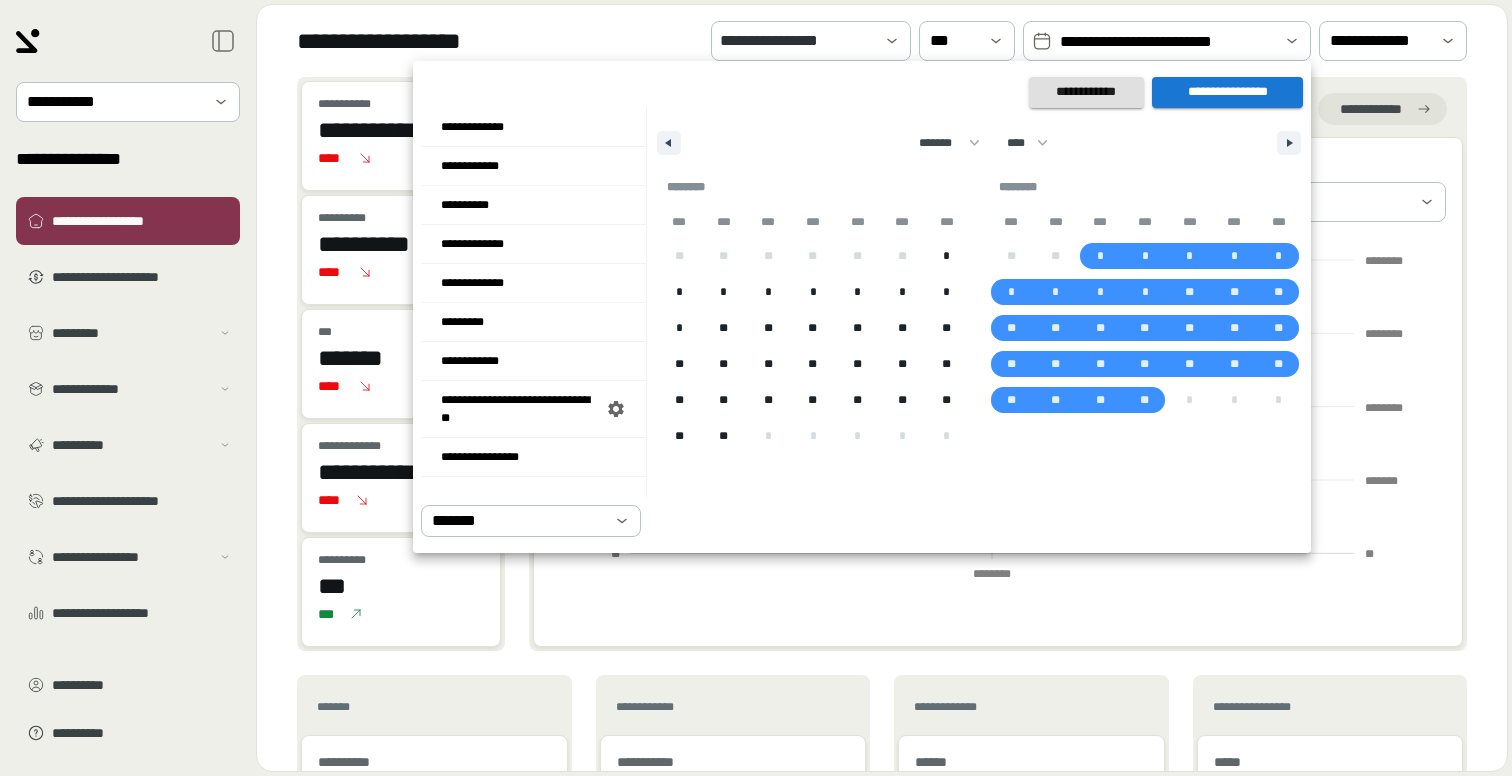 click on "*" at bounding box center (946, 256) 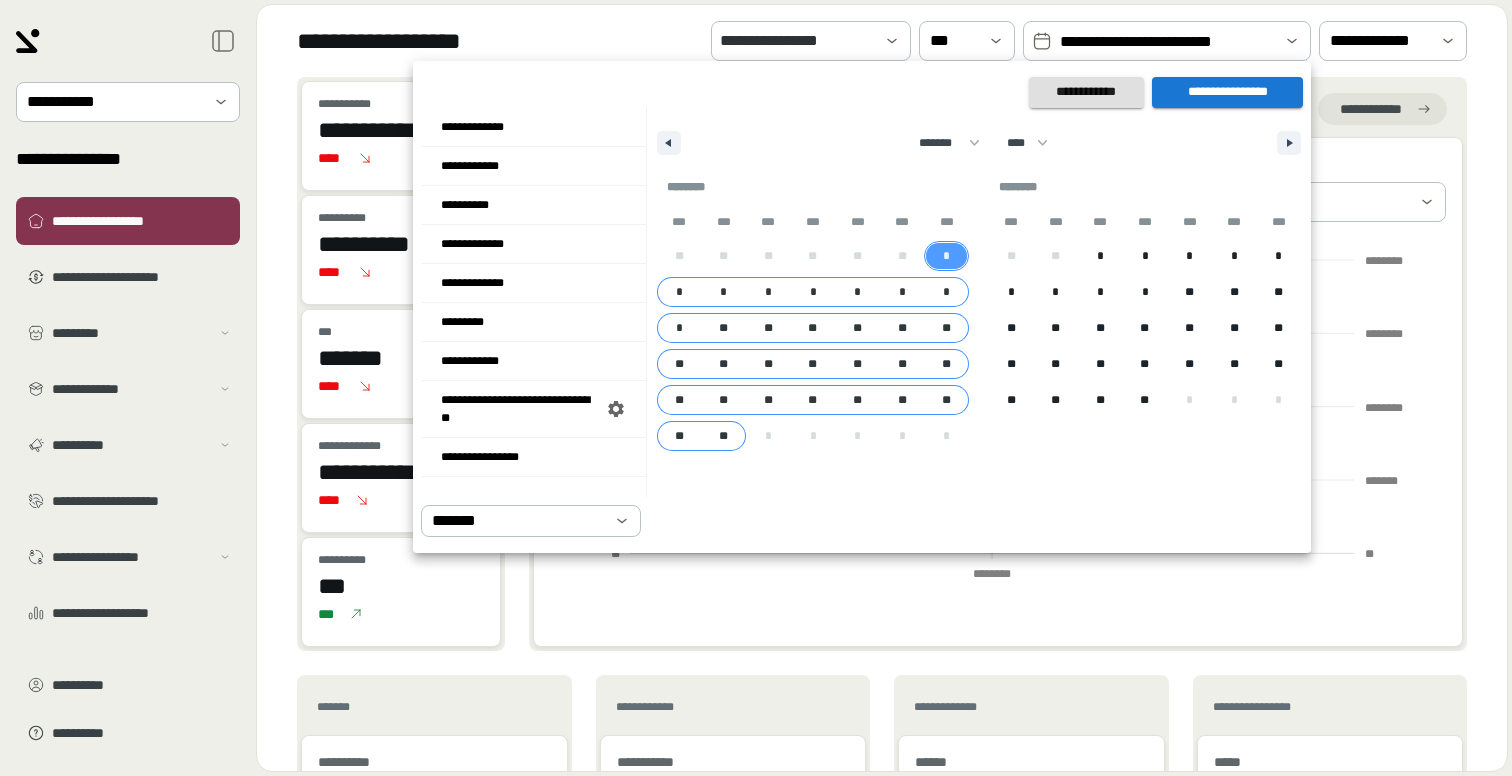 click on "**" at bounding box center (724, 436) 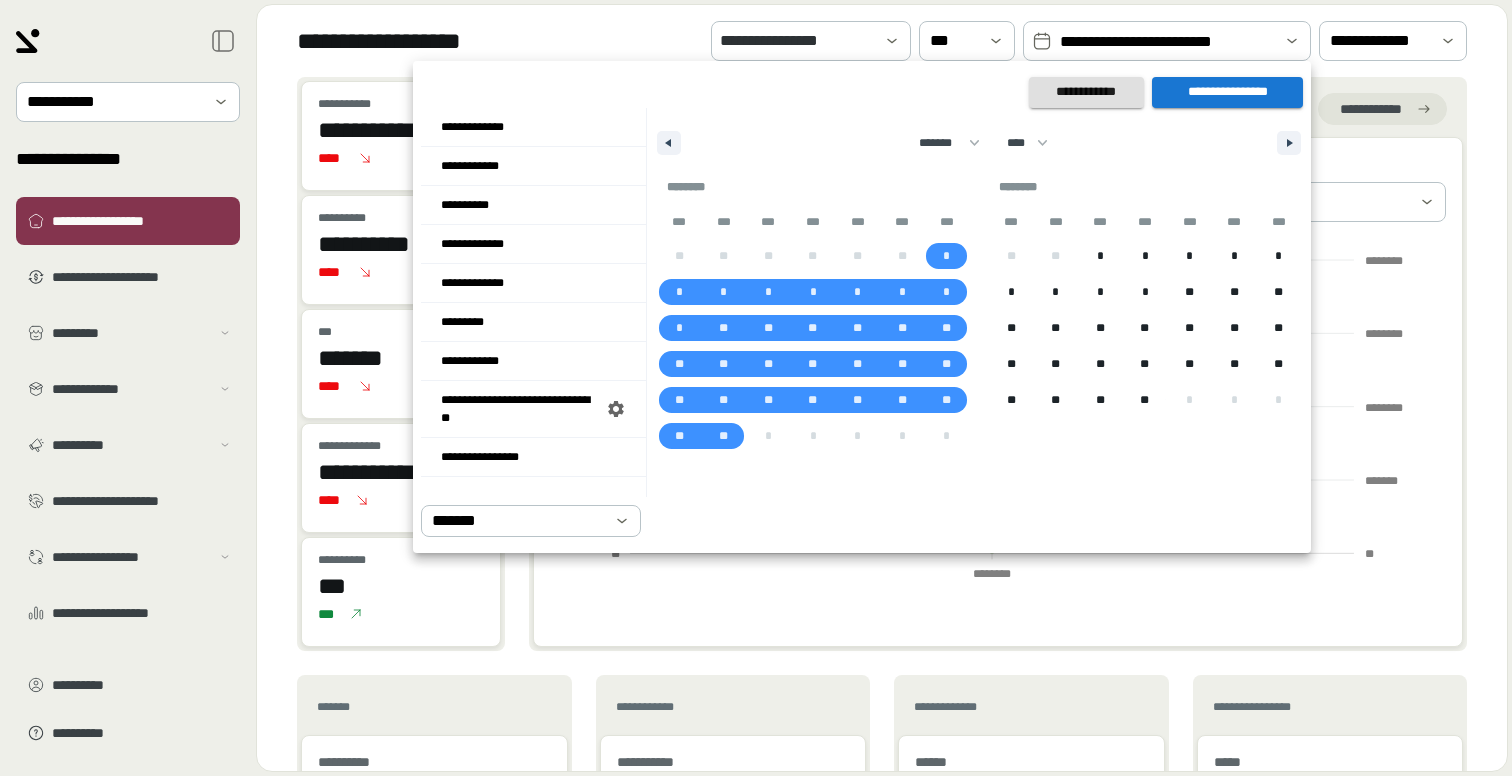 click on "**********" at bounding box center [1227, 92] 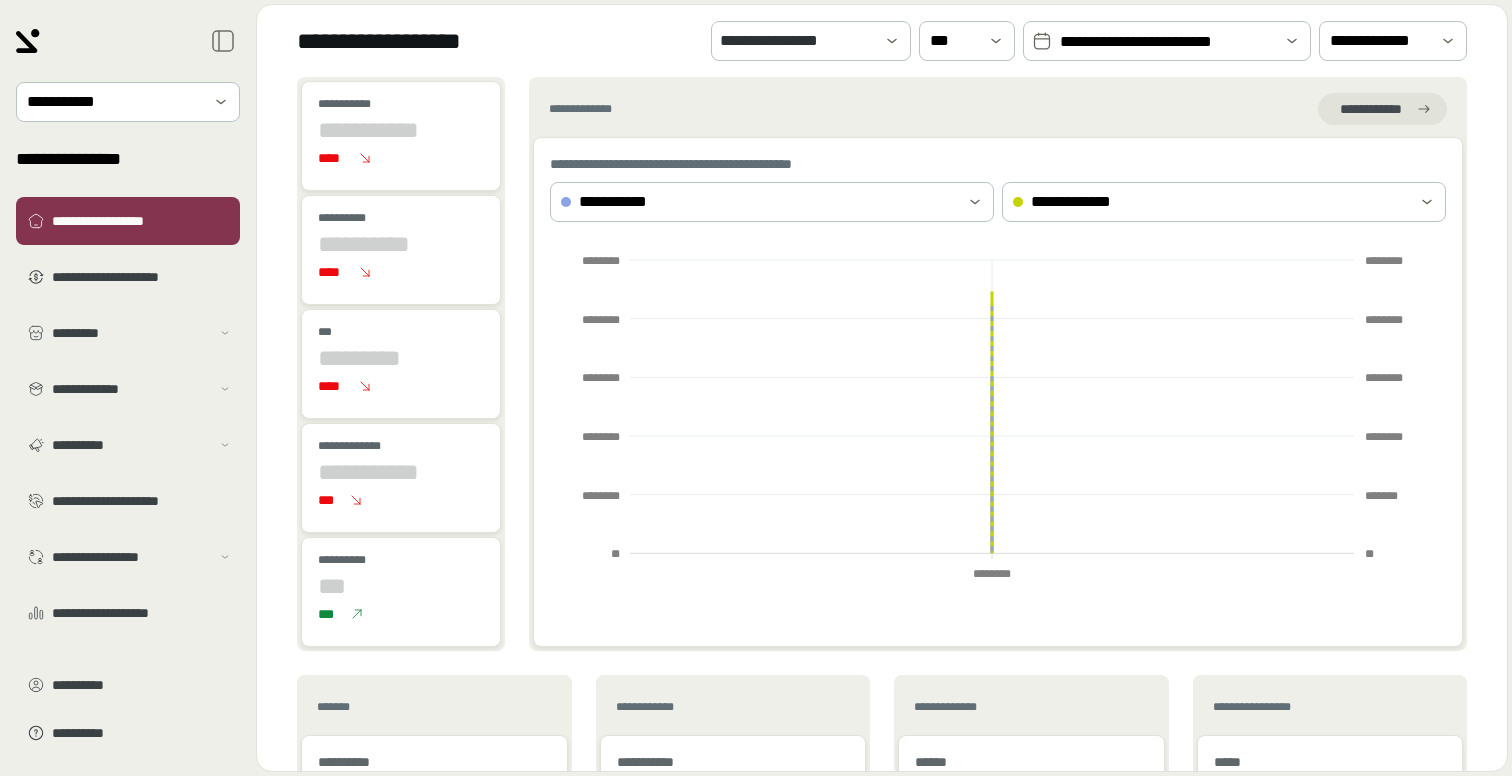 click on "**********" at bounding box center [1167, 42] 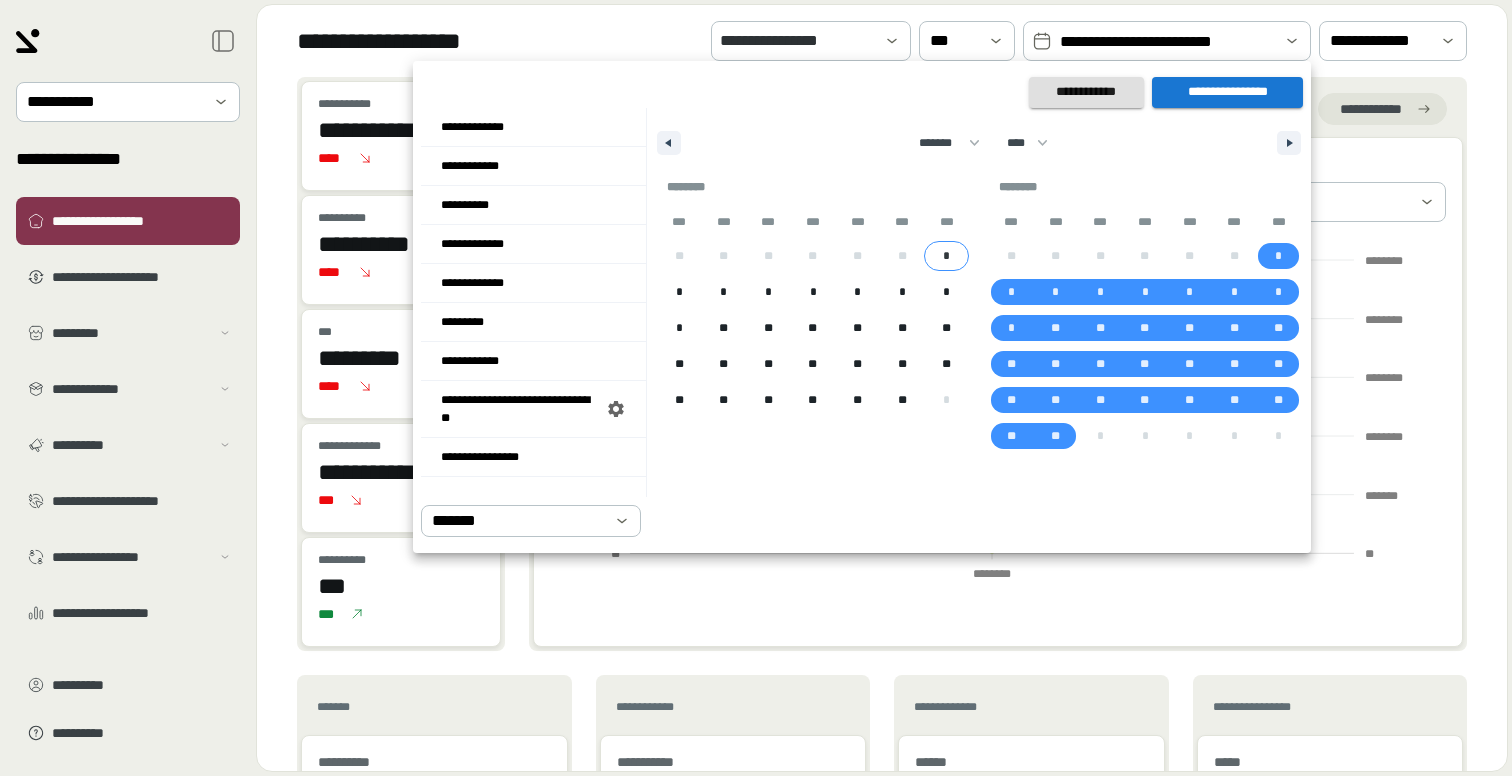 click on "*" at bounding box center (946, 256) 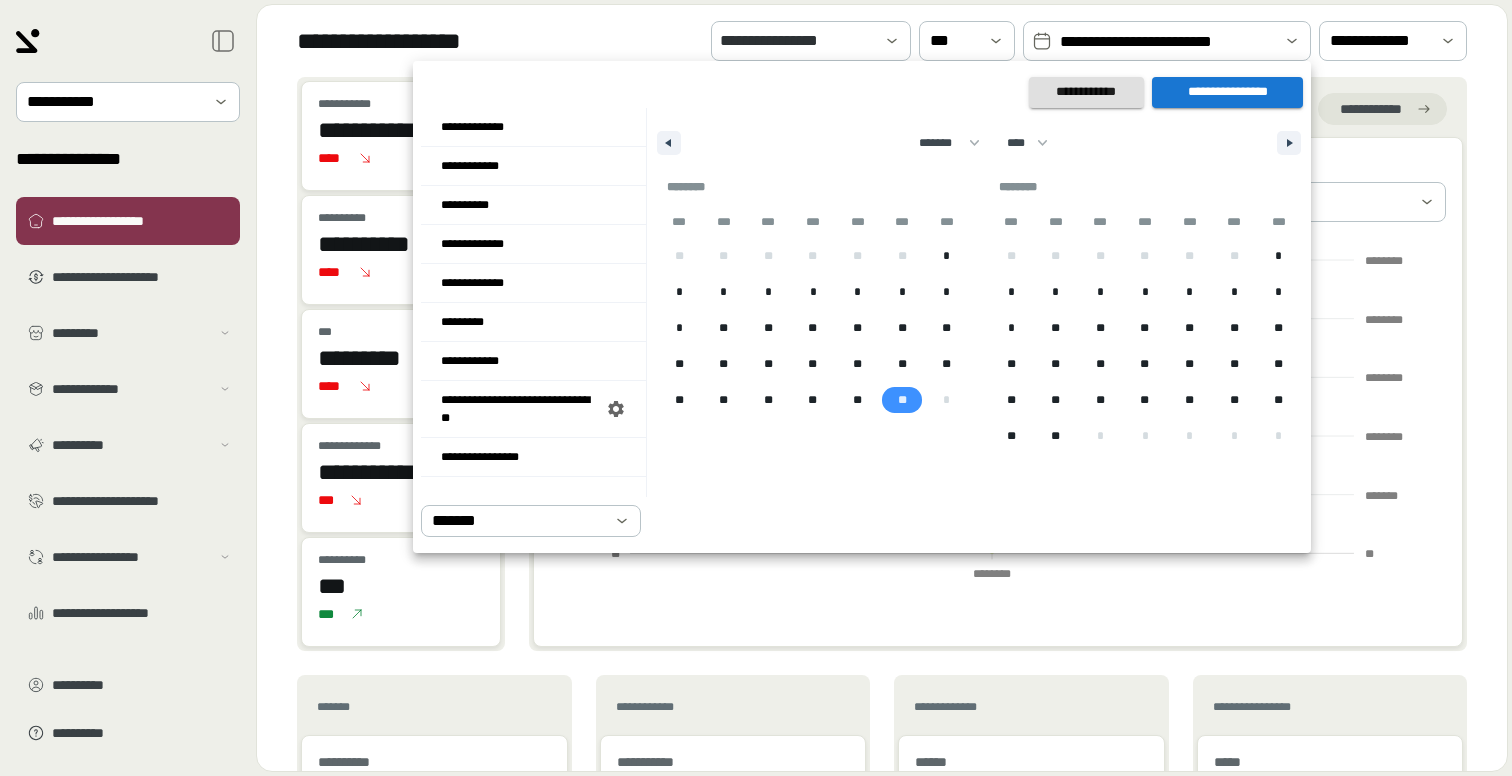click on "**" at bounding box center (902, 400) 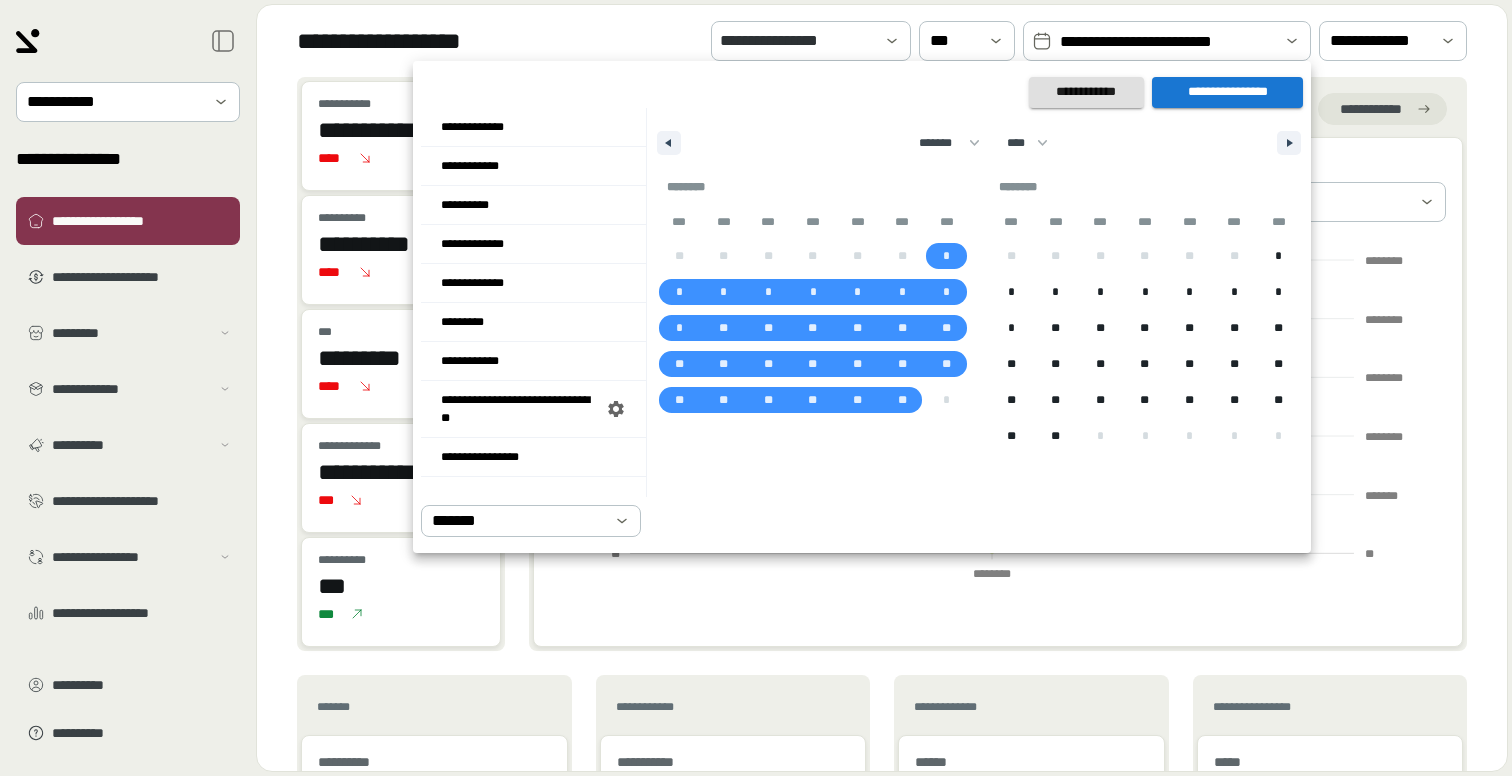click on "**********" at bounding box center [1227, 92] 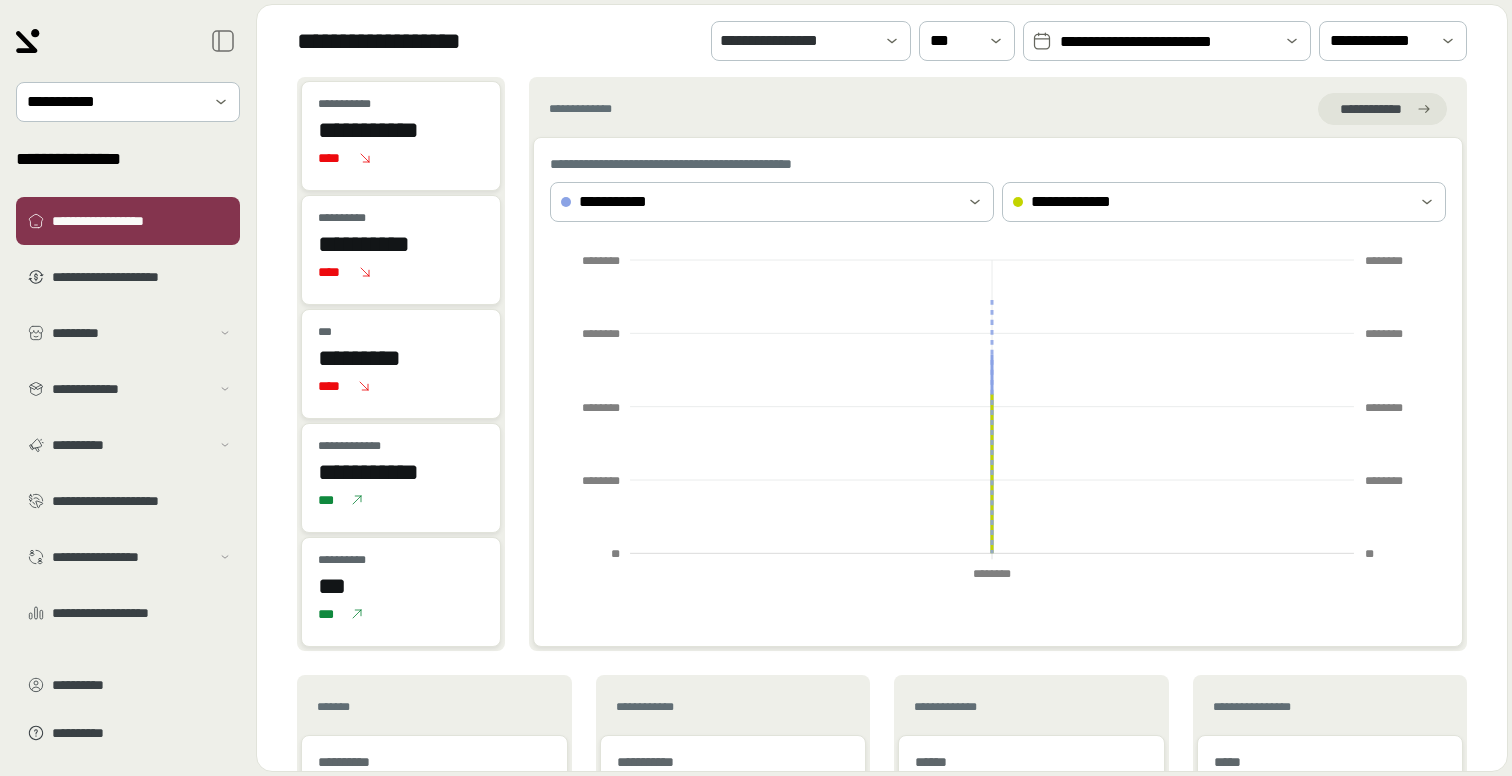 click on "**********" at bounding box center [1167, 42] 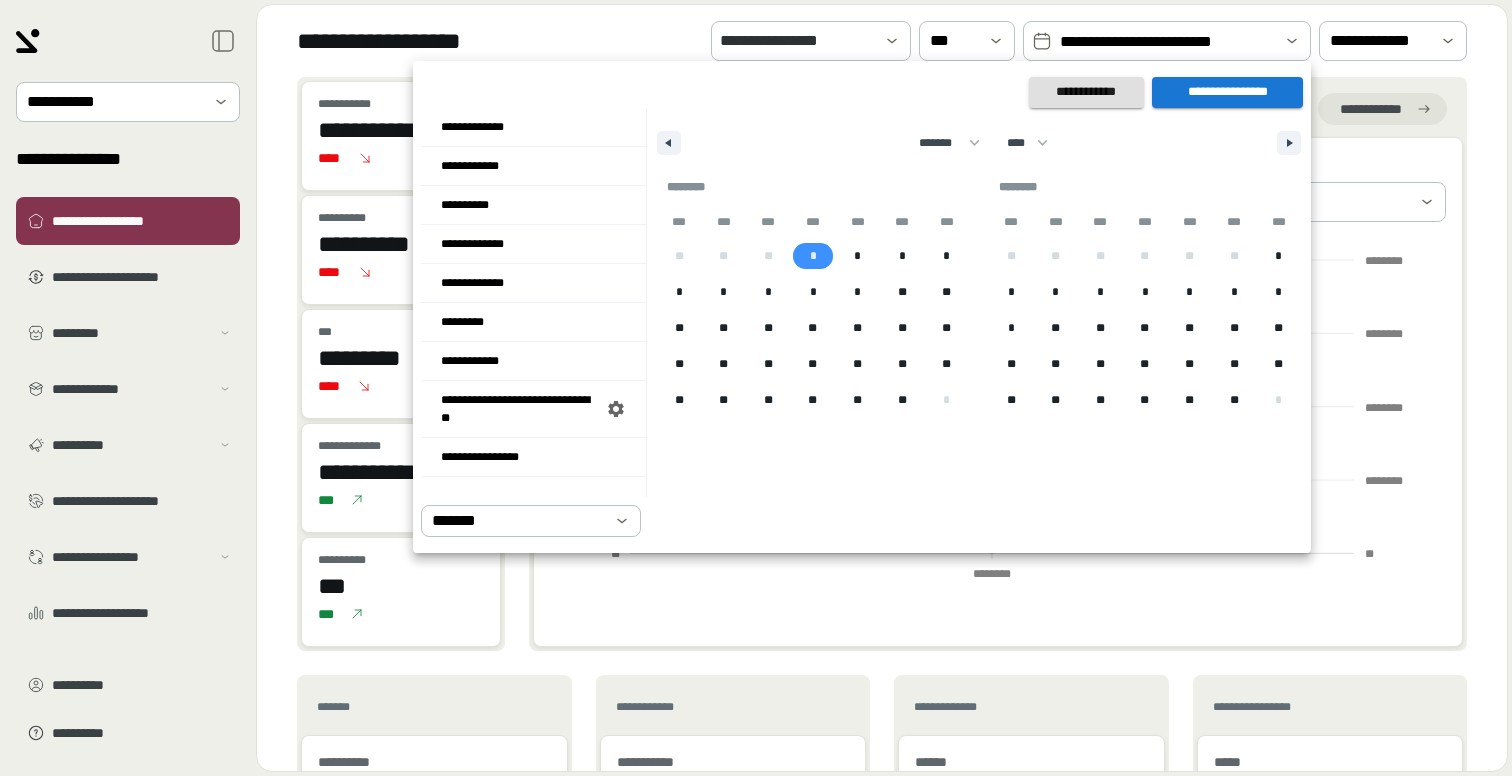 click on "*" at bounding box center (813, 256) 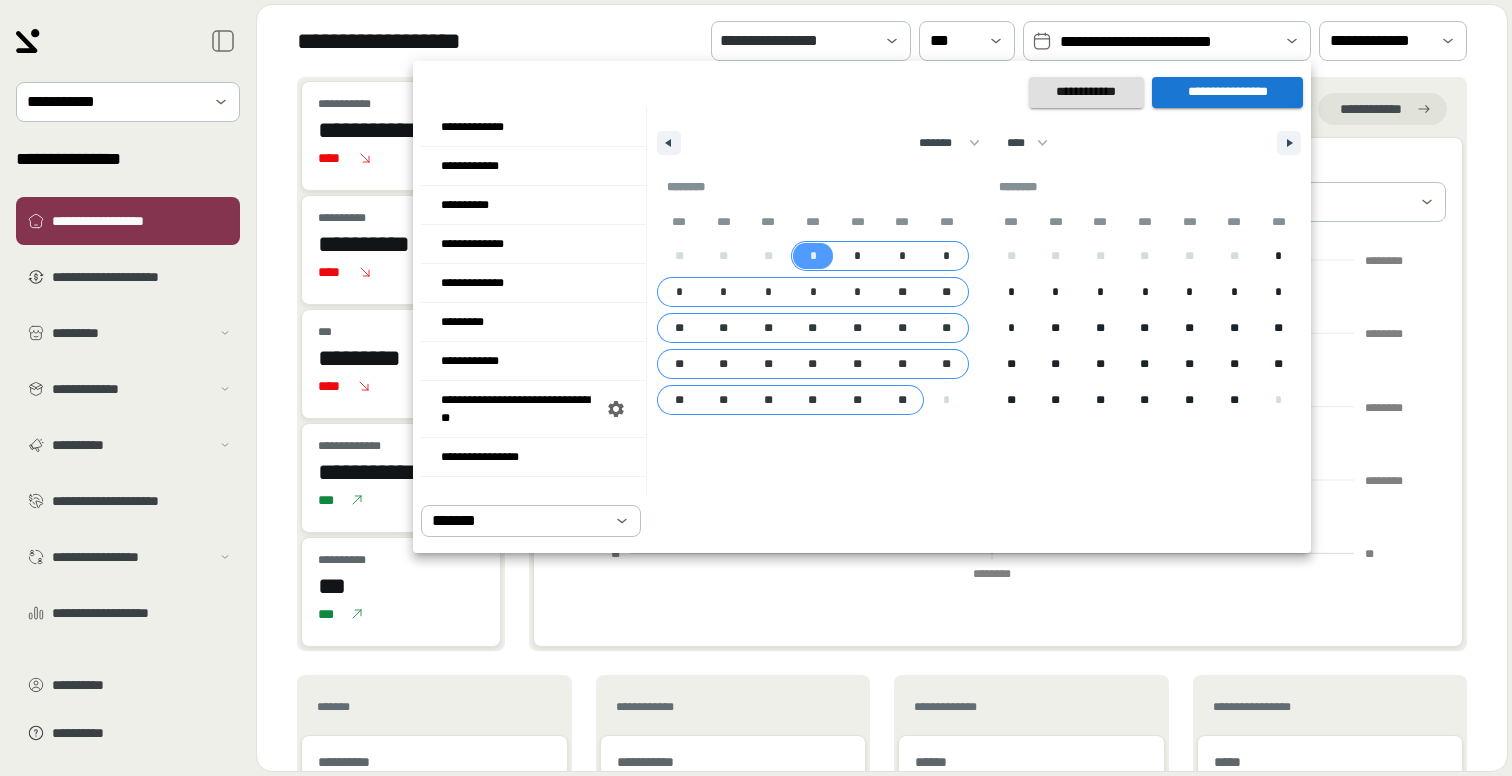 click on "**" at bounding box center [902, 400] 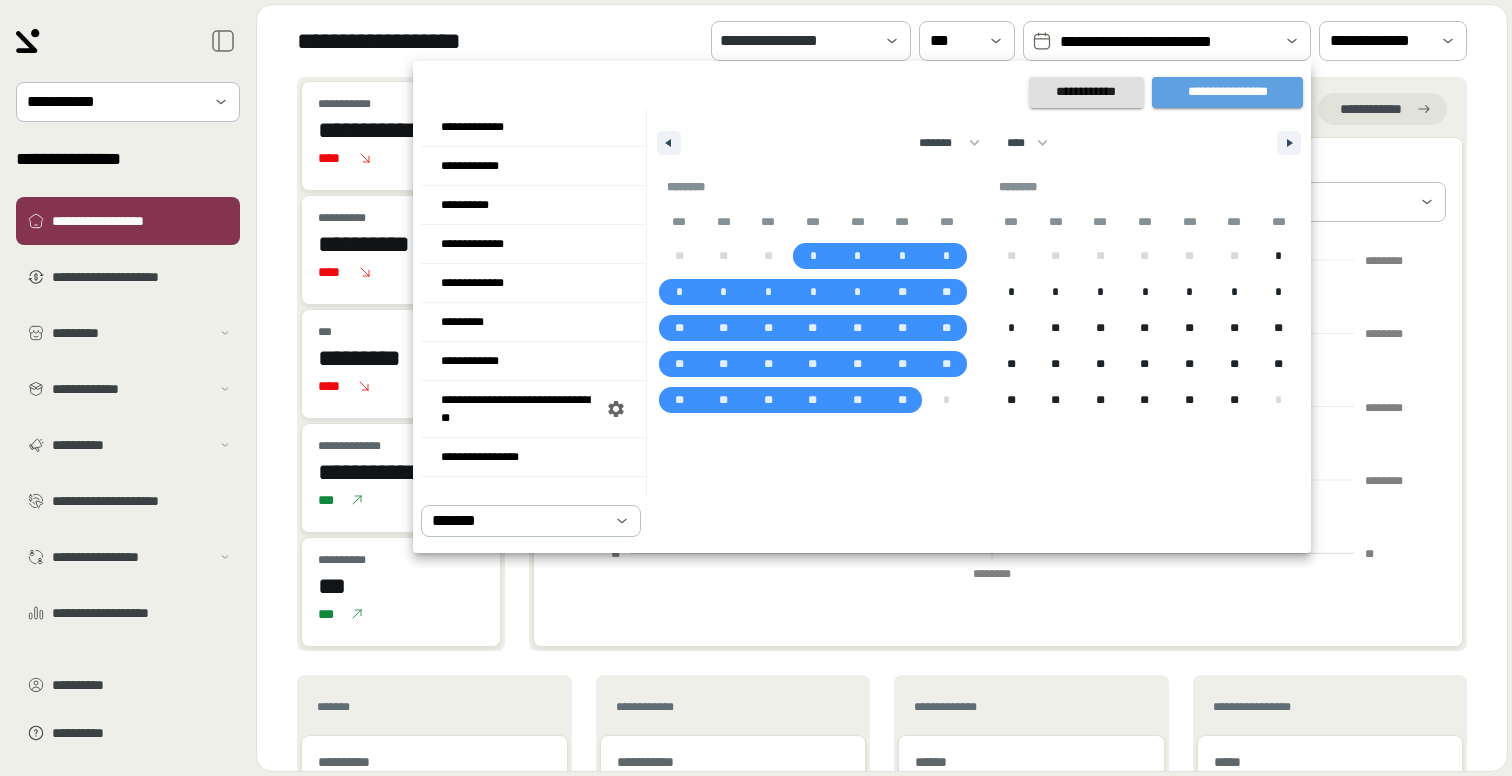 click on "**********" at bounding box center [1227, 92] 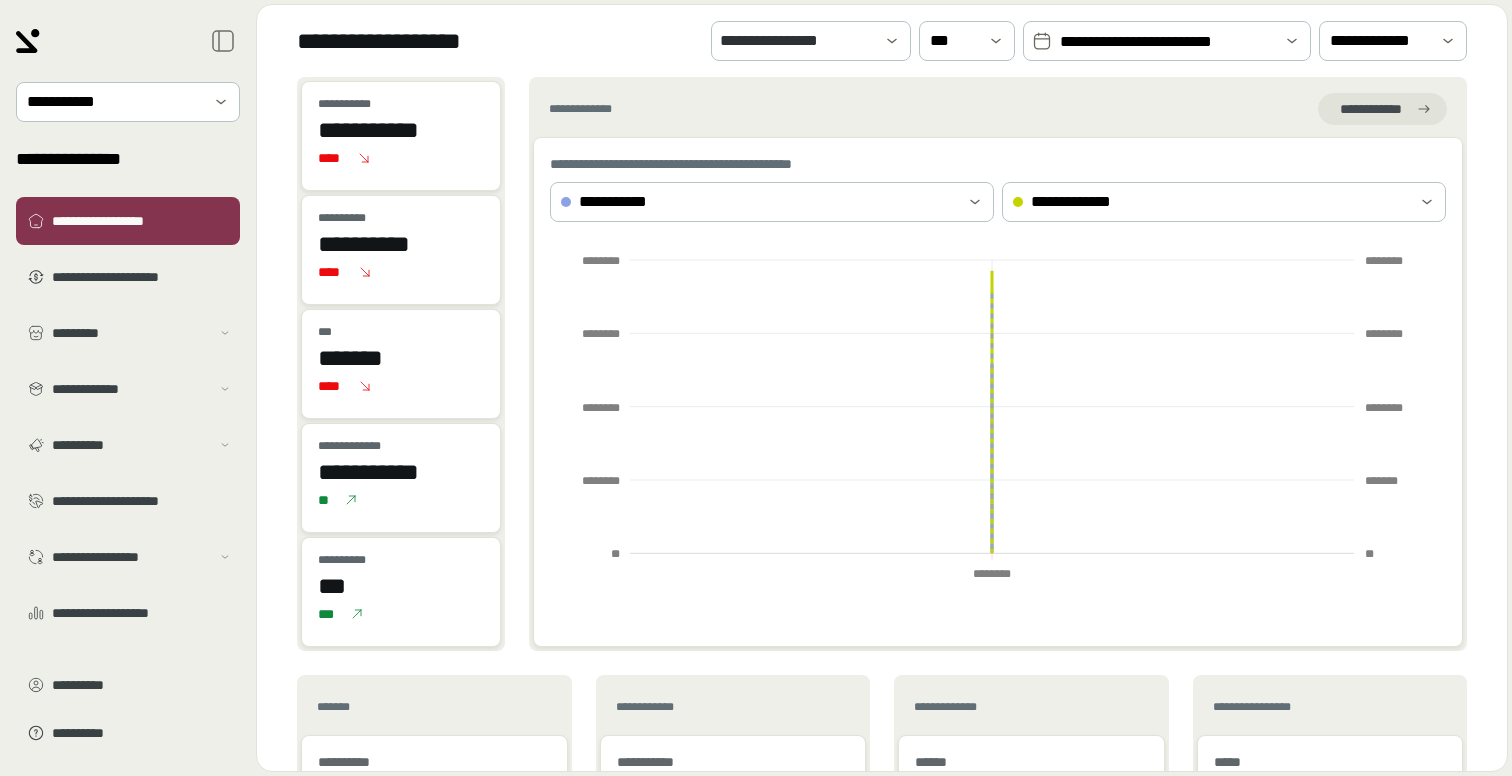 click on "**********" at bounding box center [1167, 42] 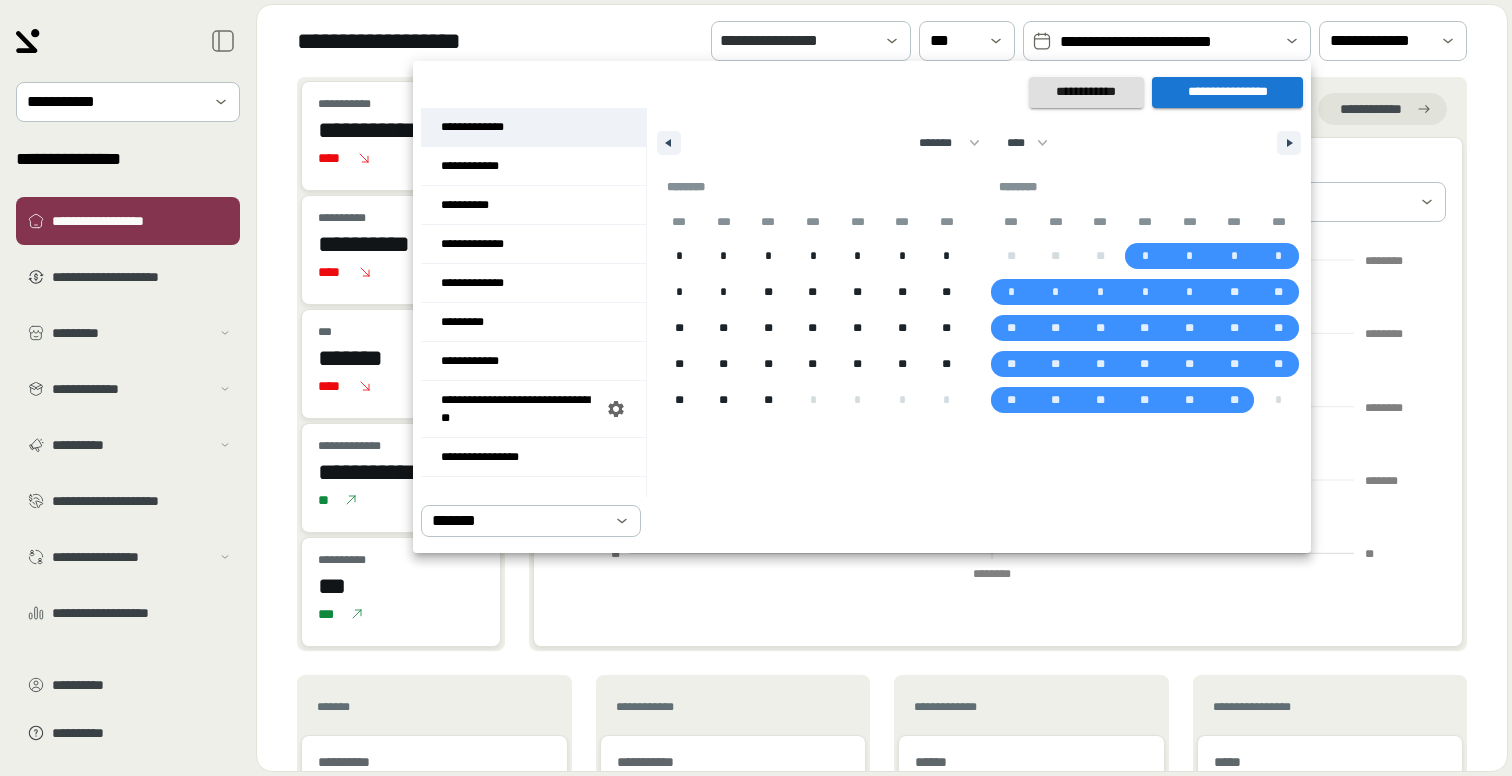 click on "**********" at bounding box center [533, 127] 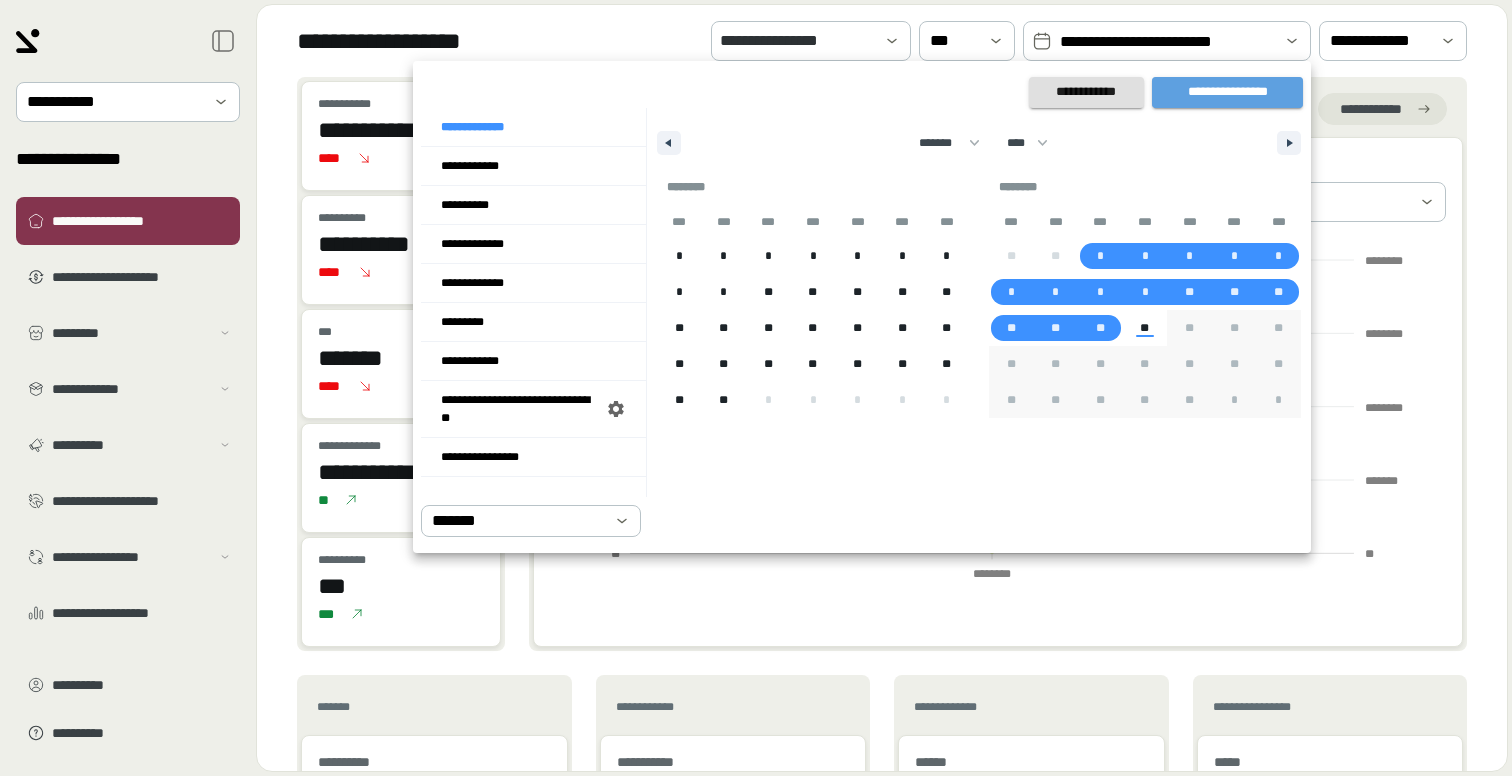 click on "**********" at bounding box center [1227, 92] 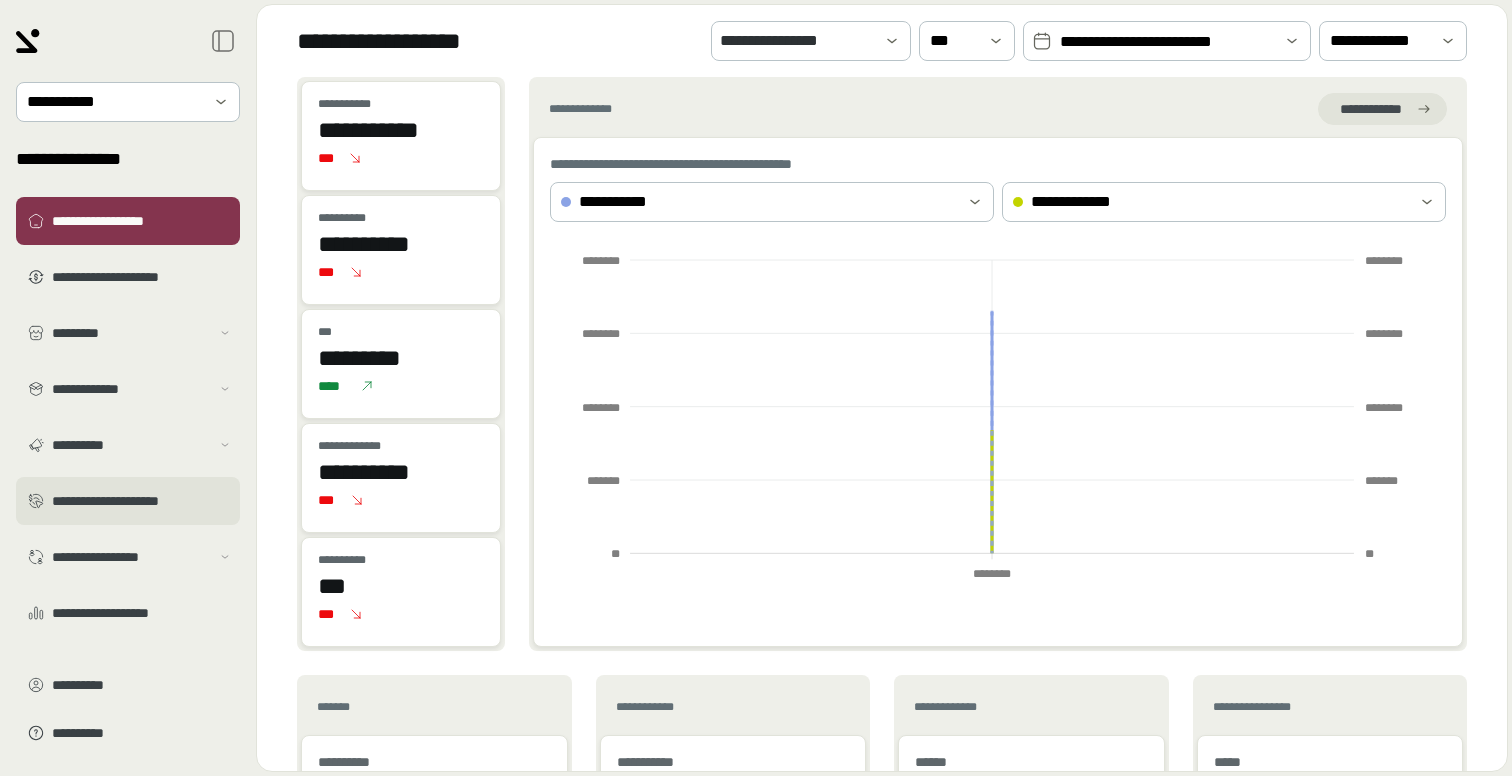 click on "**********" at bounding box center [142, 501] 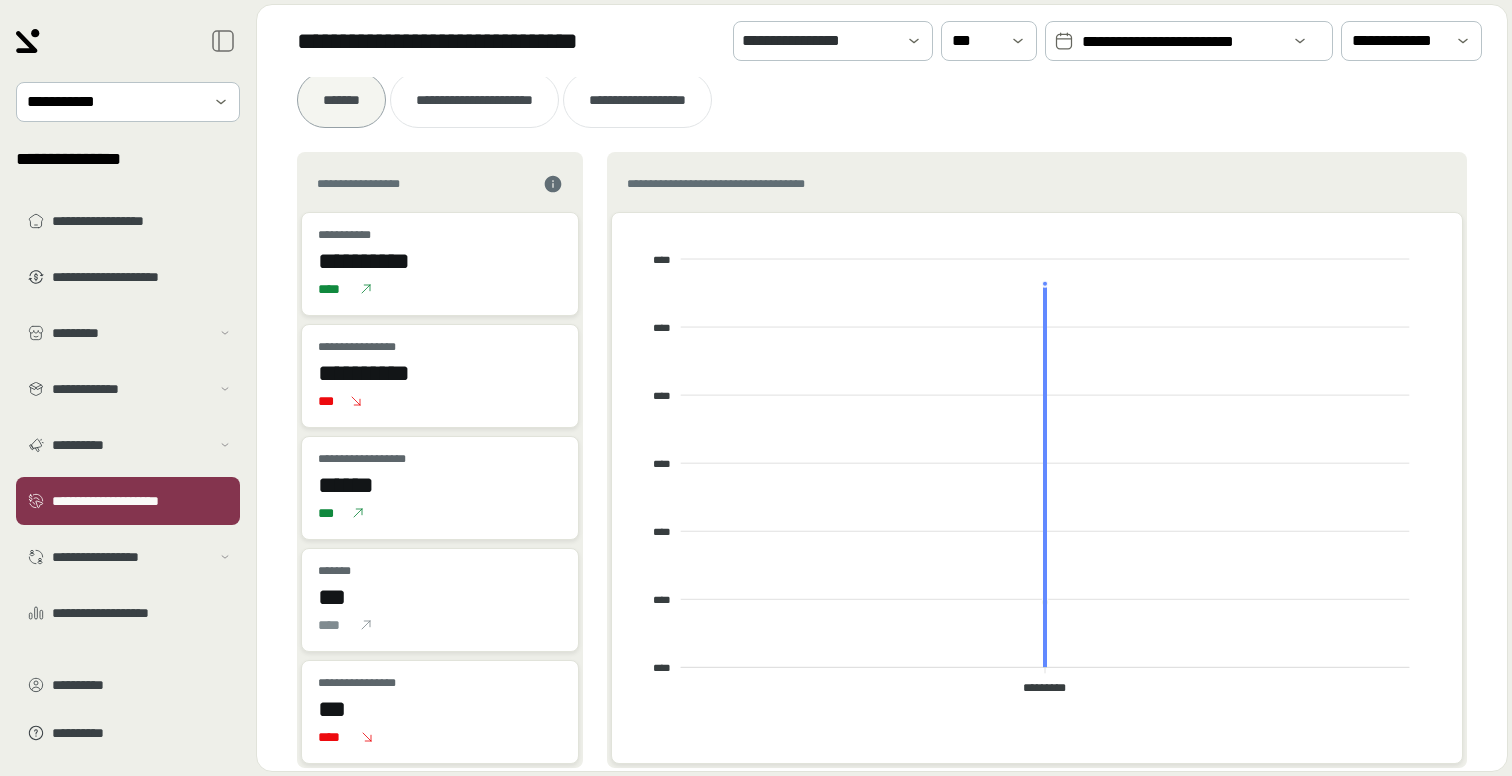 scroll, scrollTop: 0, scrollLeft: 0, axis: both 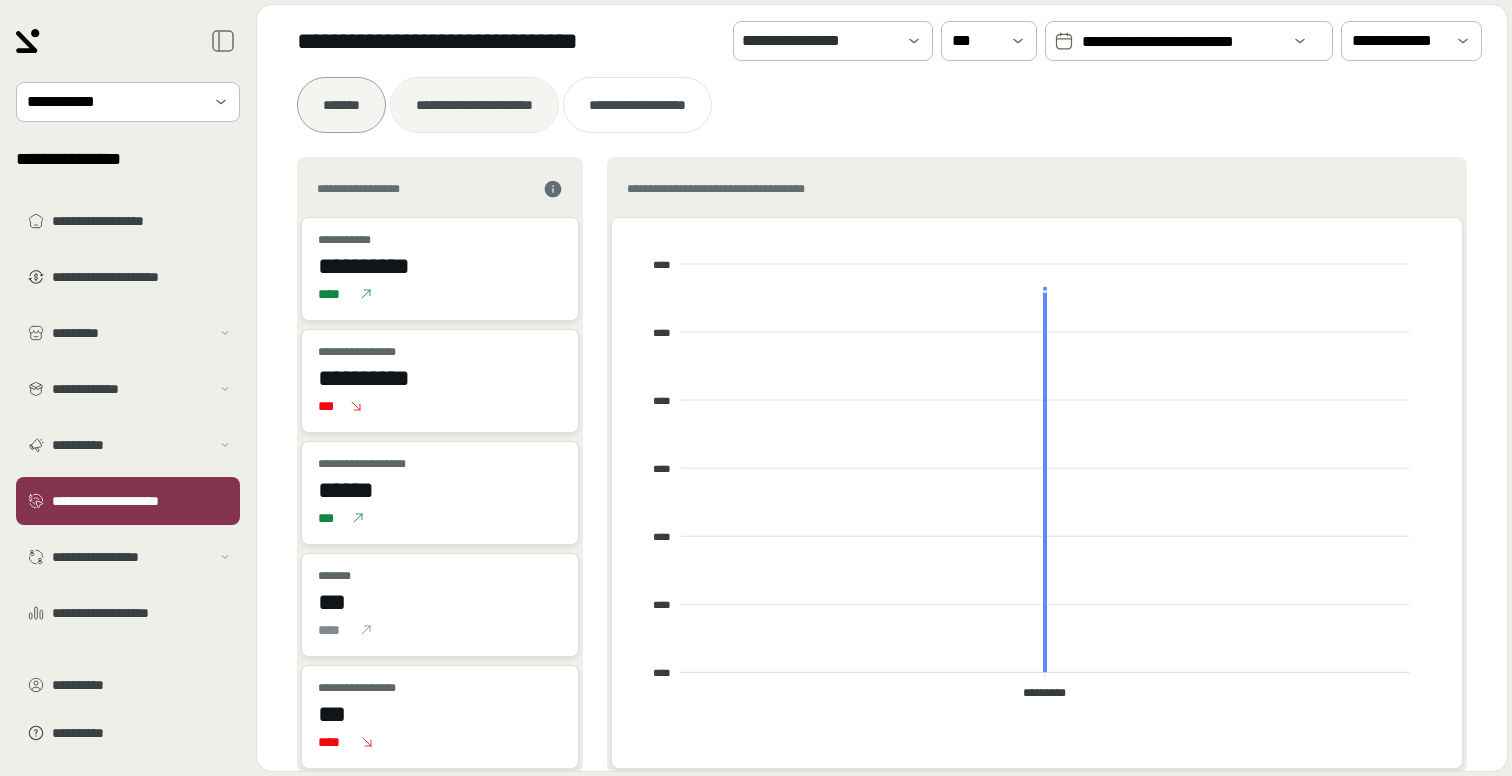 click on "**********" at bounding box center [474, 105] 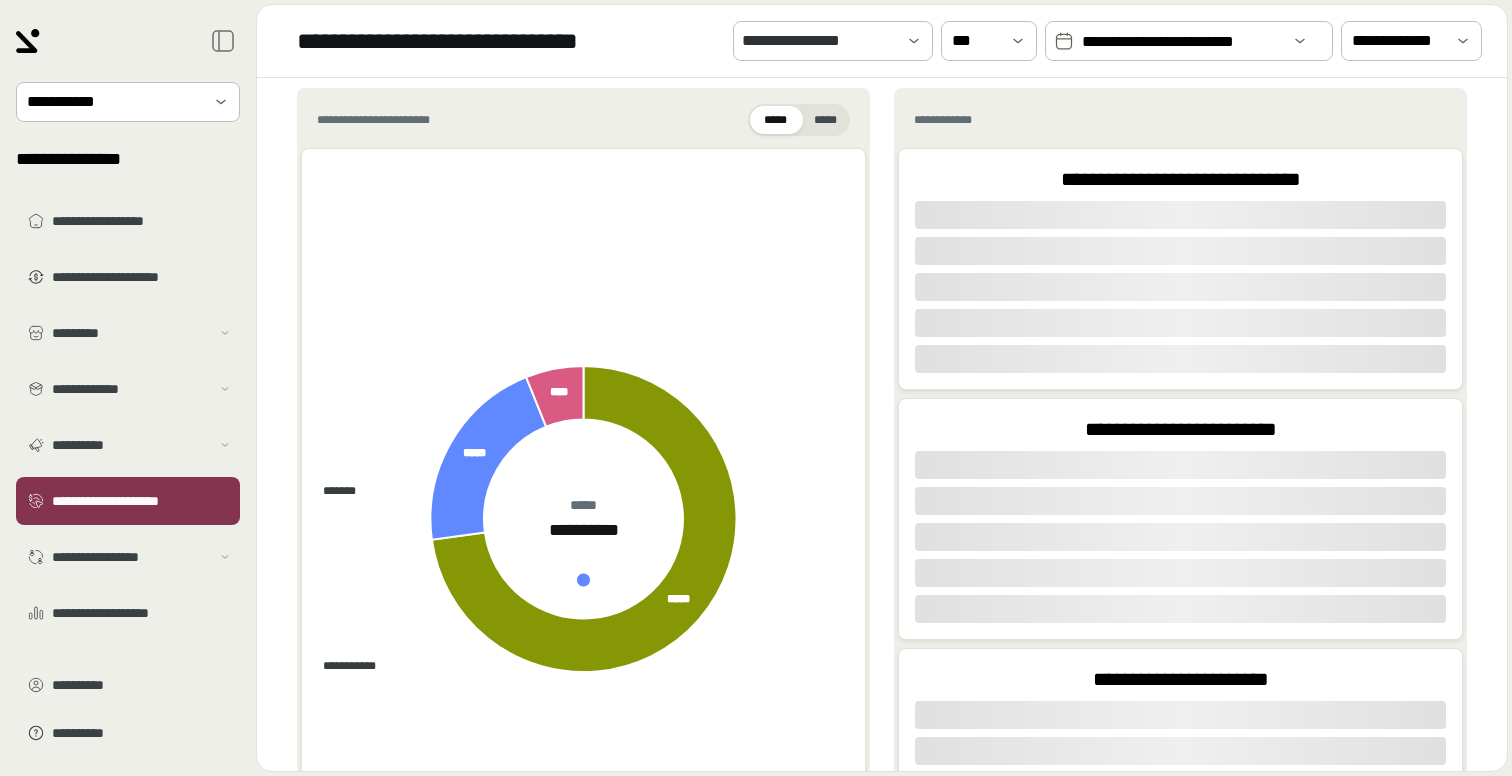 scroll, scrollTop: 70, scrollLeft: 0, axis: vertical 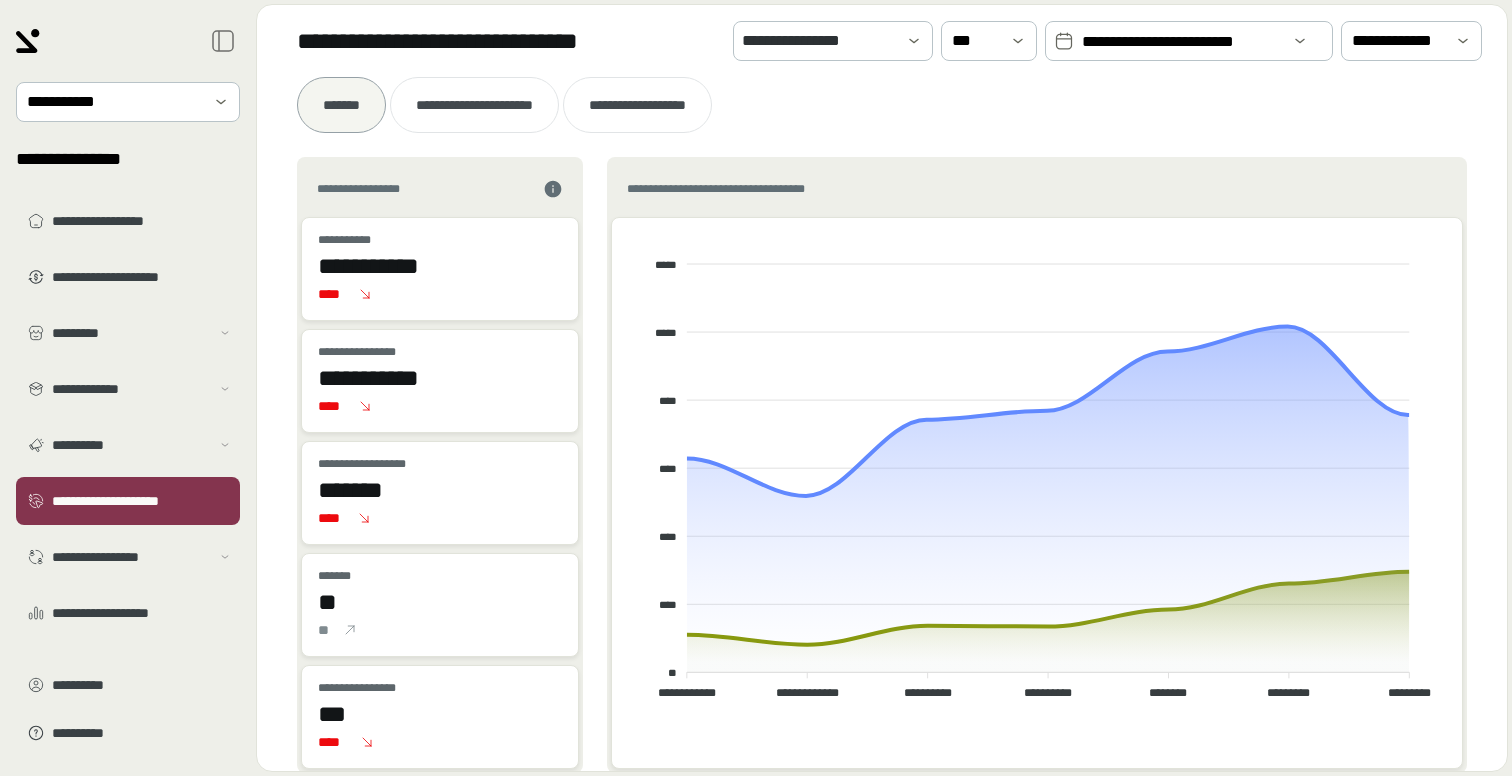 click on "**********" at bounding box center (1181, 42) 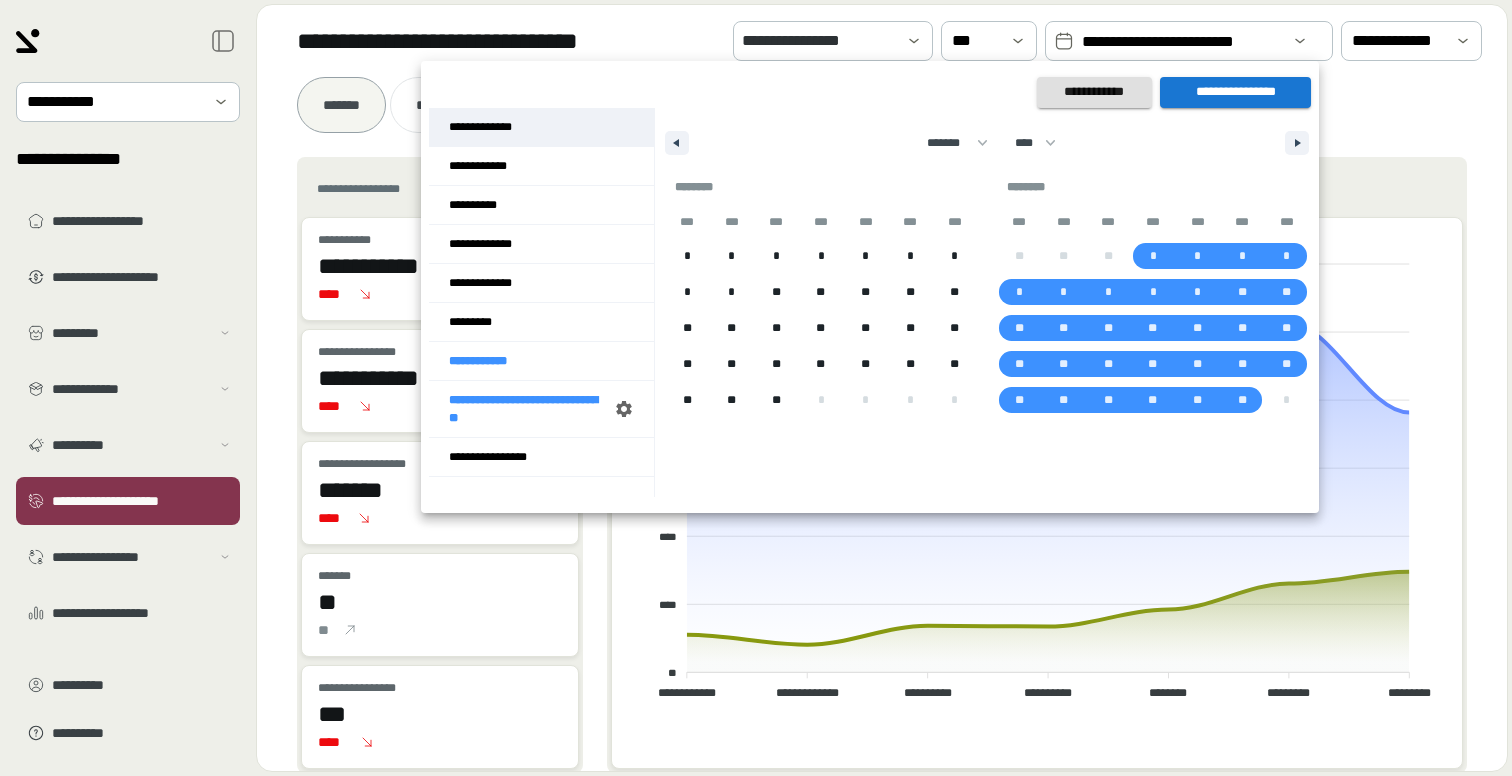 click on "**********" at bounding box center (541, 127) 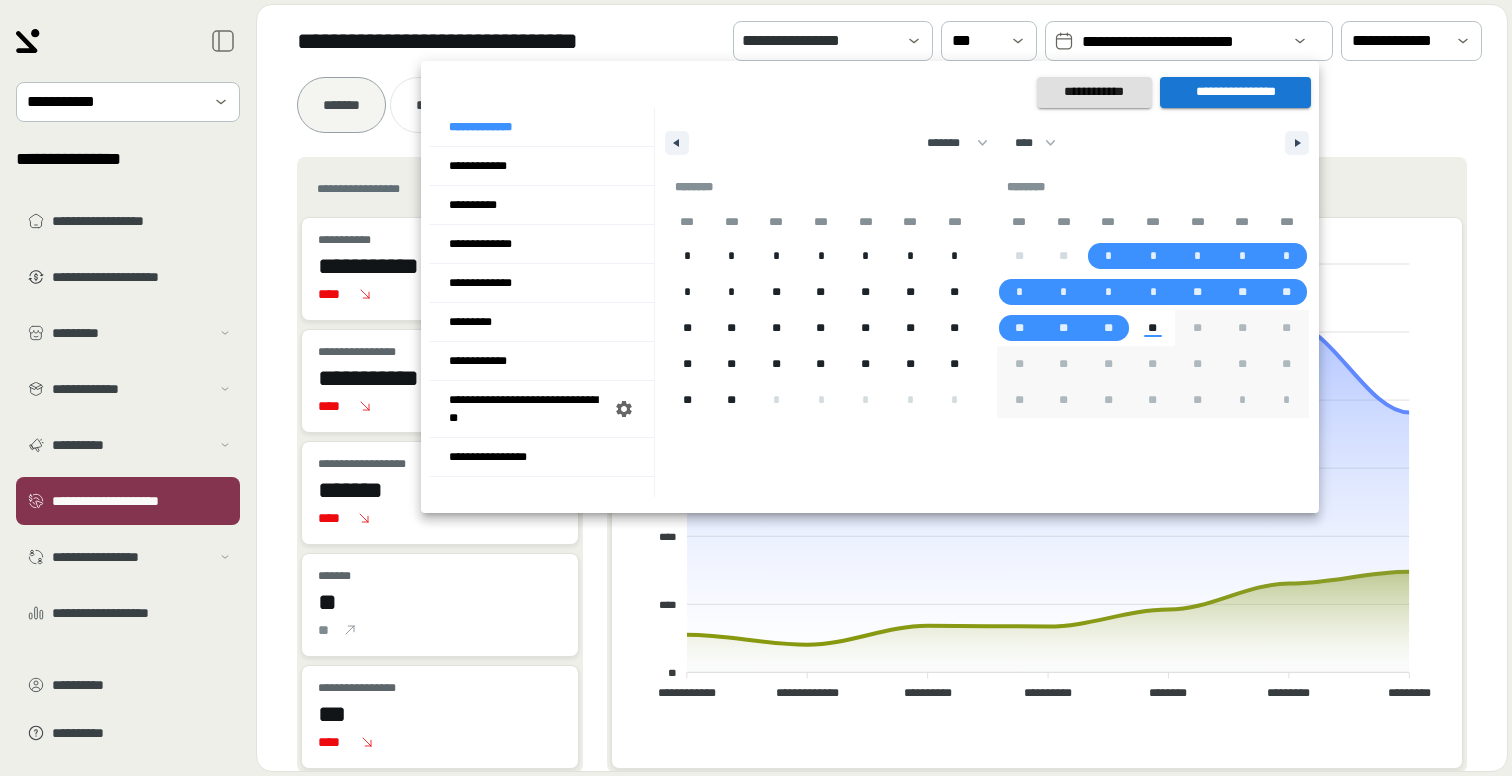 click on "**********" at bounding box center [1235, 92] 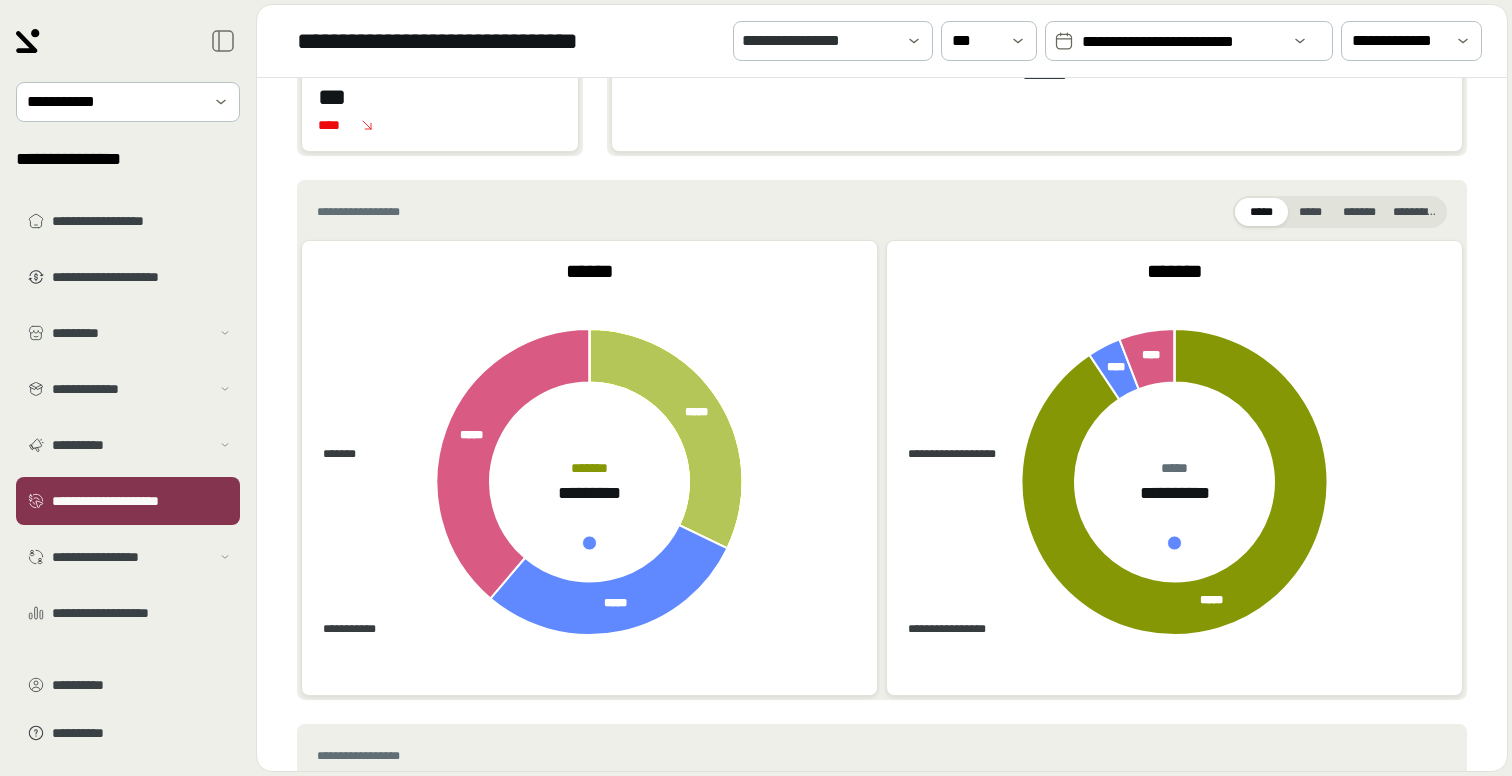 scroll, scrollTop: 439, scrollLeft: 0, axis: vertical 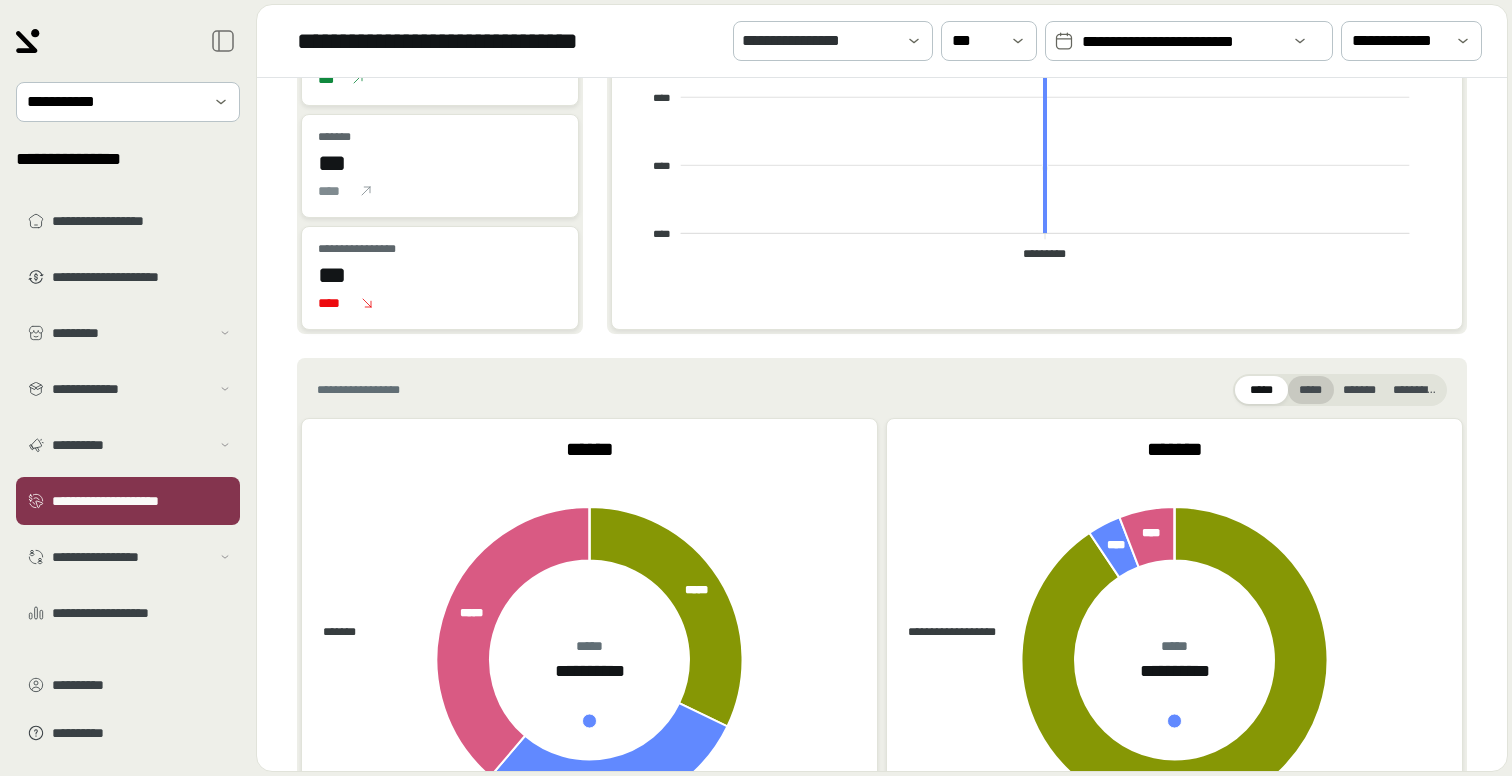 click on "*****" at bounding box center (1311, 390) 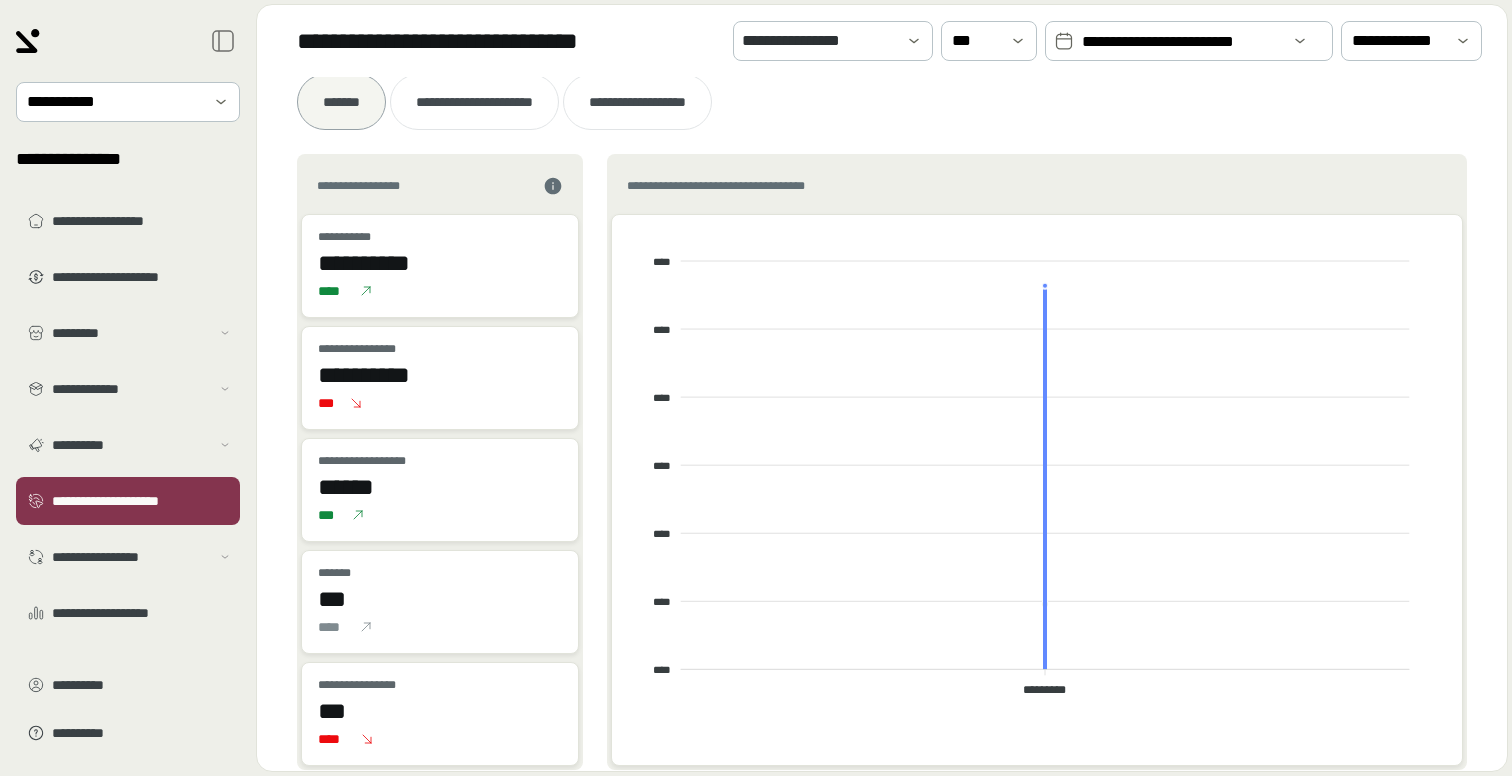 scroll, scrollTop: 0, scrollLeft: 0, axis: both 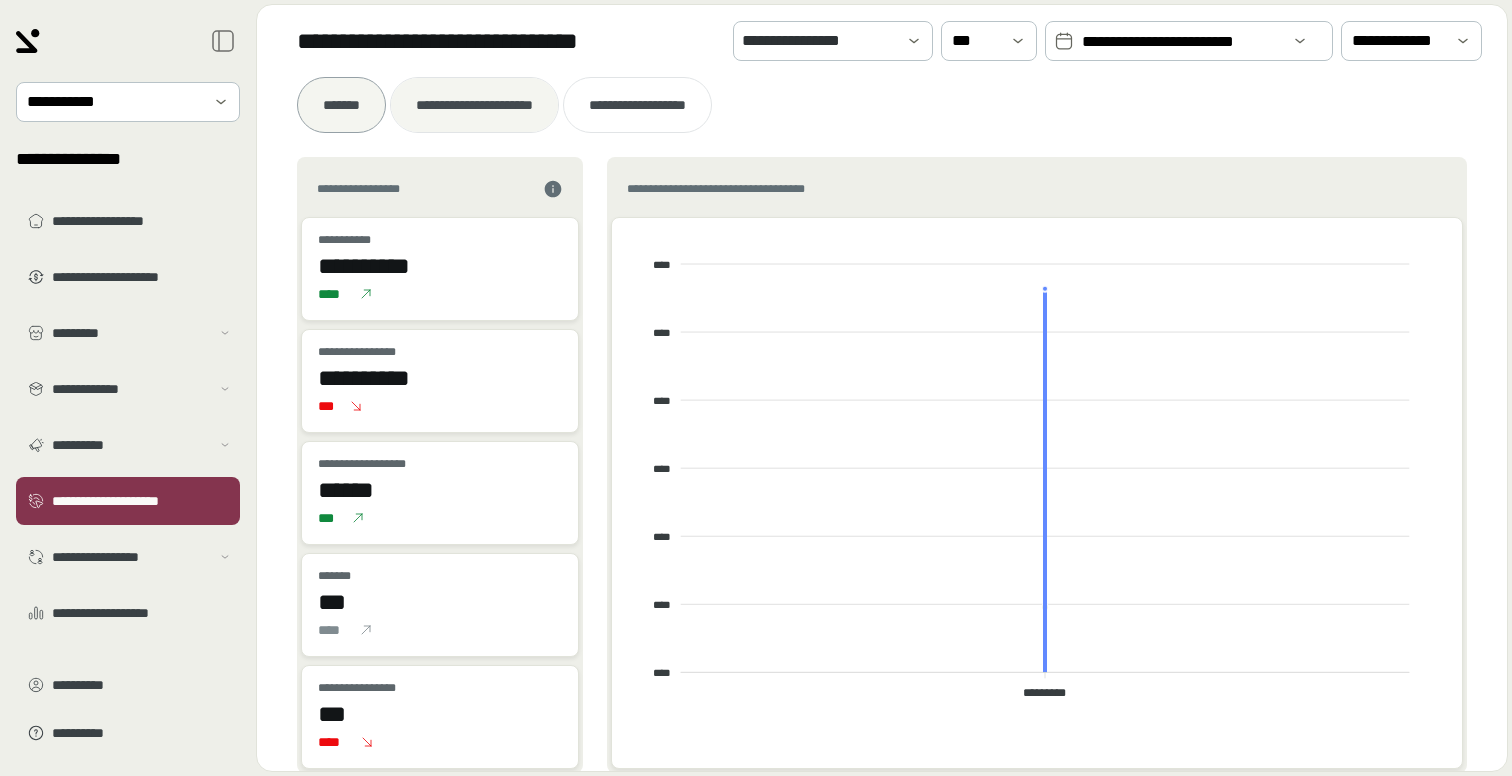 click on "**********" at bounding box center [474, 105] 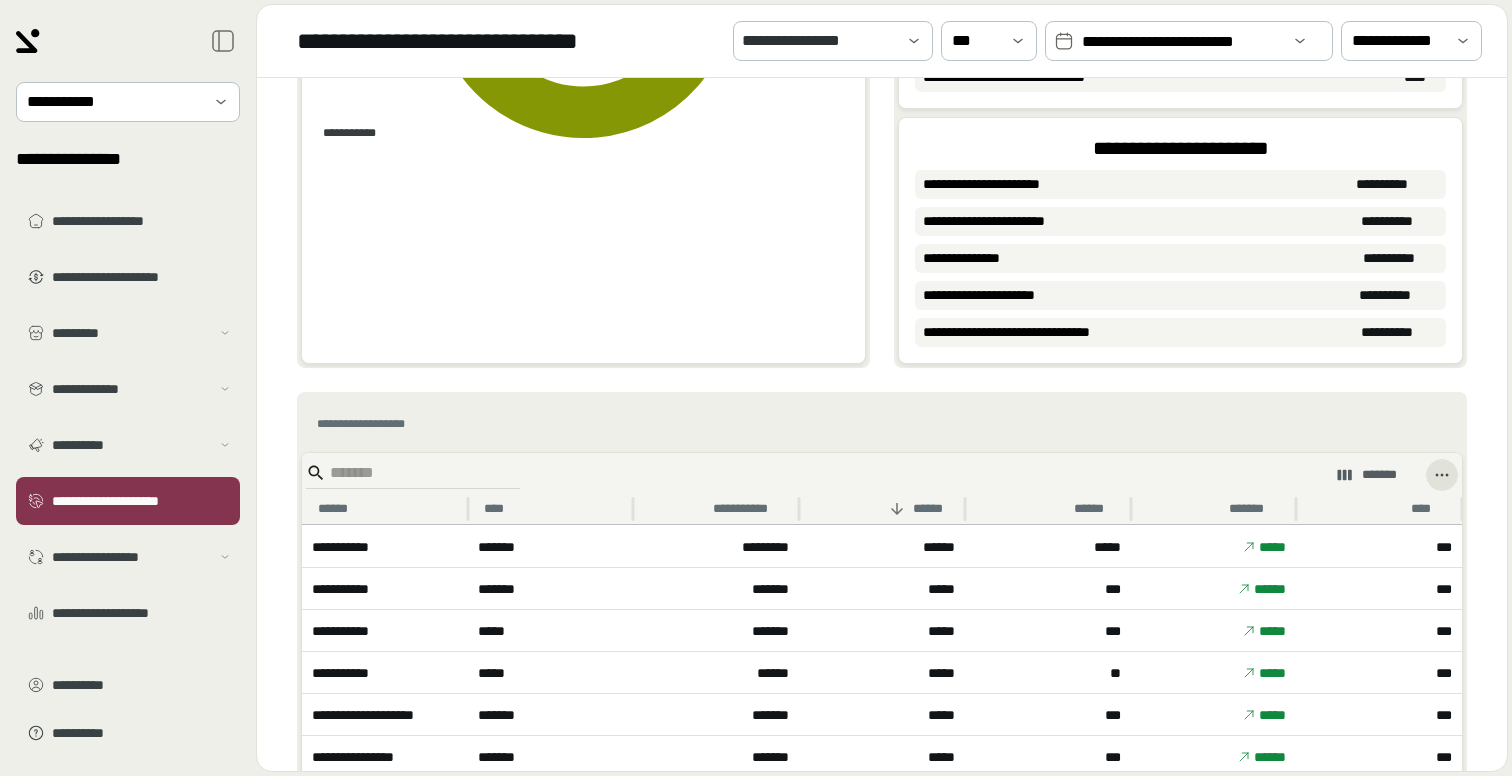 scroll, scrollTop: 647, scrollLeft: 0, axis: vertical 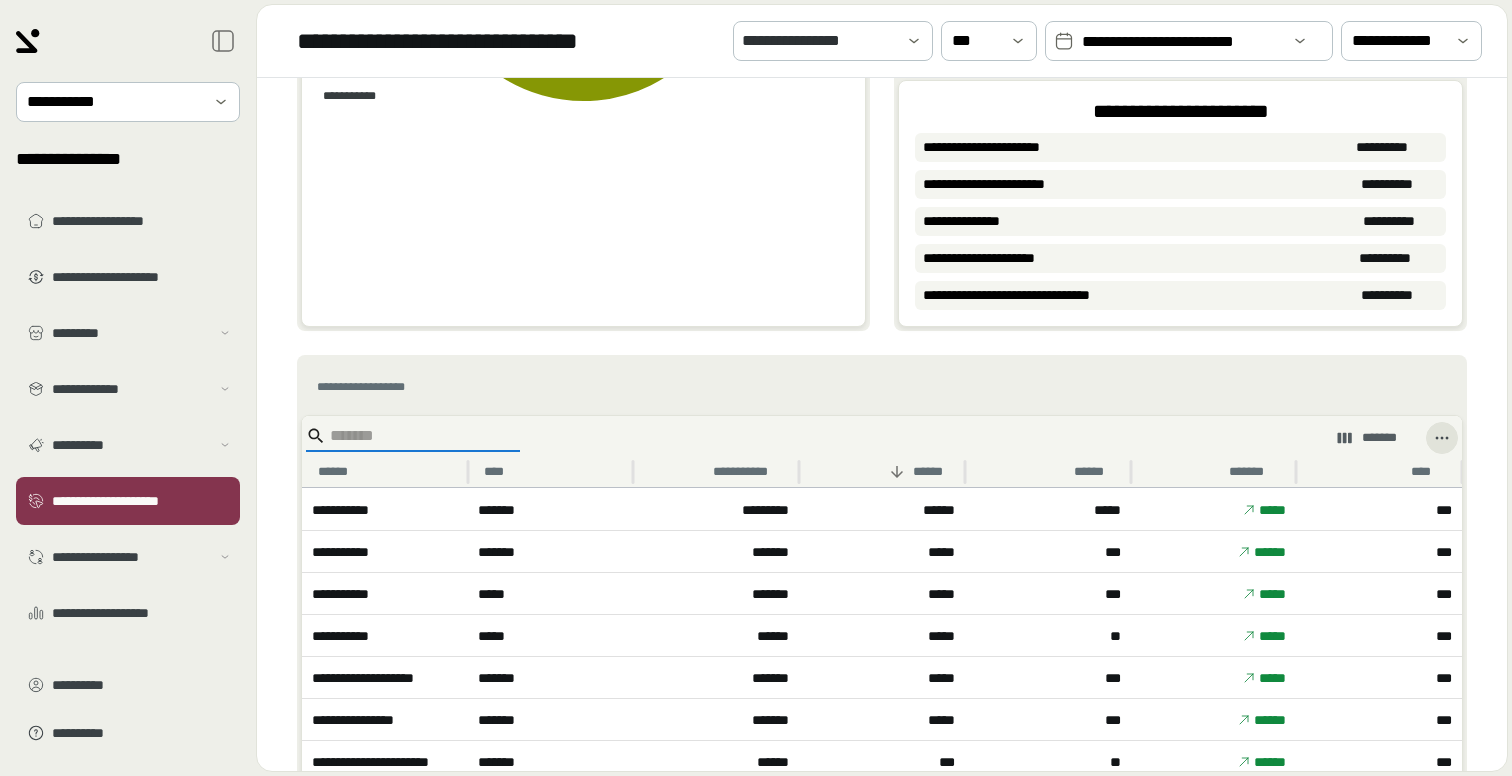 click at bounding box center (410, 436) 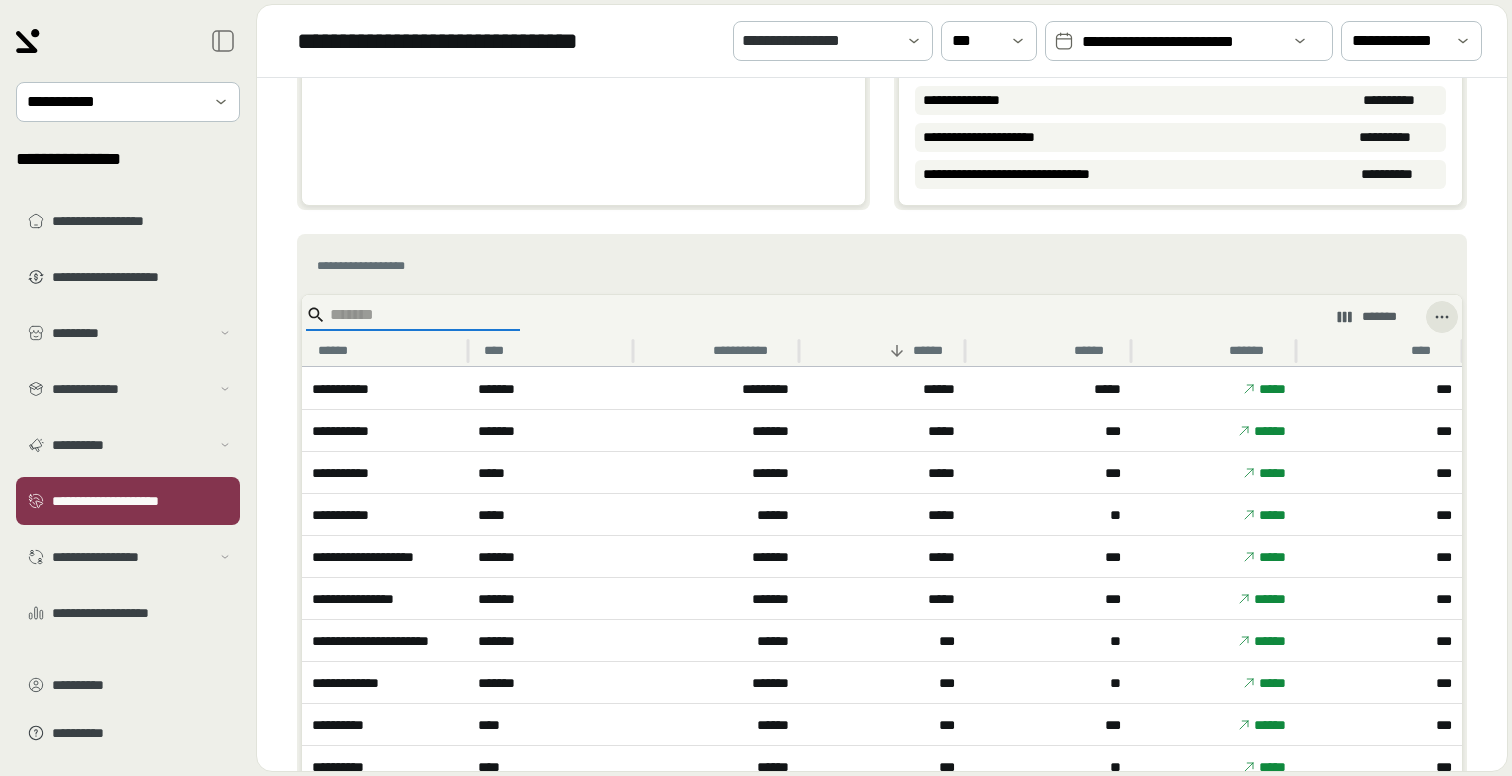 scroll, scrollTop: 771, scrollLeft: 0, axis: vertical 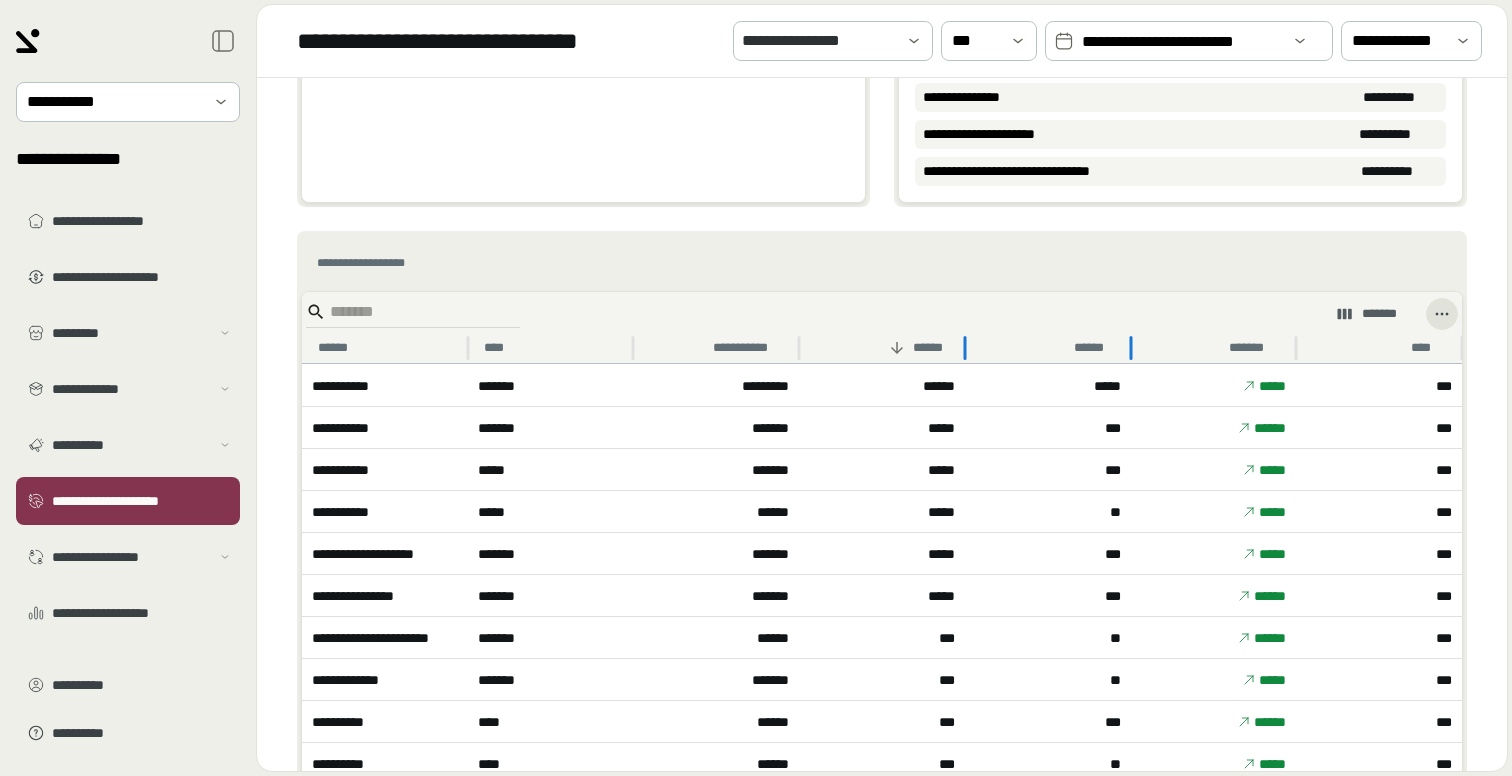 click on "******" at bounding box center [1094, 348] 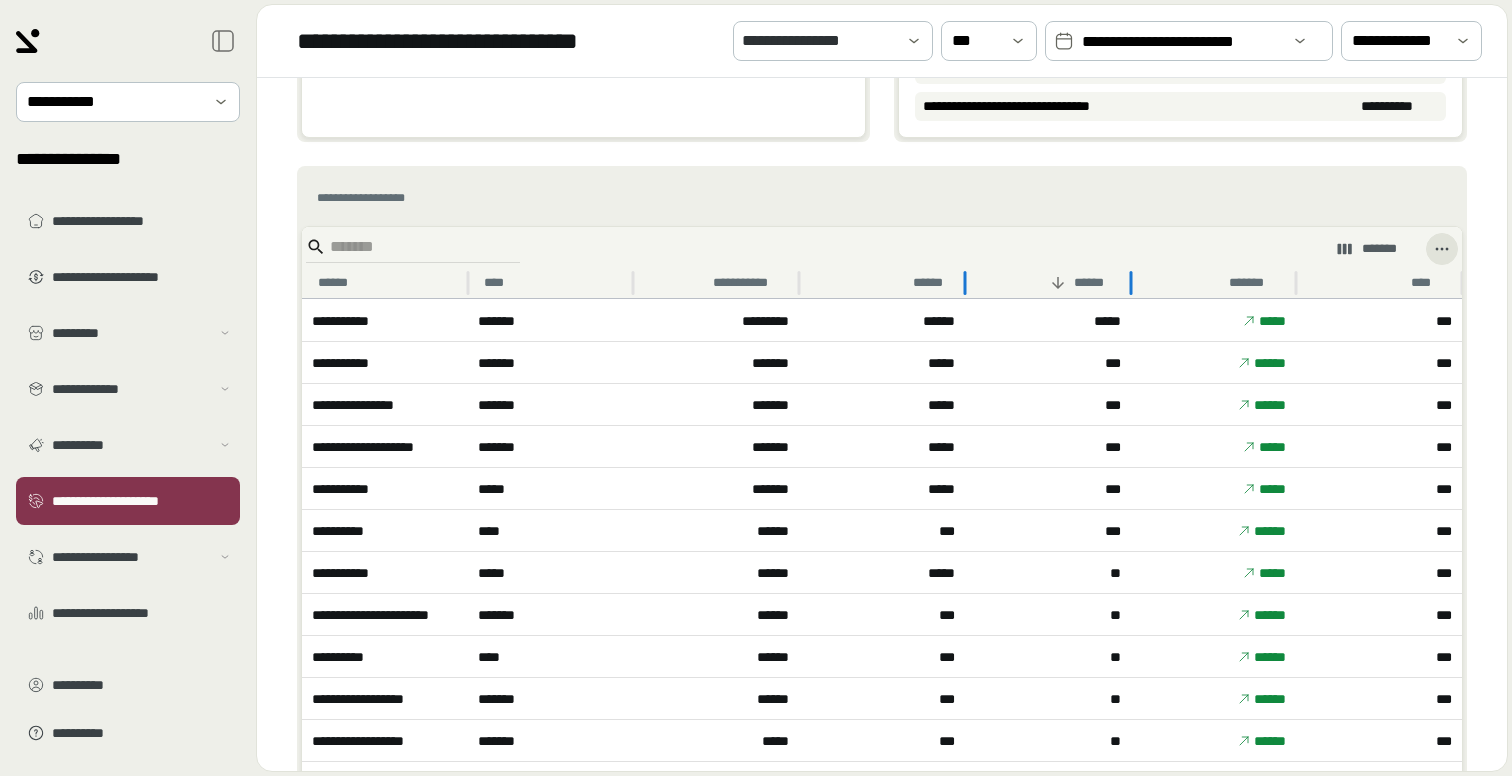 scroll, scrollTop: 837, scrollLeft: 0, axis: vertical 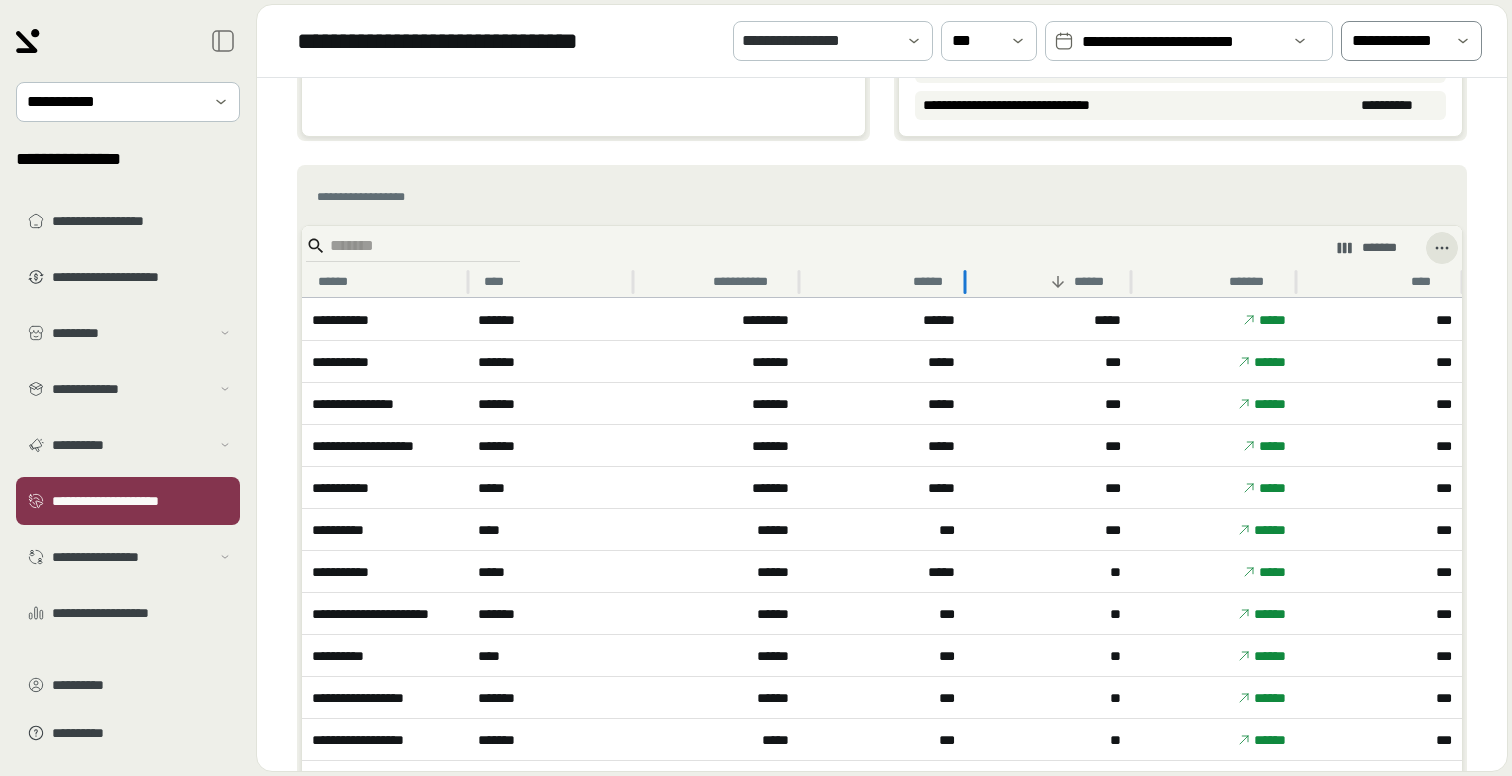 click on "**********" at bounding box center [1397, 41] 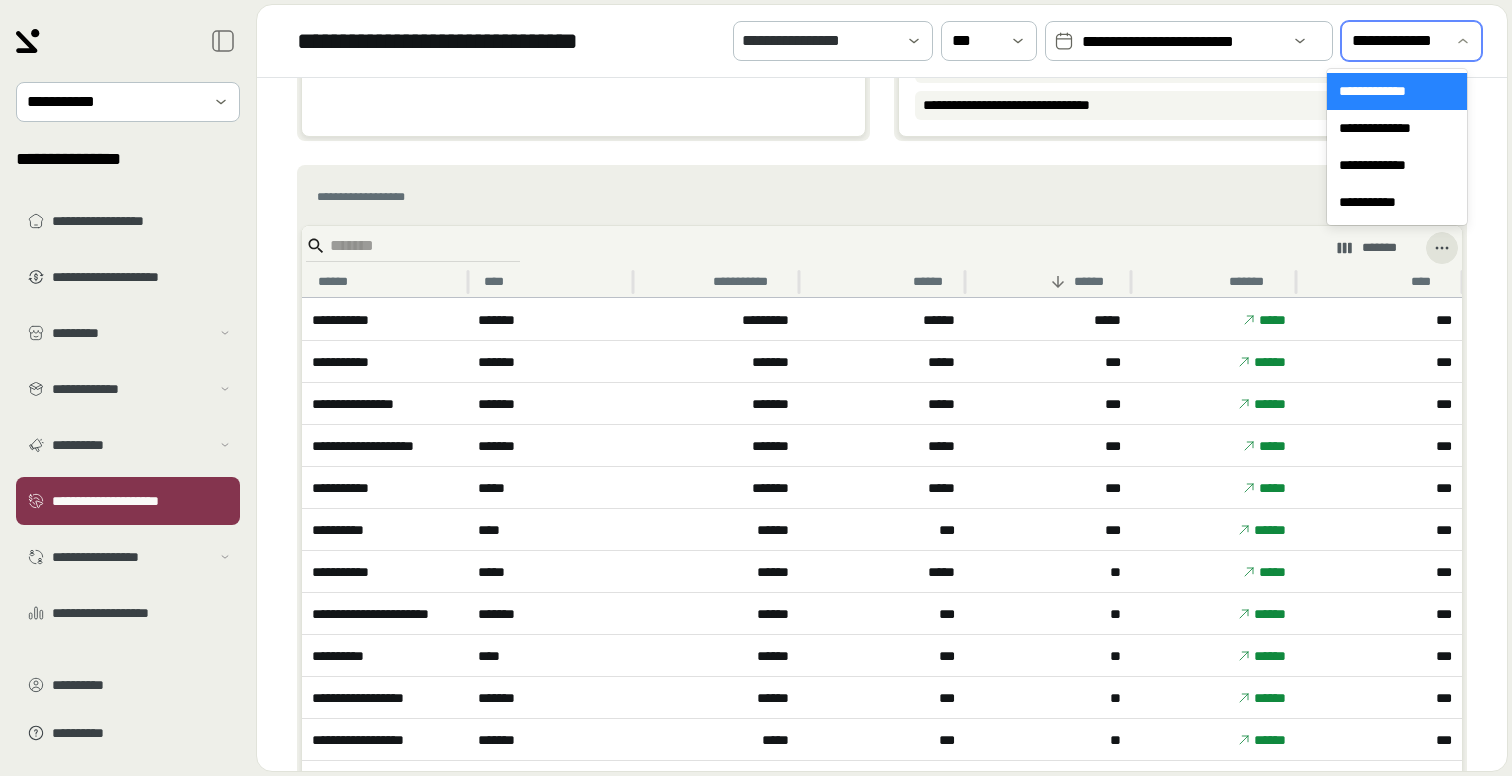 click on "*******" at bounding box center [882, 246] 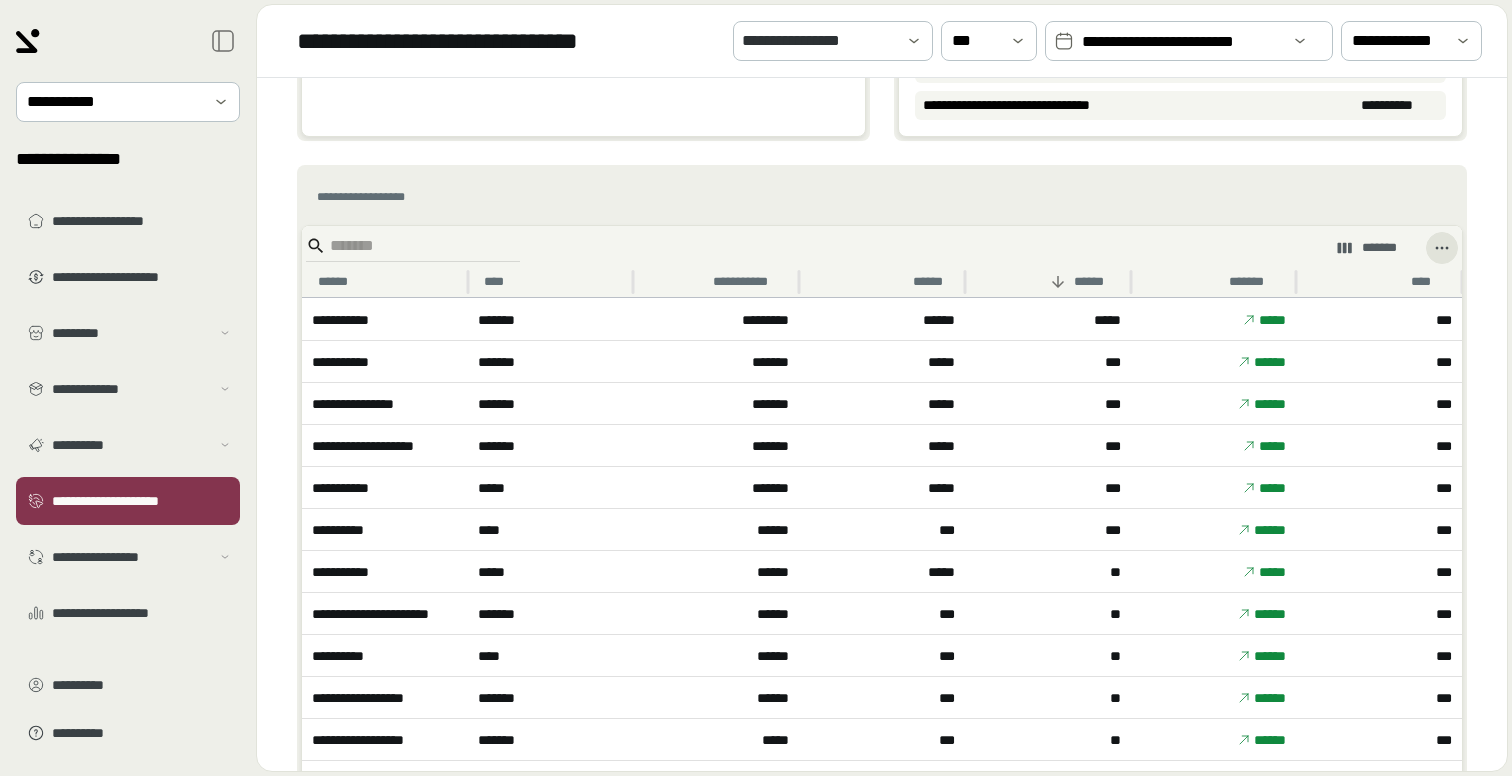 click on "**********" at bounding box center (362, 529) 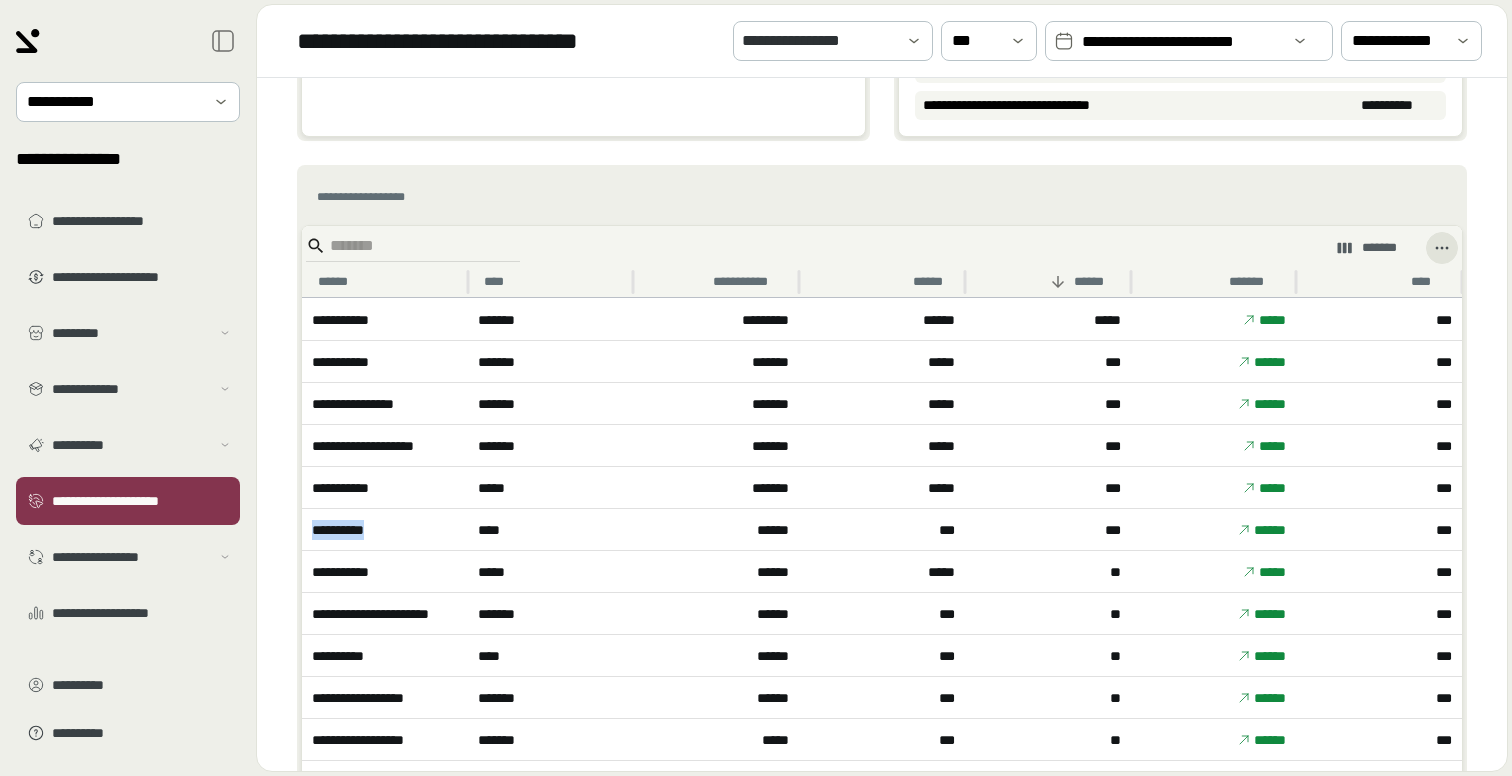 click on "**********" at bounding box center [362, 529] 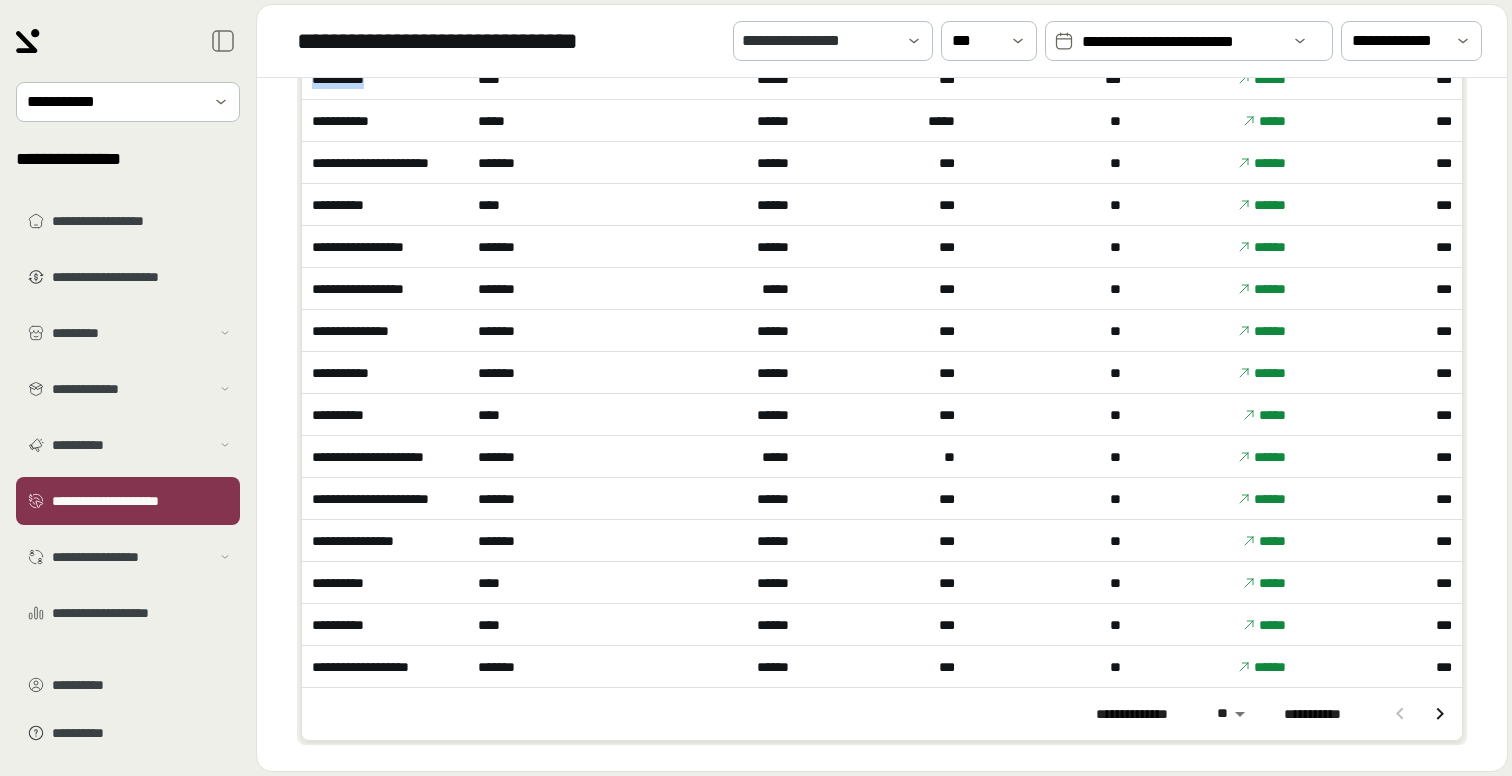 scroll, scrollTop: 1302, scrollLeft: 0, axis: vertical 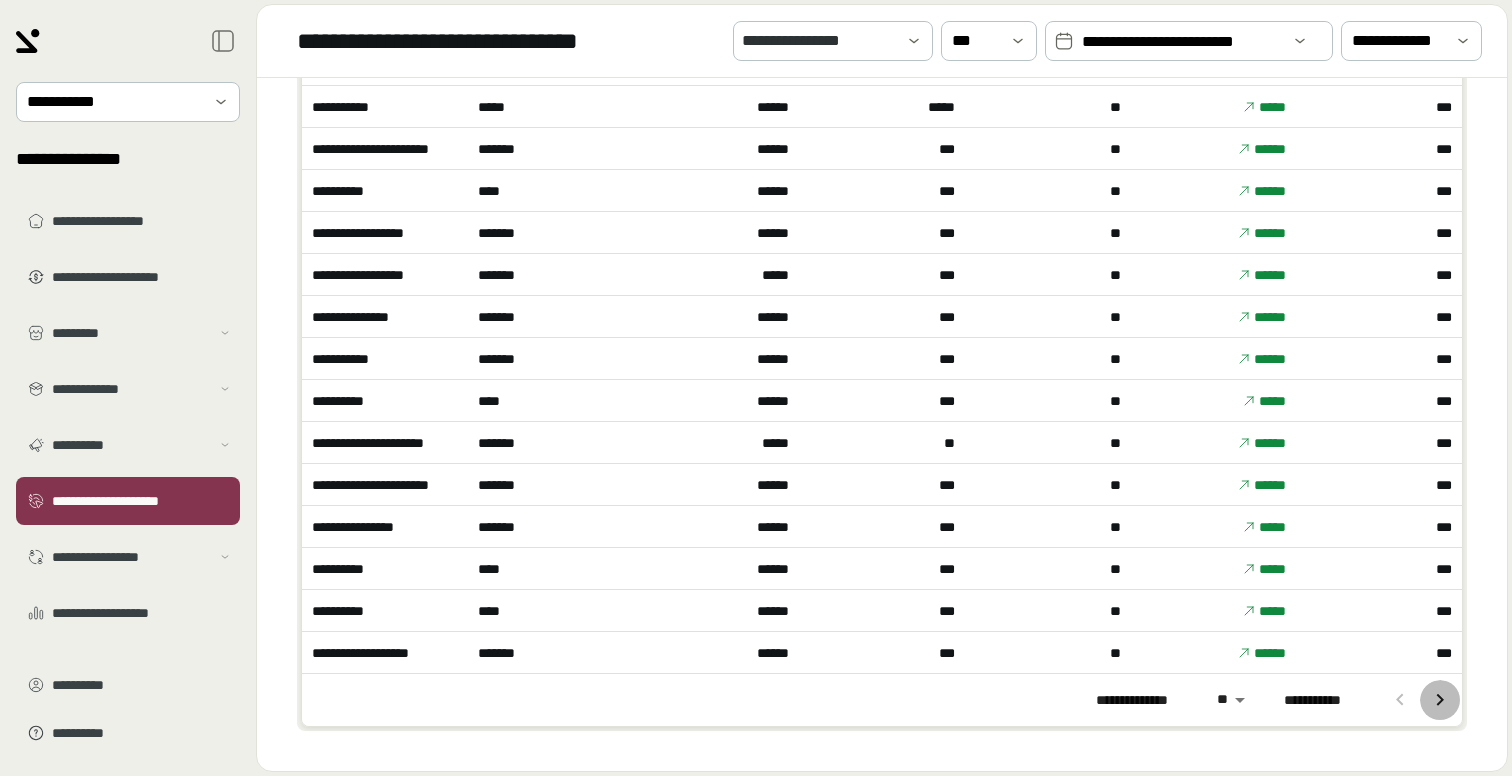 click 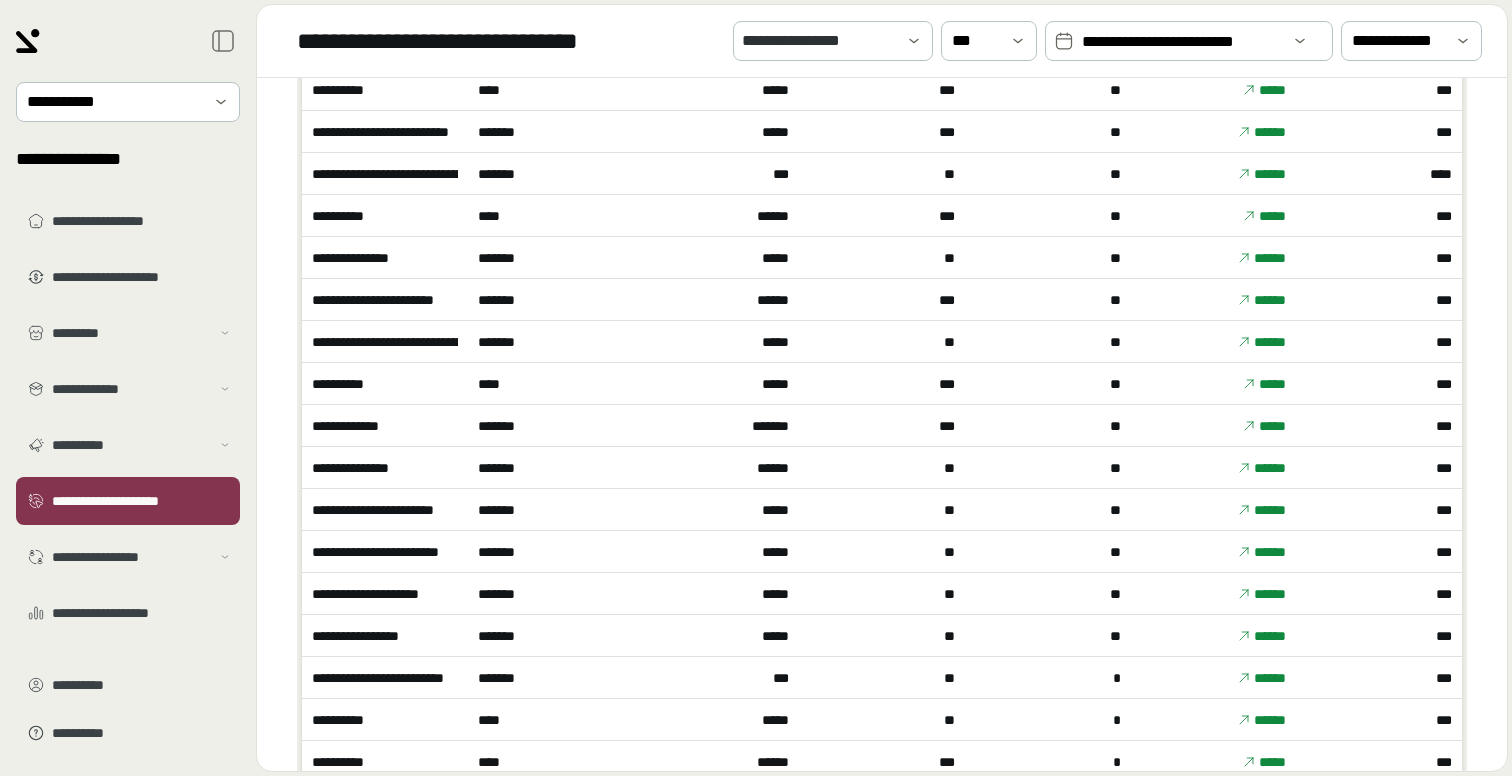 scroll, scrollTop: 1189, scrollLeft: 0, axis: vertical 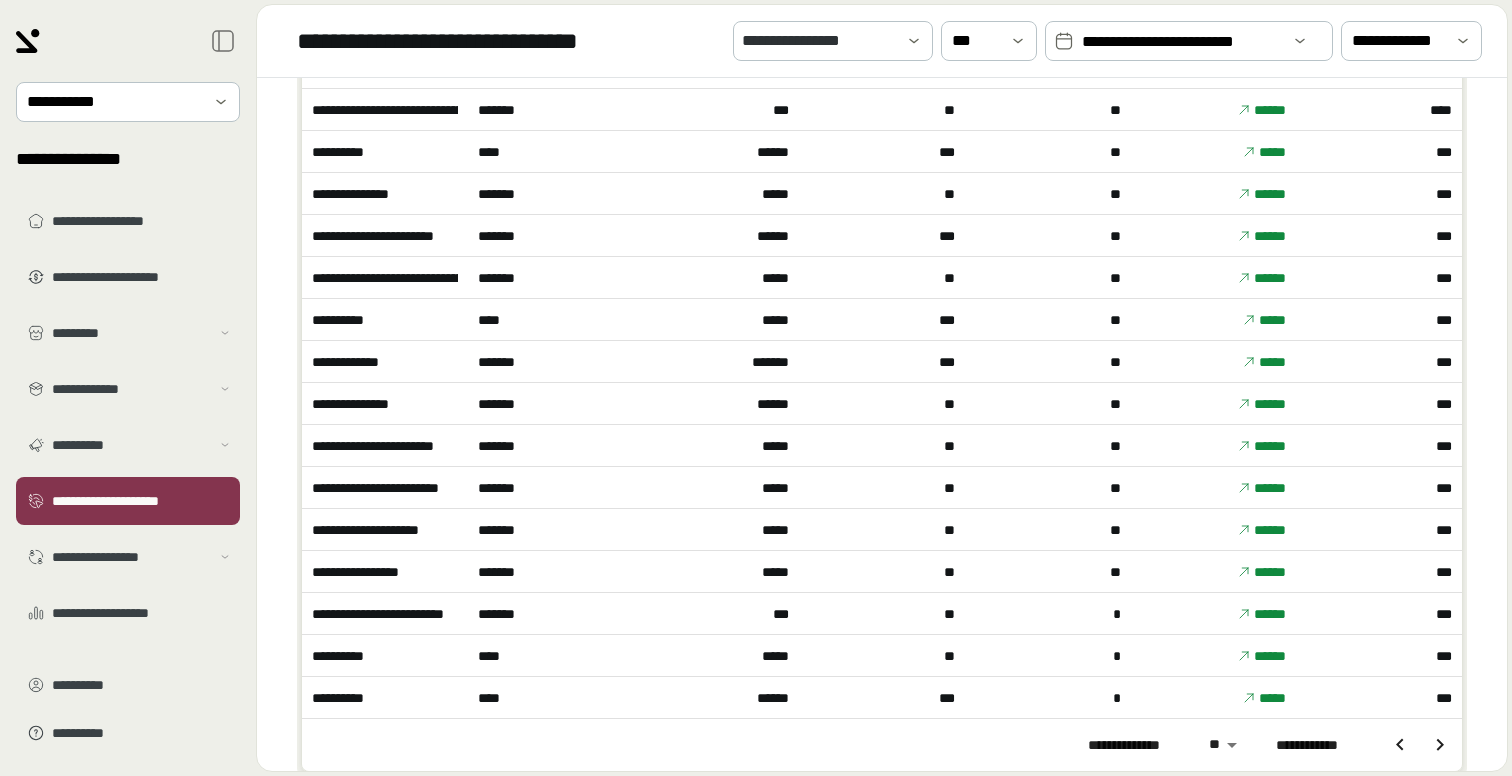click 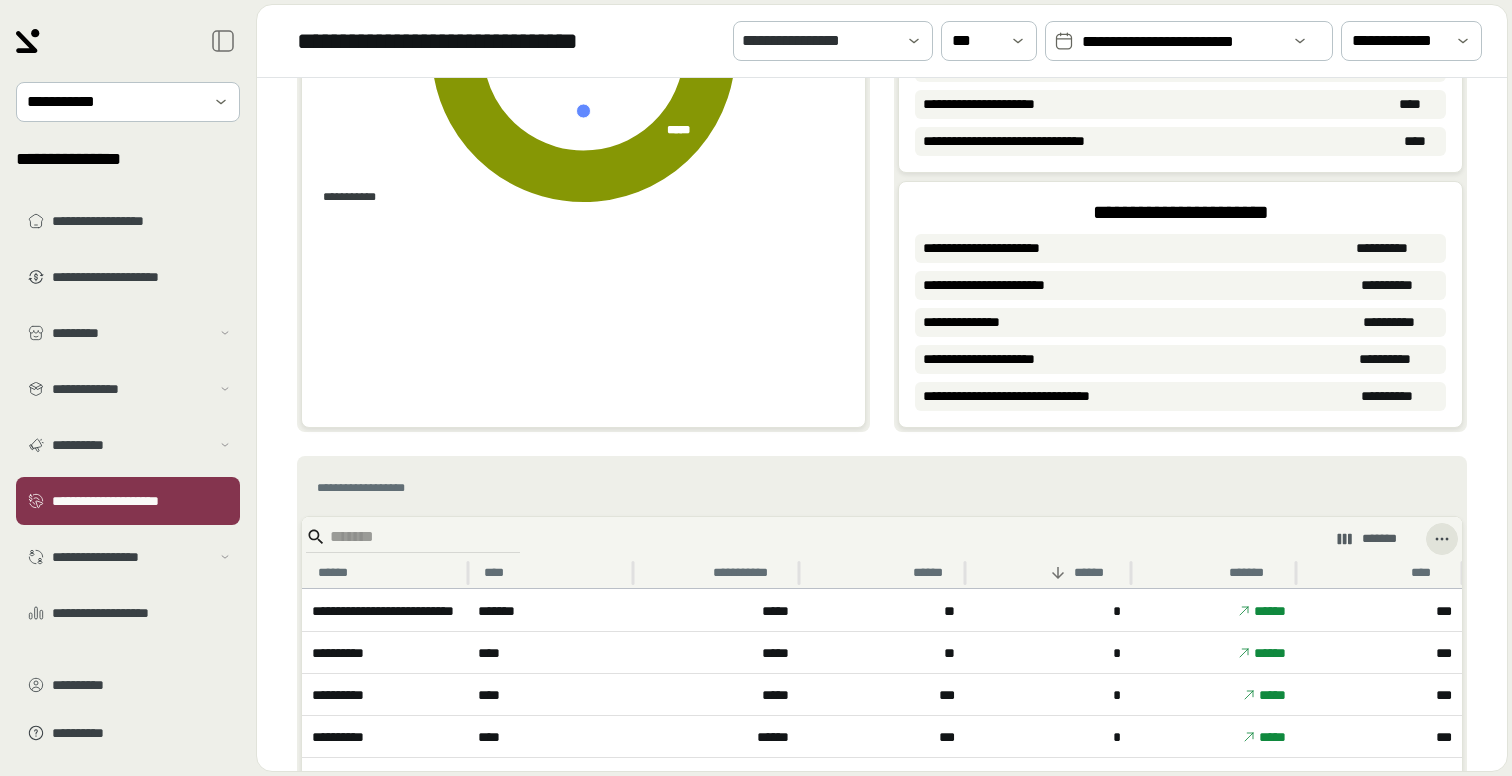 scroll, scrollTop: 1257, scrollLeft: 0, axis: vertical 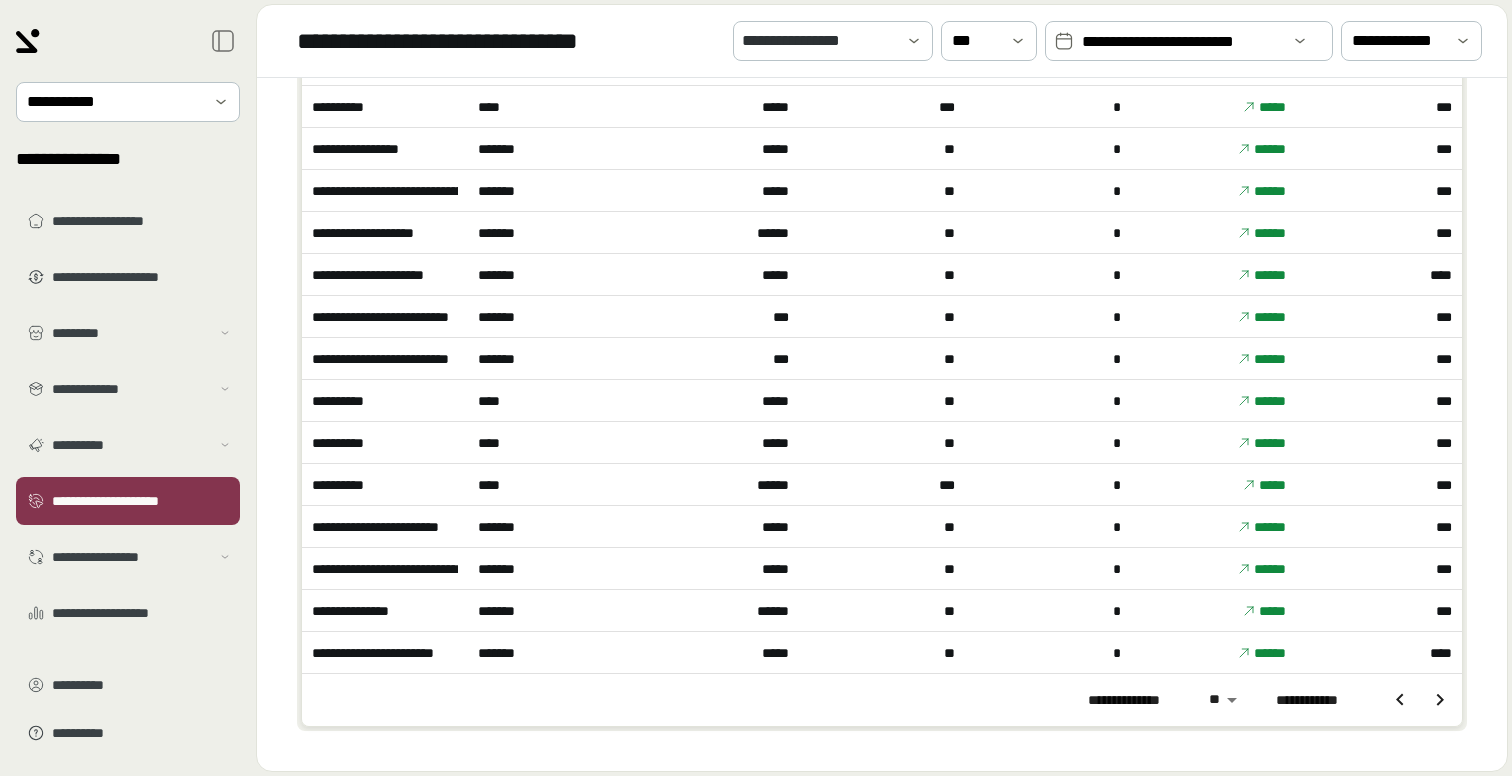 click at bounding box center (1440, 700) 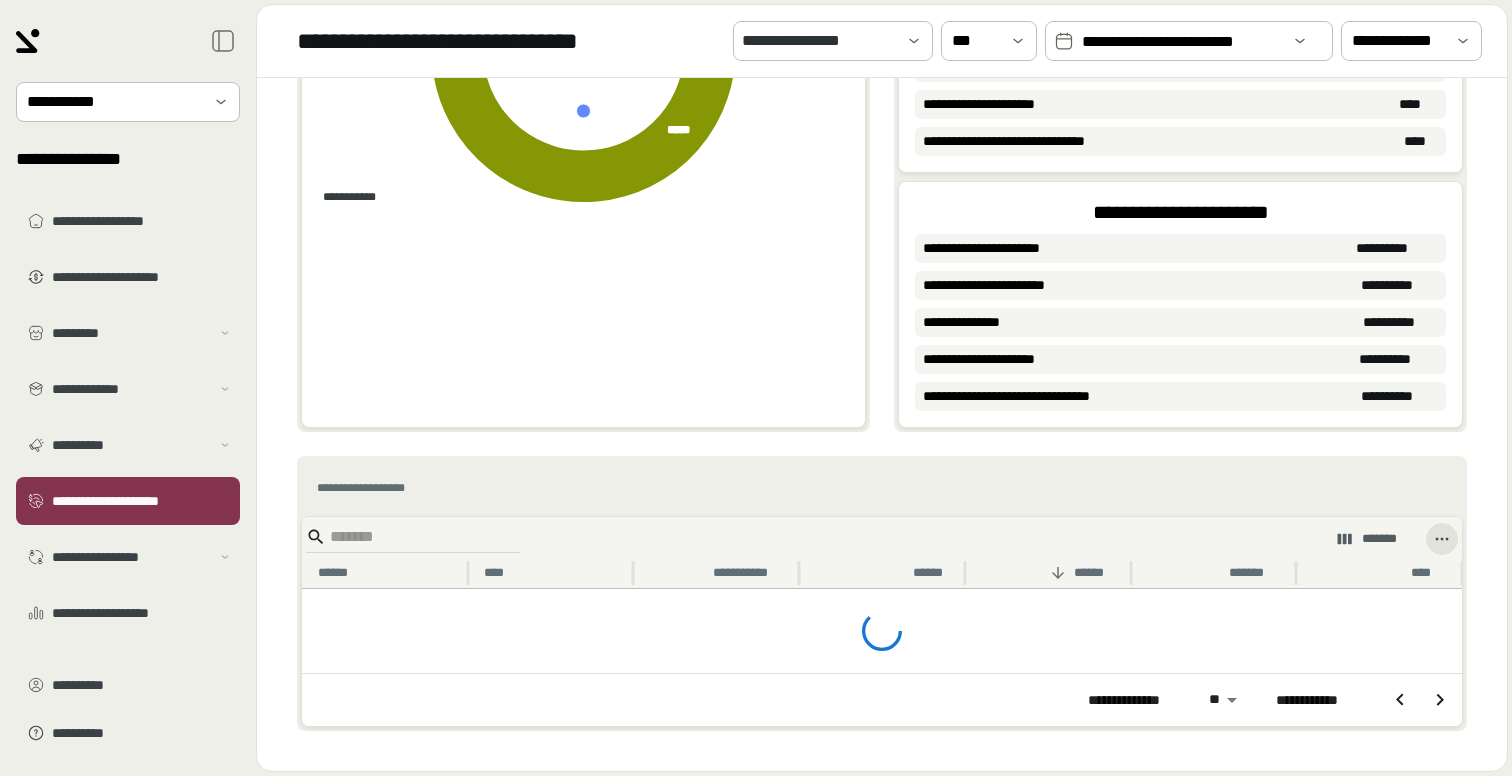 scroll, scrollTop: 1302, scrollLeft: 0, axis: vertical 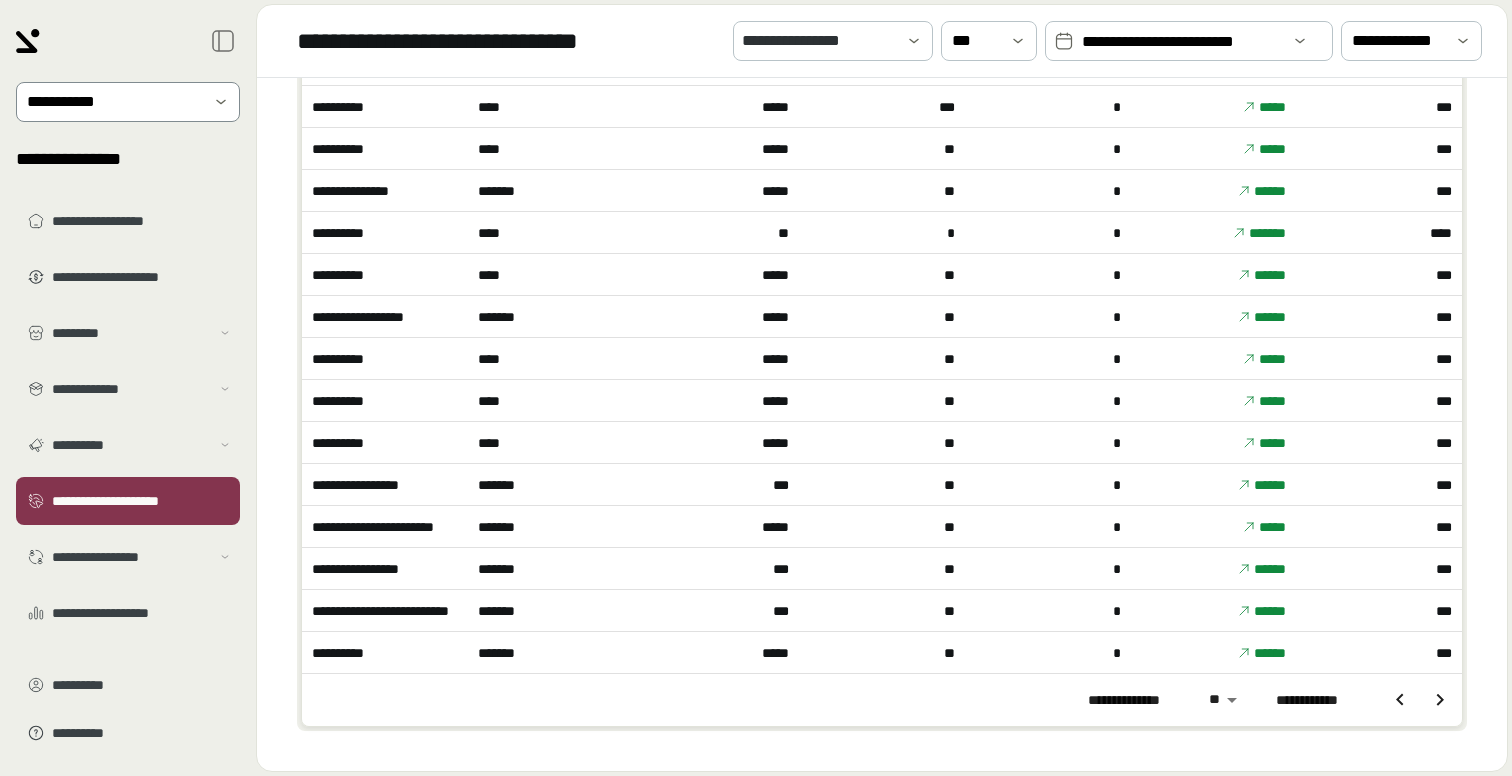 click at bounding box center (114, 102) 